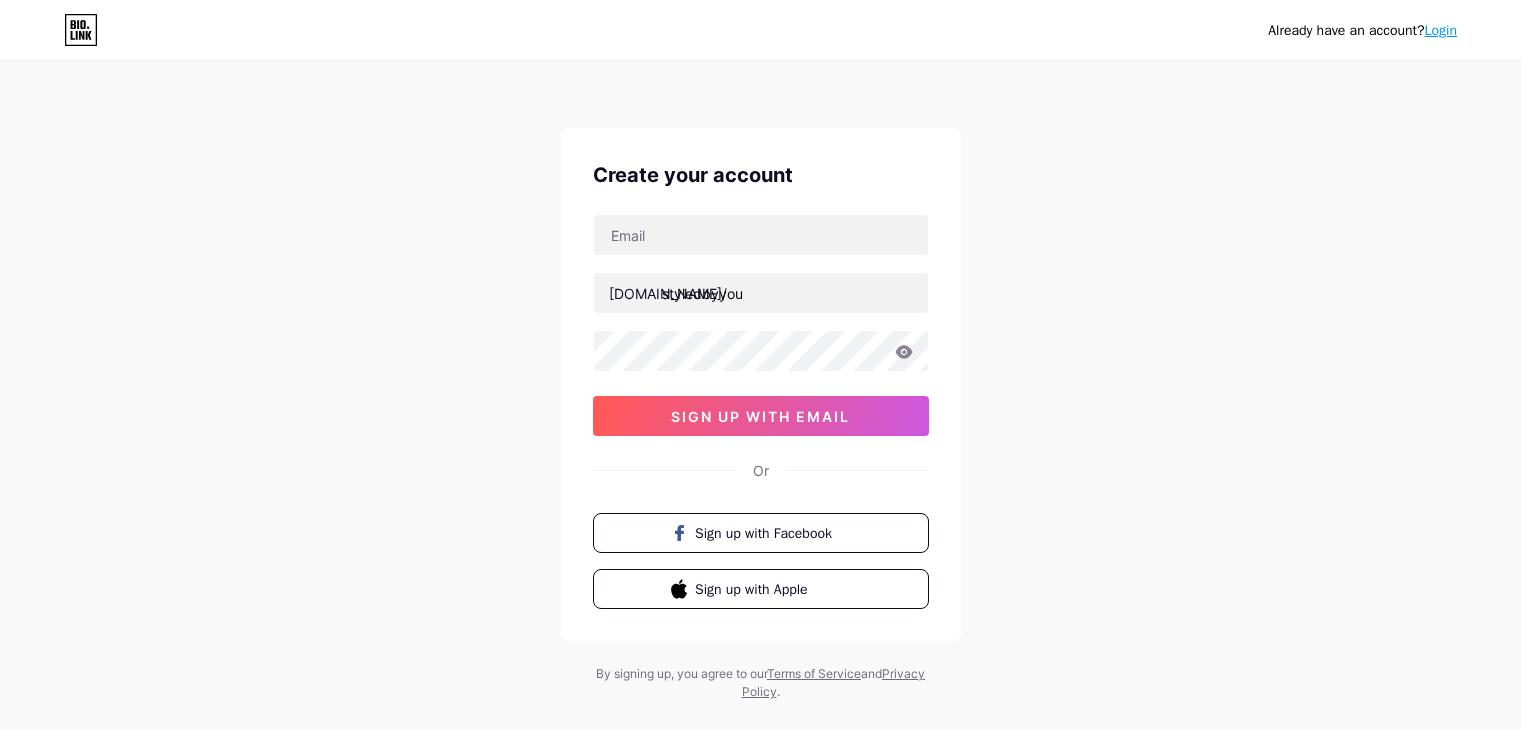 scroll, scrollTop: 0, scrollLeft: 0, axis: both 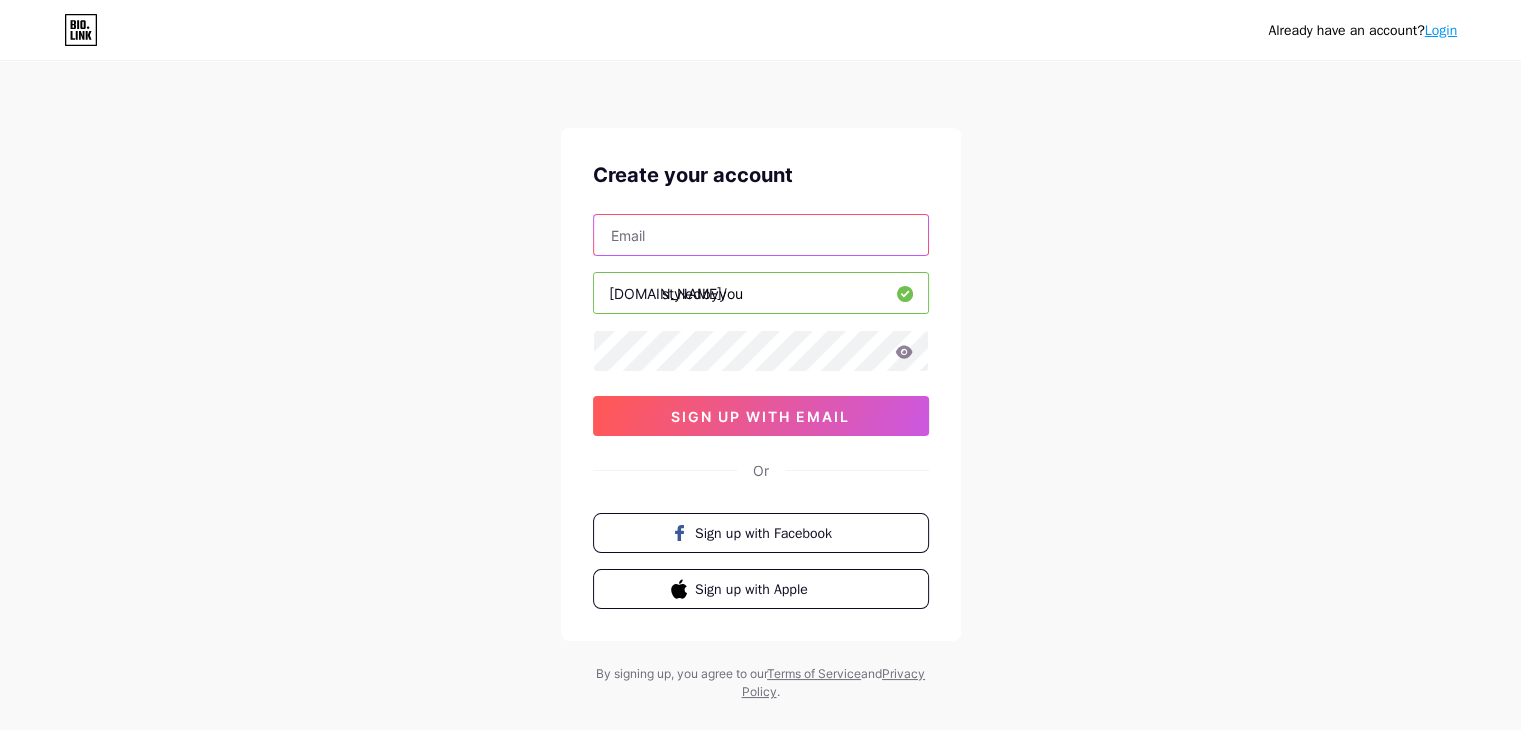 click at bounding box center (761, 235) 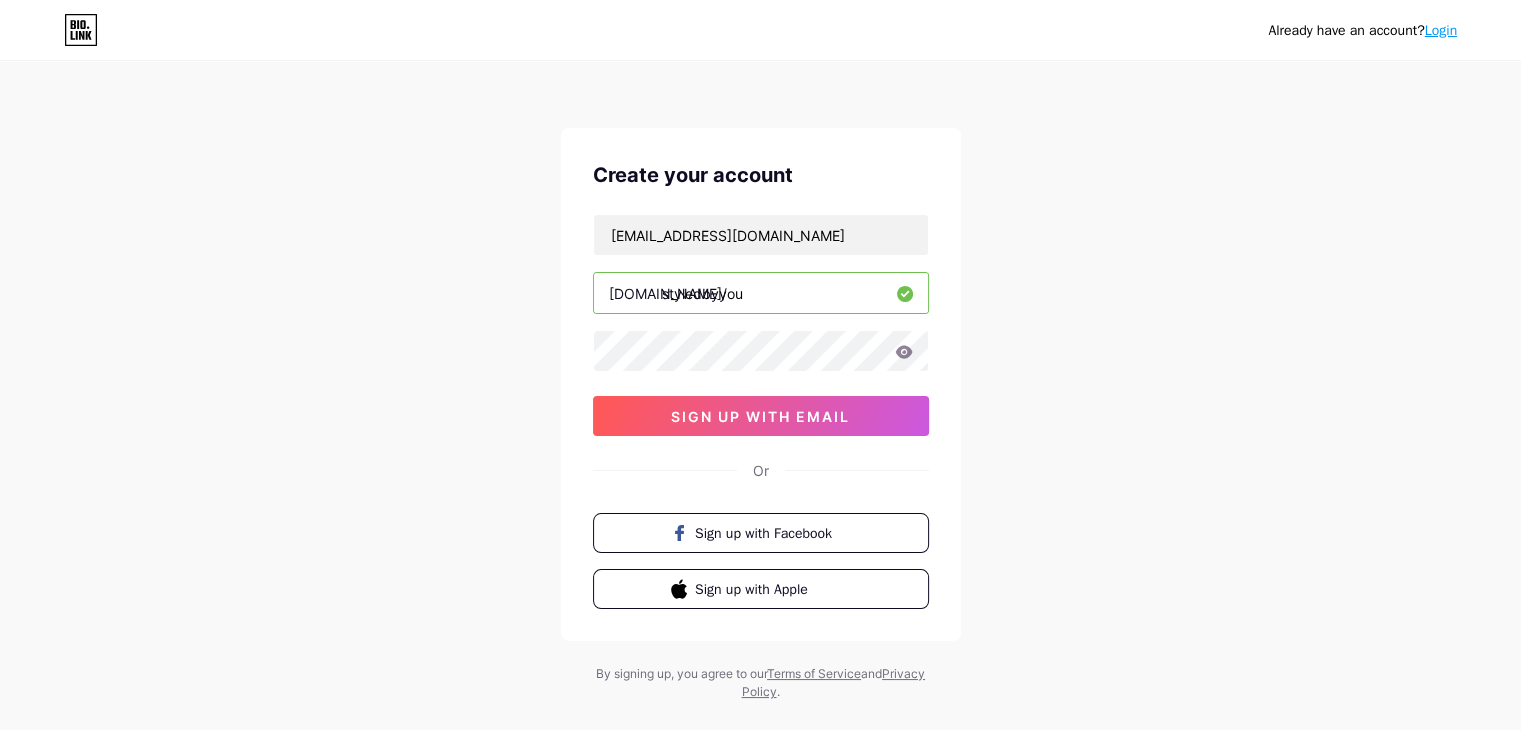 click 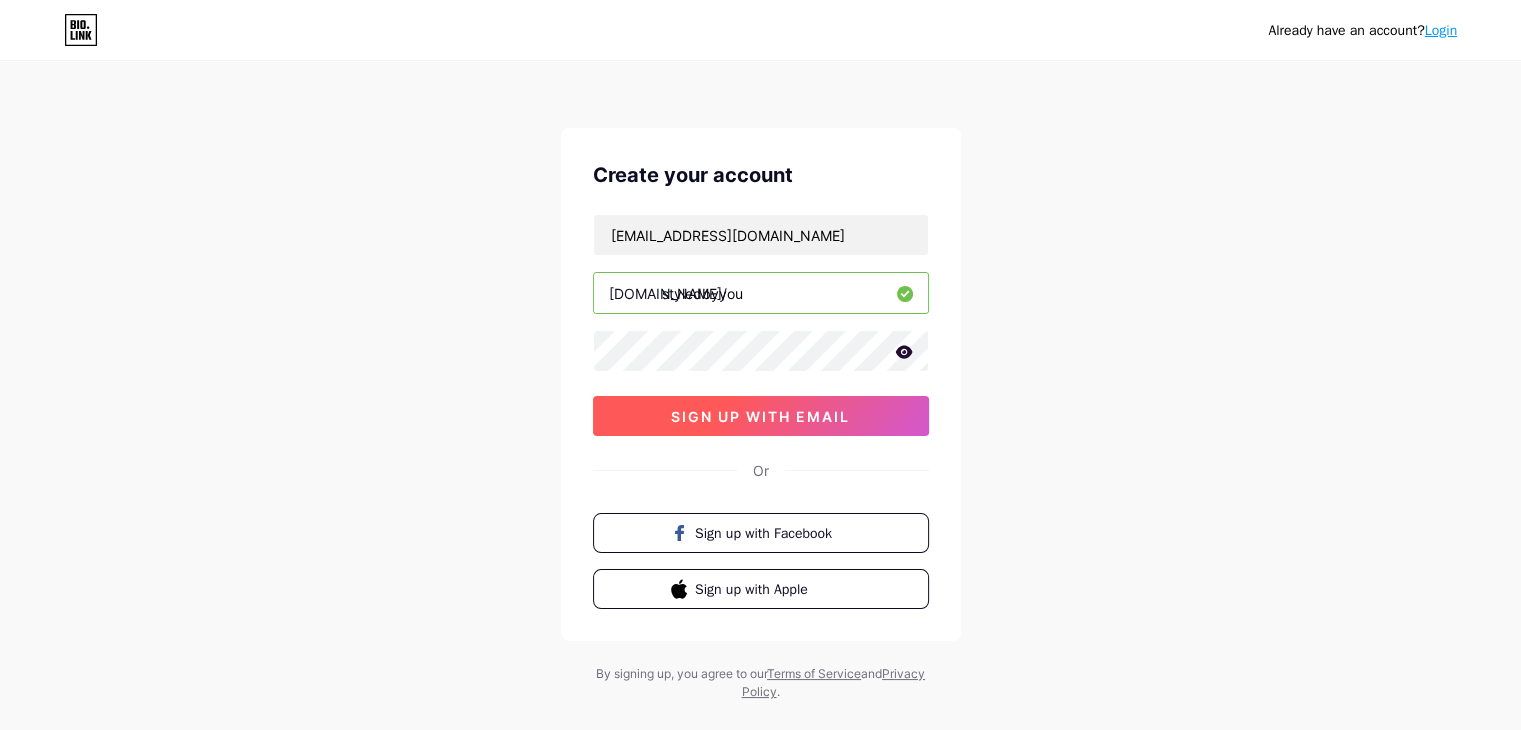 click on "sign up with email" at bounding box center (760, 416) 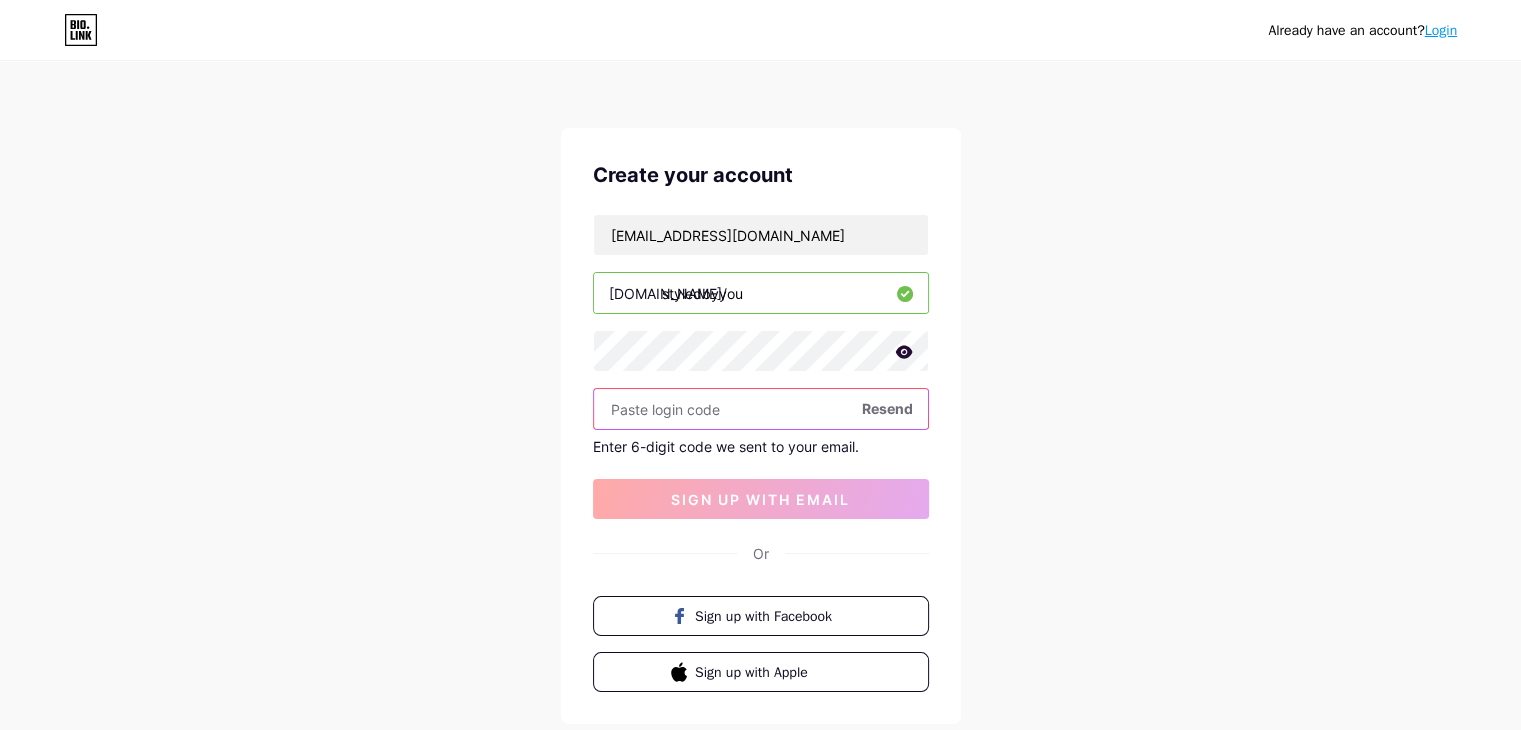 click at bounding box center (761, 409) 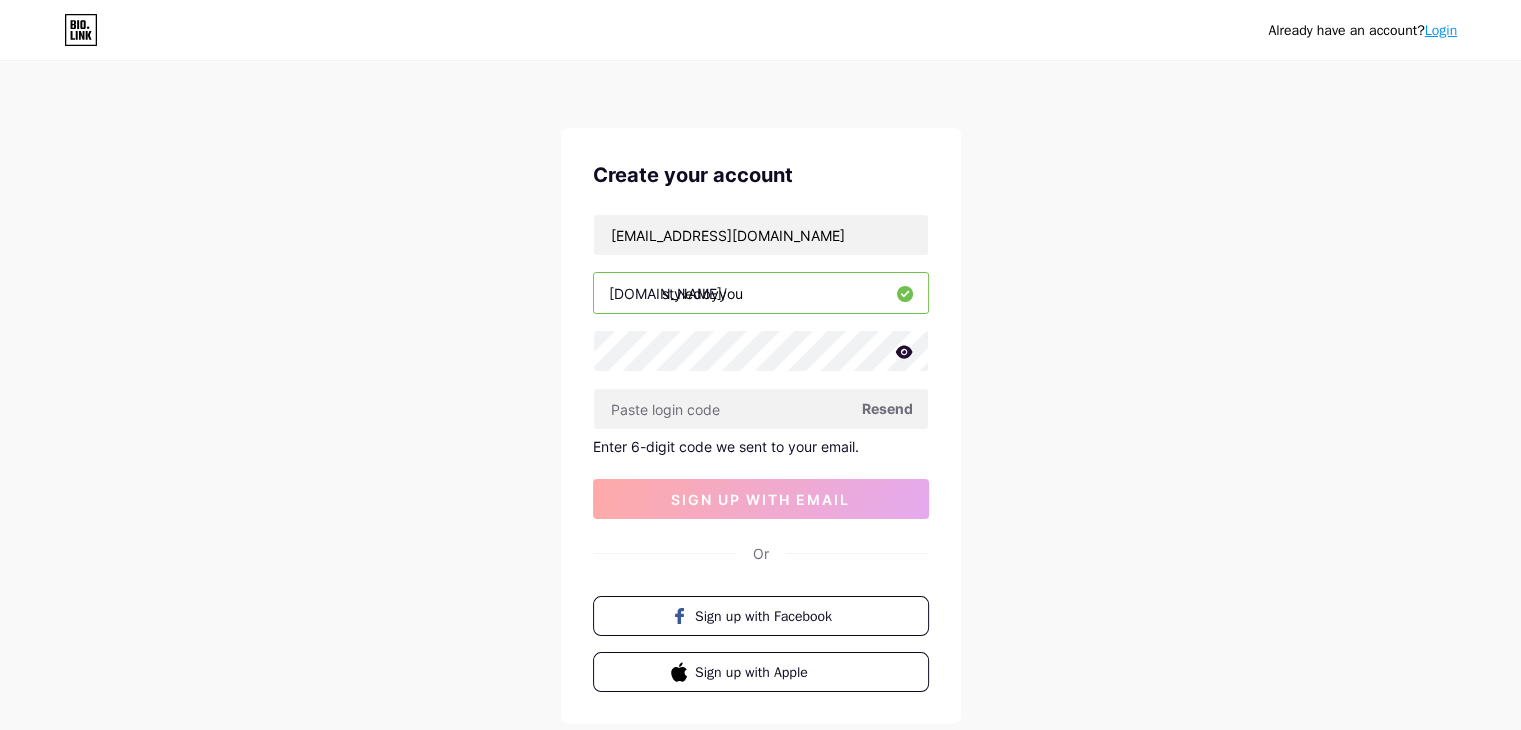 click on "Resend" at bounding box center (887, 408) 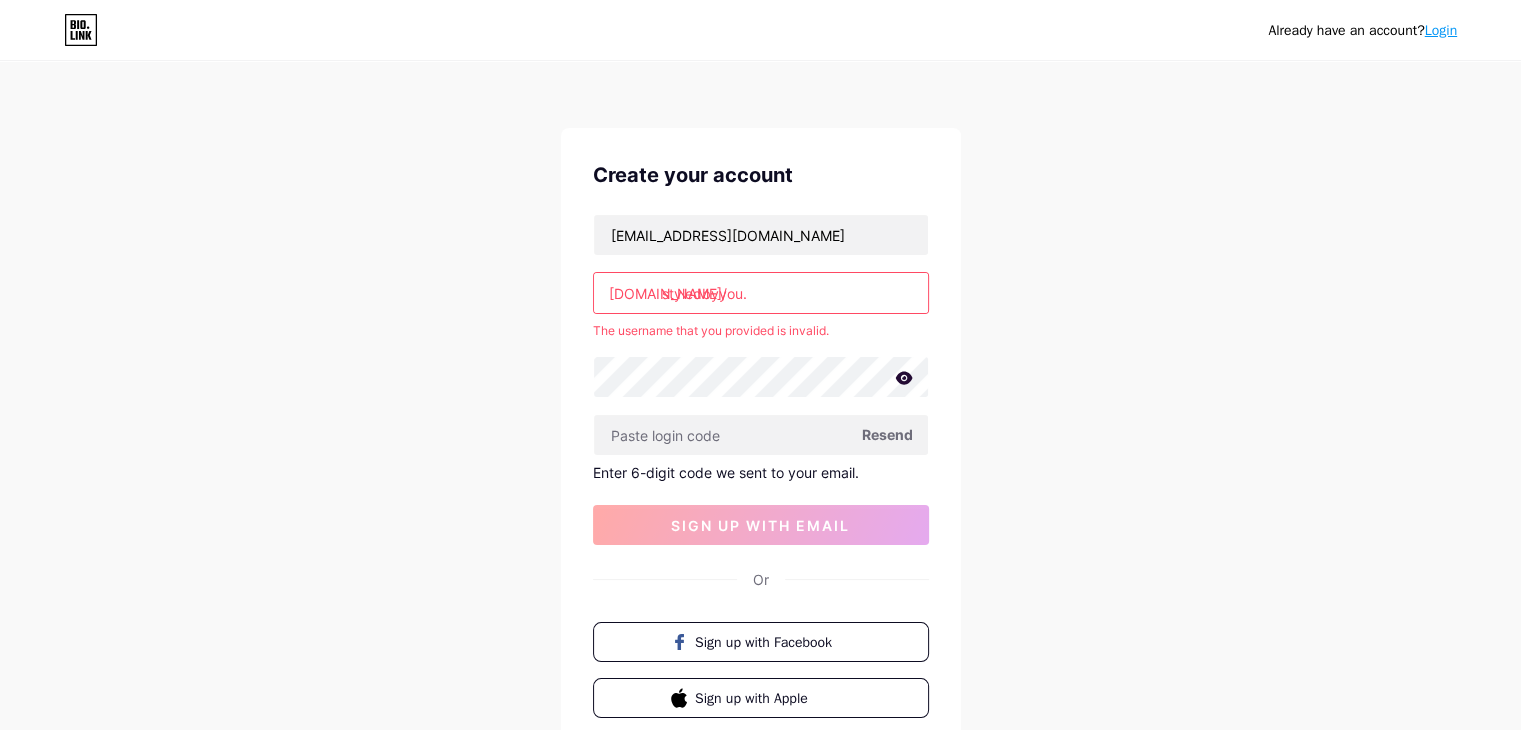 click on "styledbyyou." at bounding box center (761, 293) 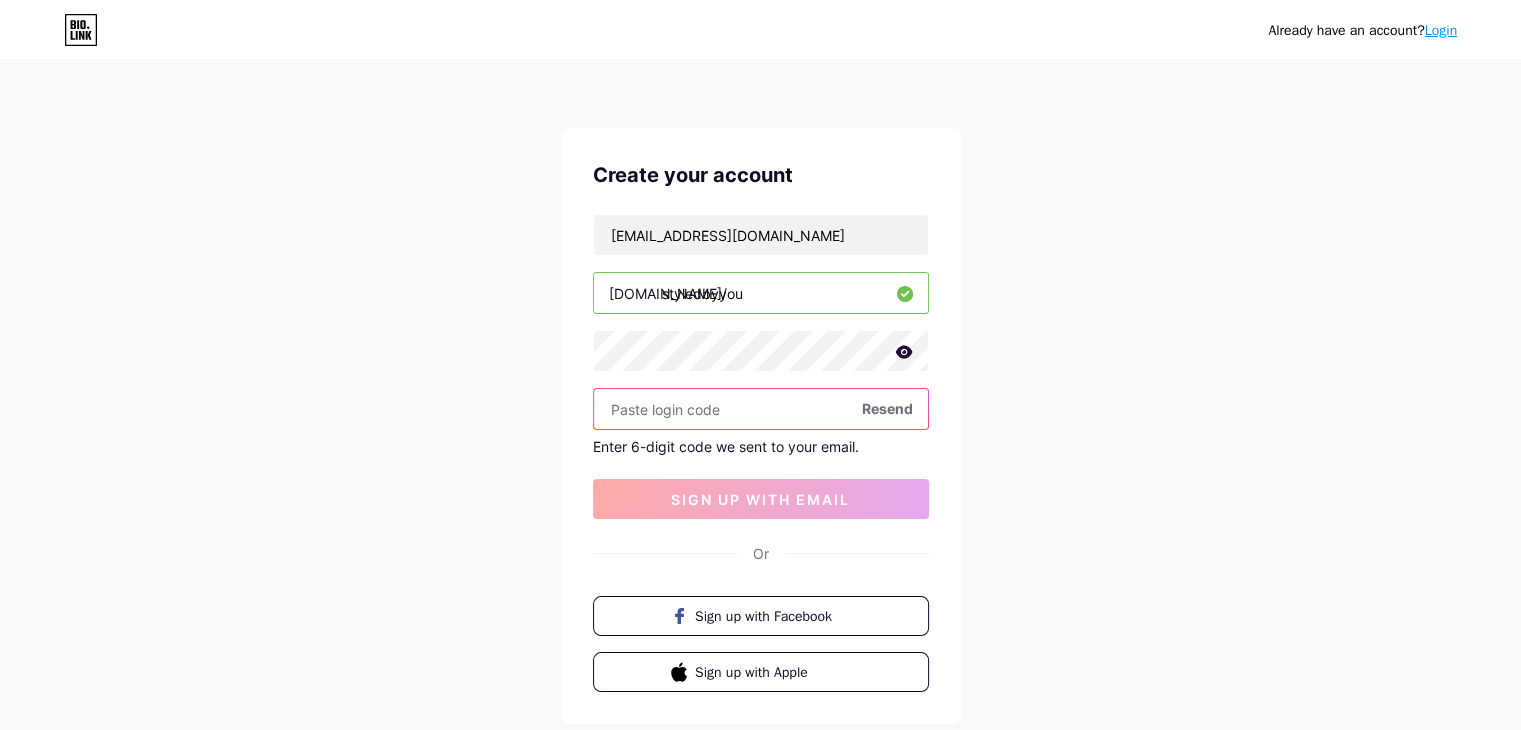 click at bounding box center (761, 409) 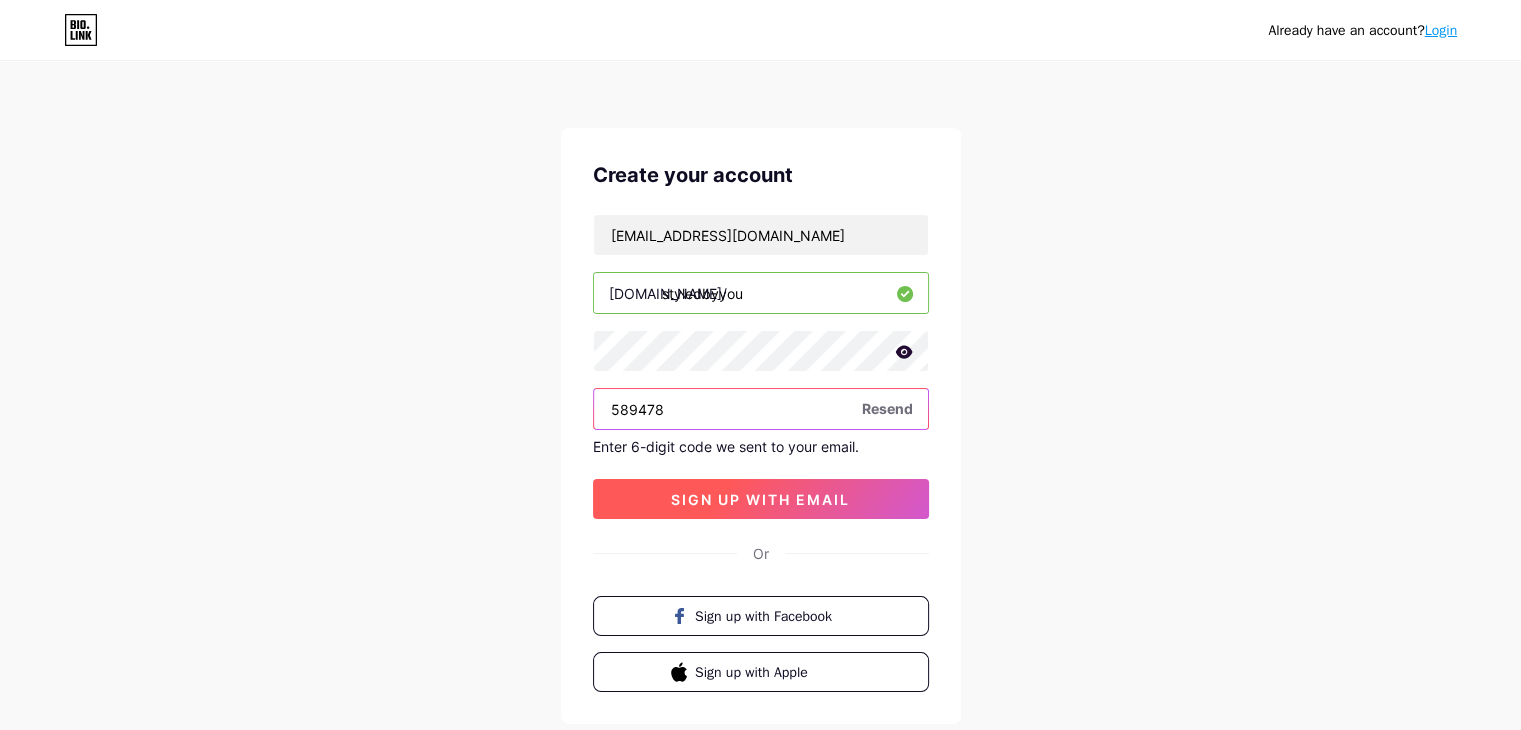 type on "589478" 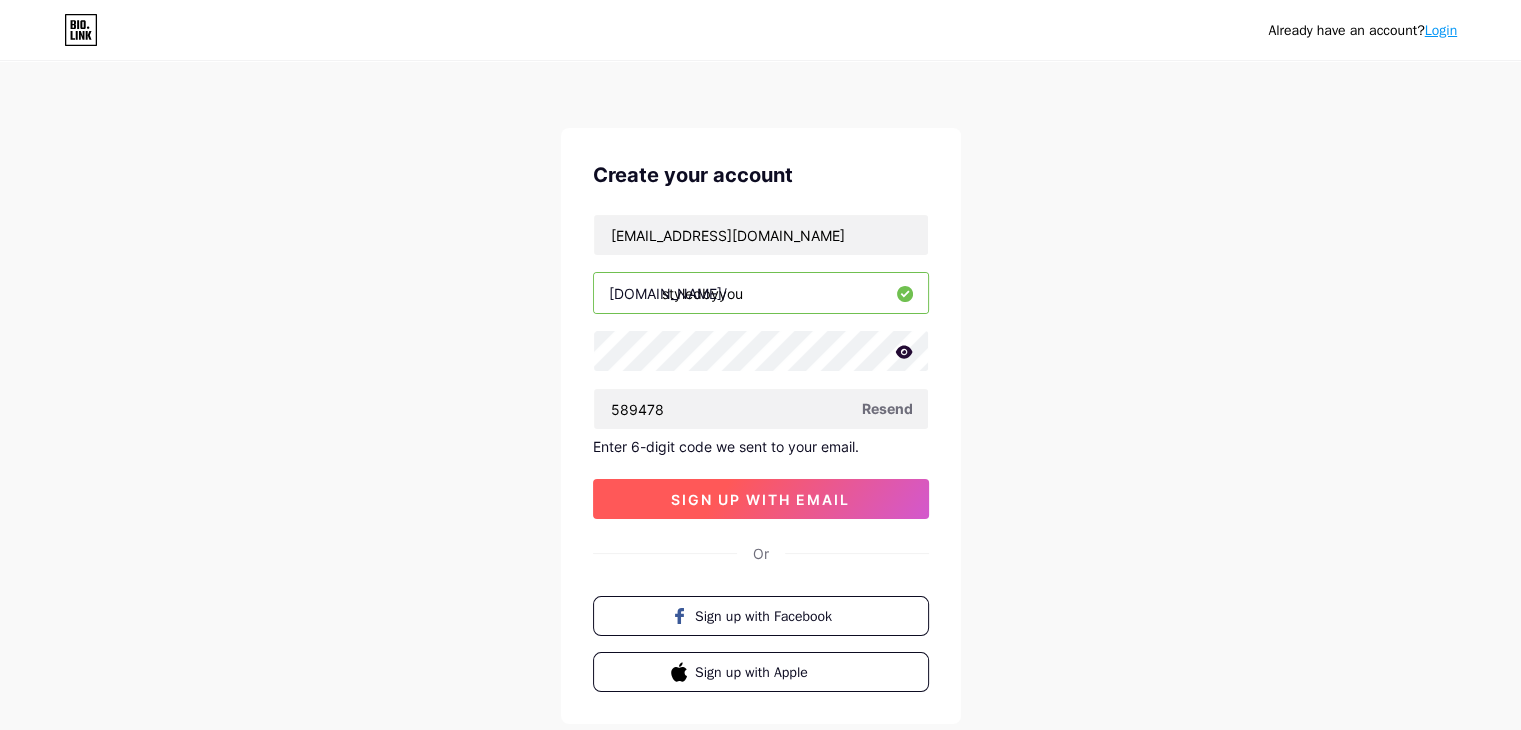 click on "sign up with email" at bounding box center (761, 499) 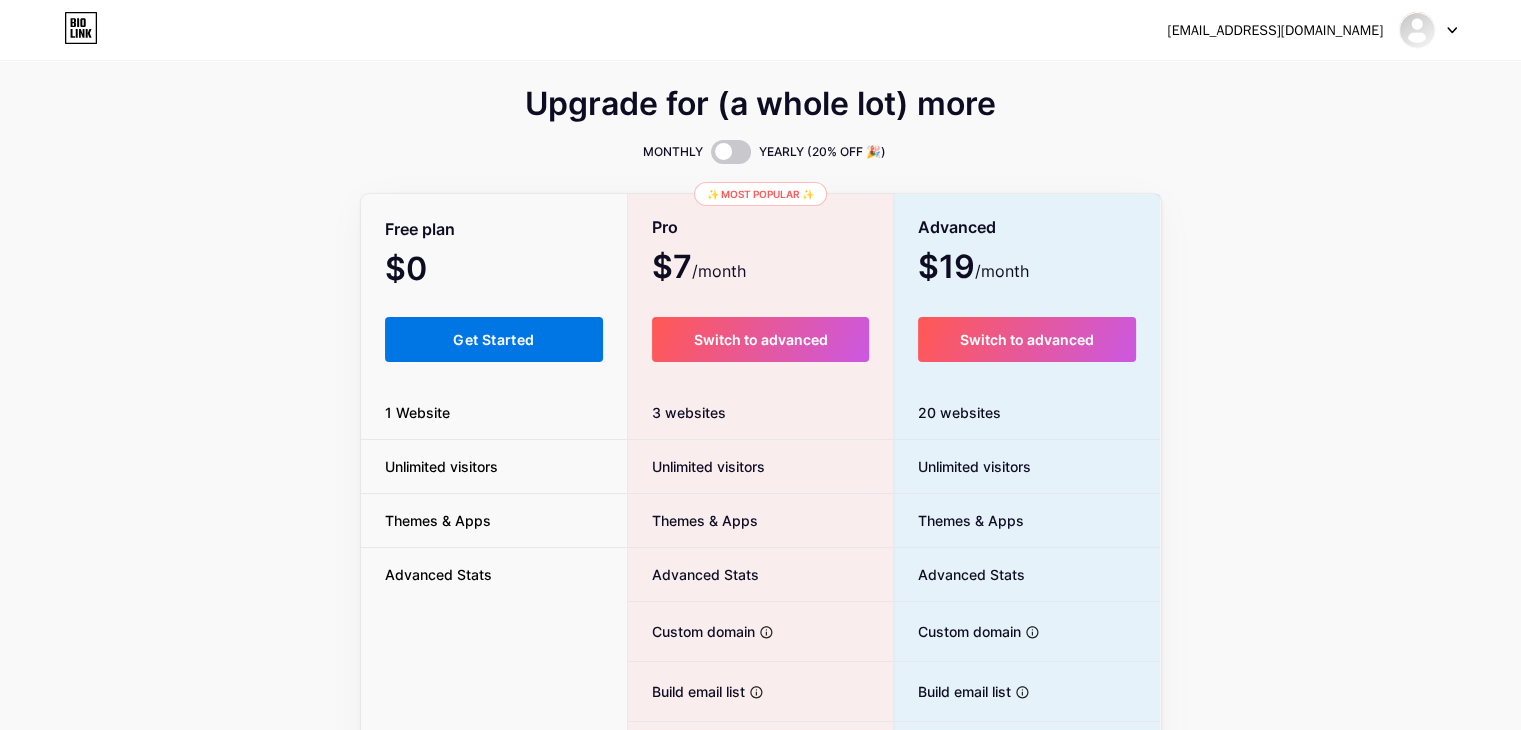 click on "Get Started" at bounding box center (494, 339) 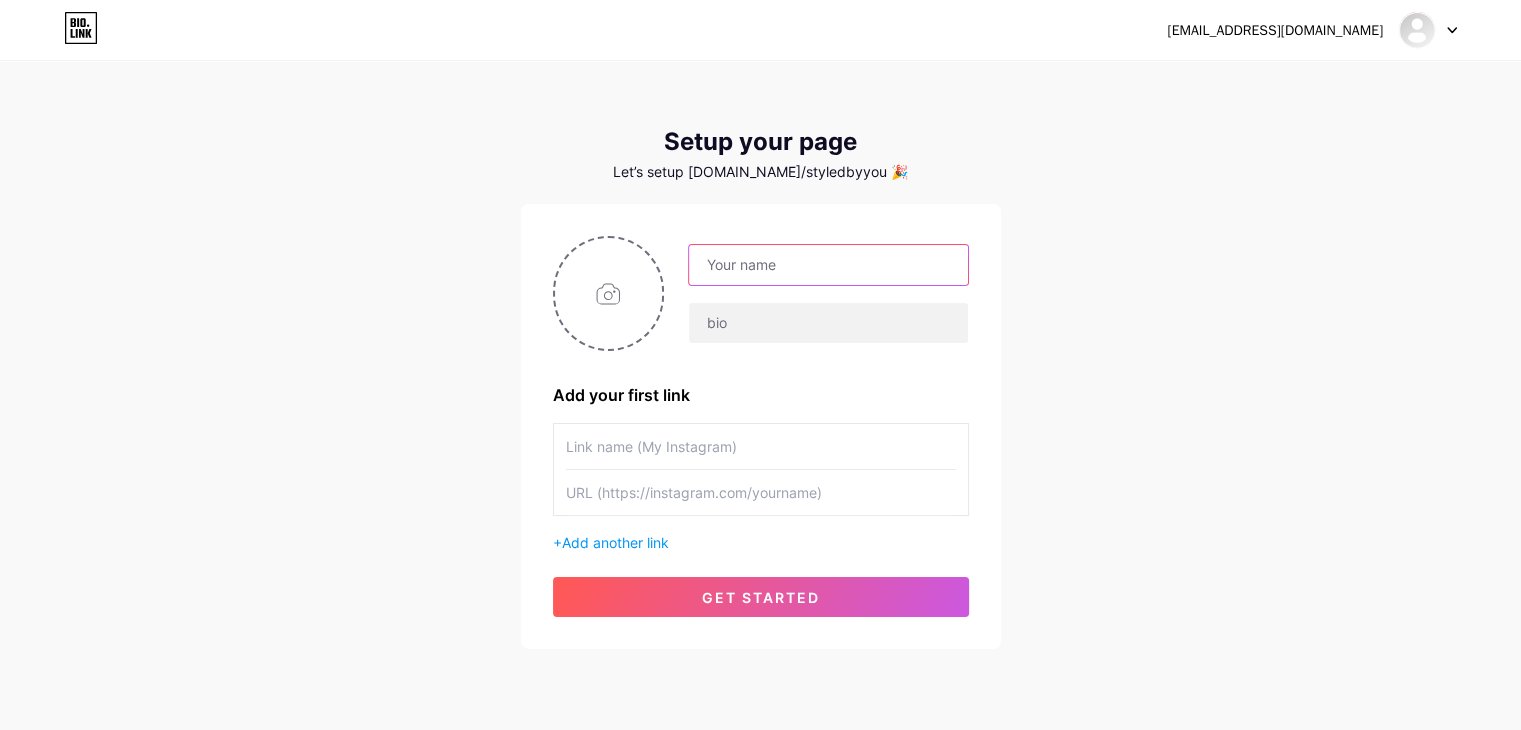 click at bounding box center (828, 265) 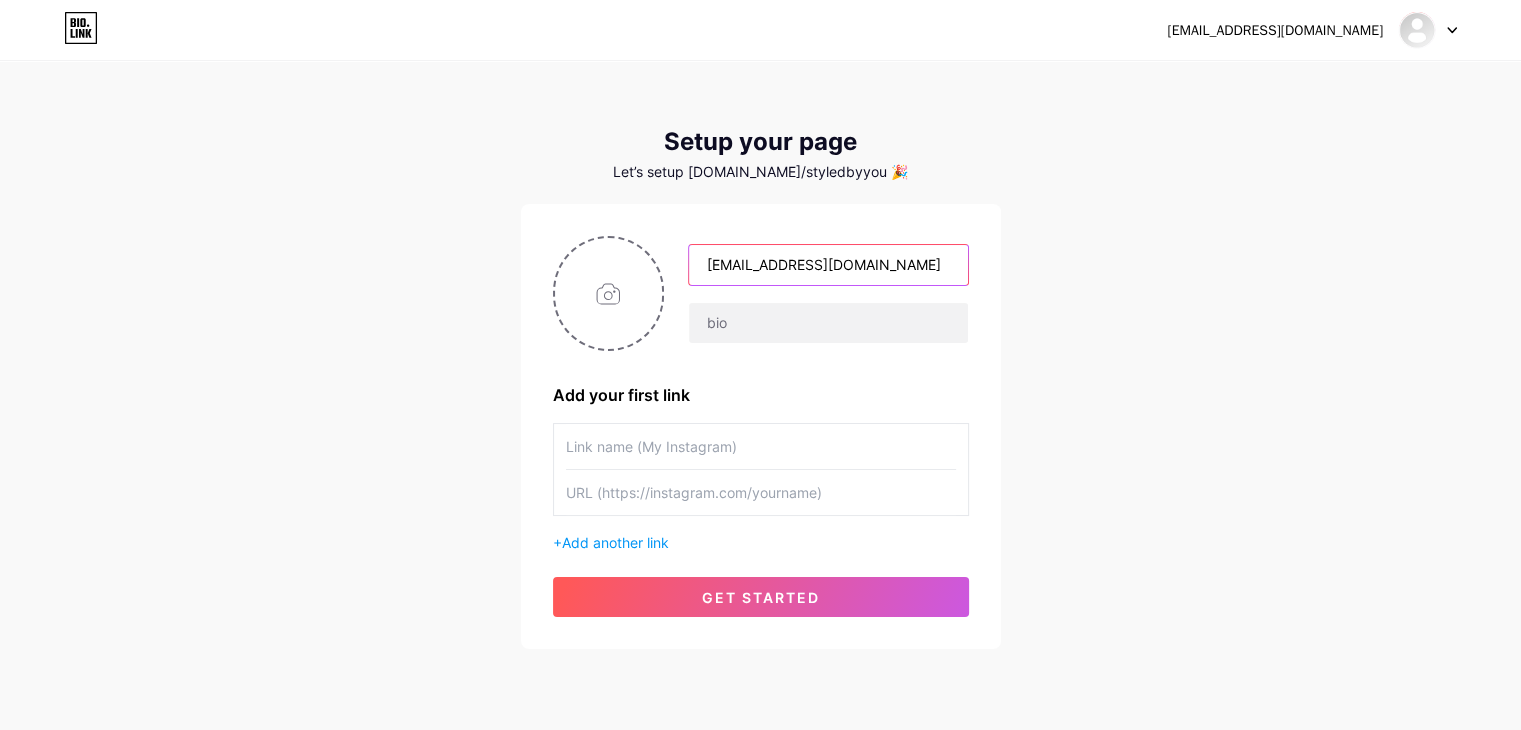 drag, startPoint x: 931, startPoint y: 265, endPoint x: 834, endPoint y: 268, distance: 97.04638 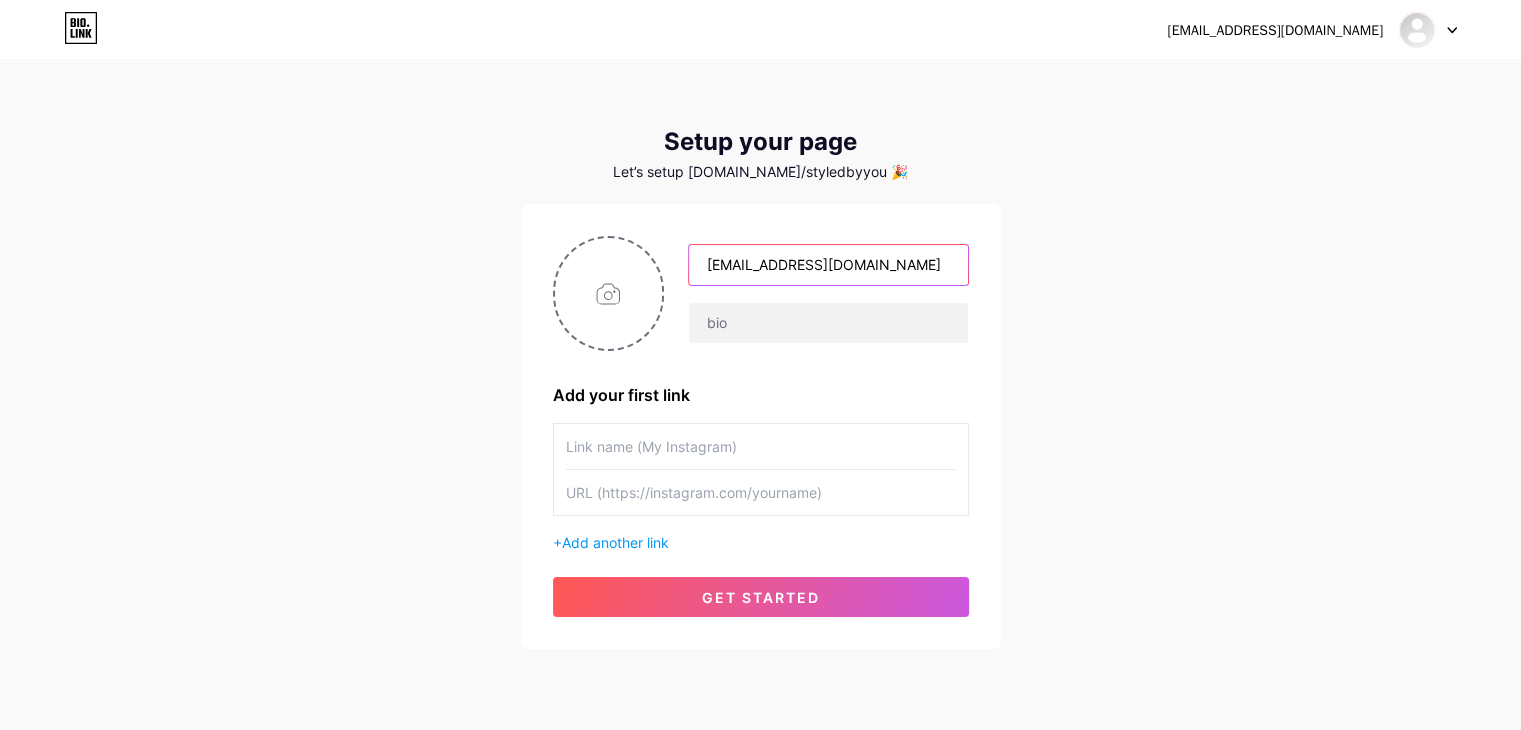click on "styledbyyou.official@gmail.com" at bounding box center [828, 265] 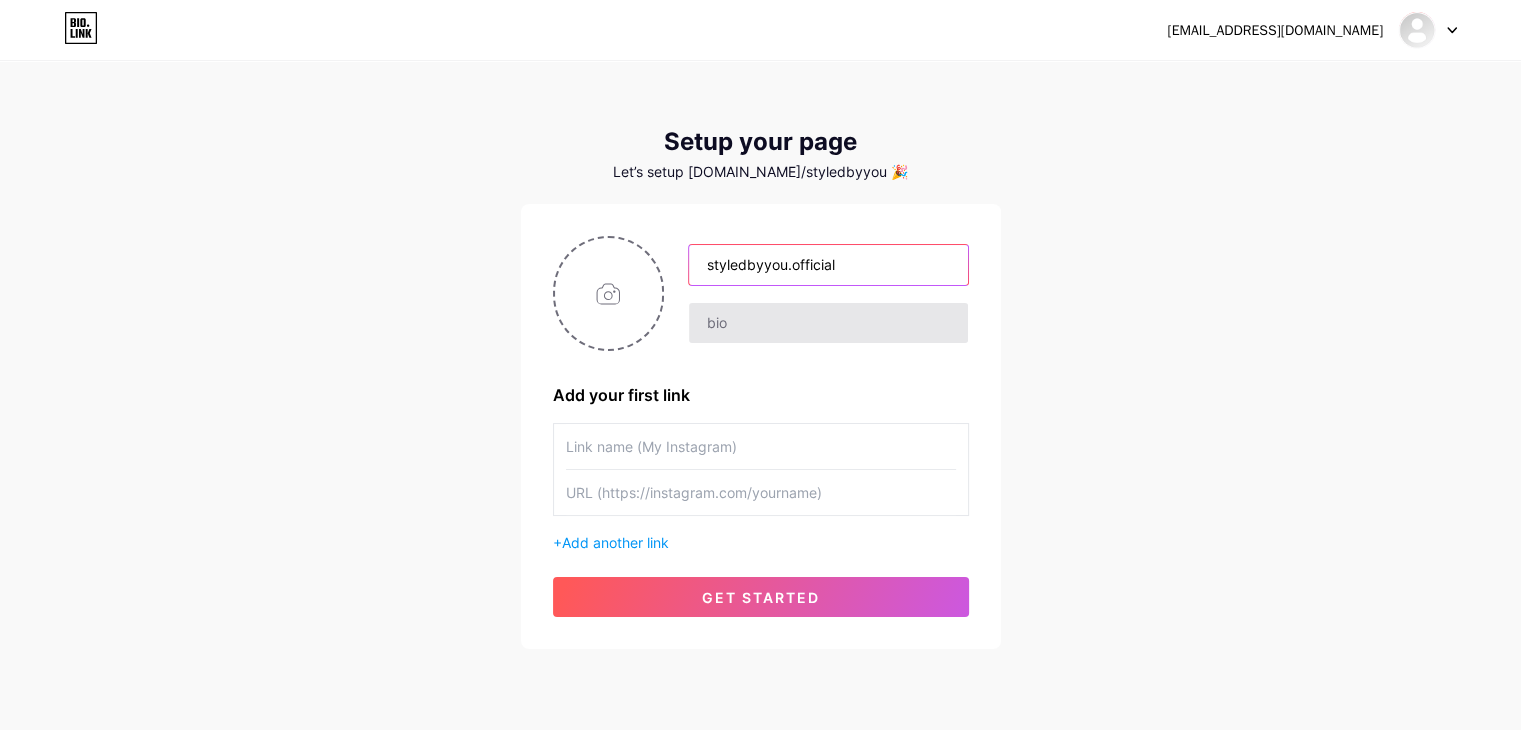 type on "styledbyyou.official" 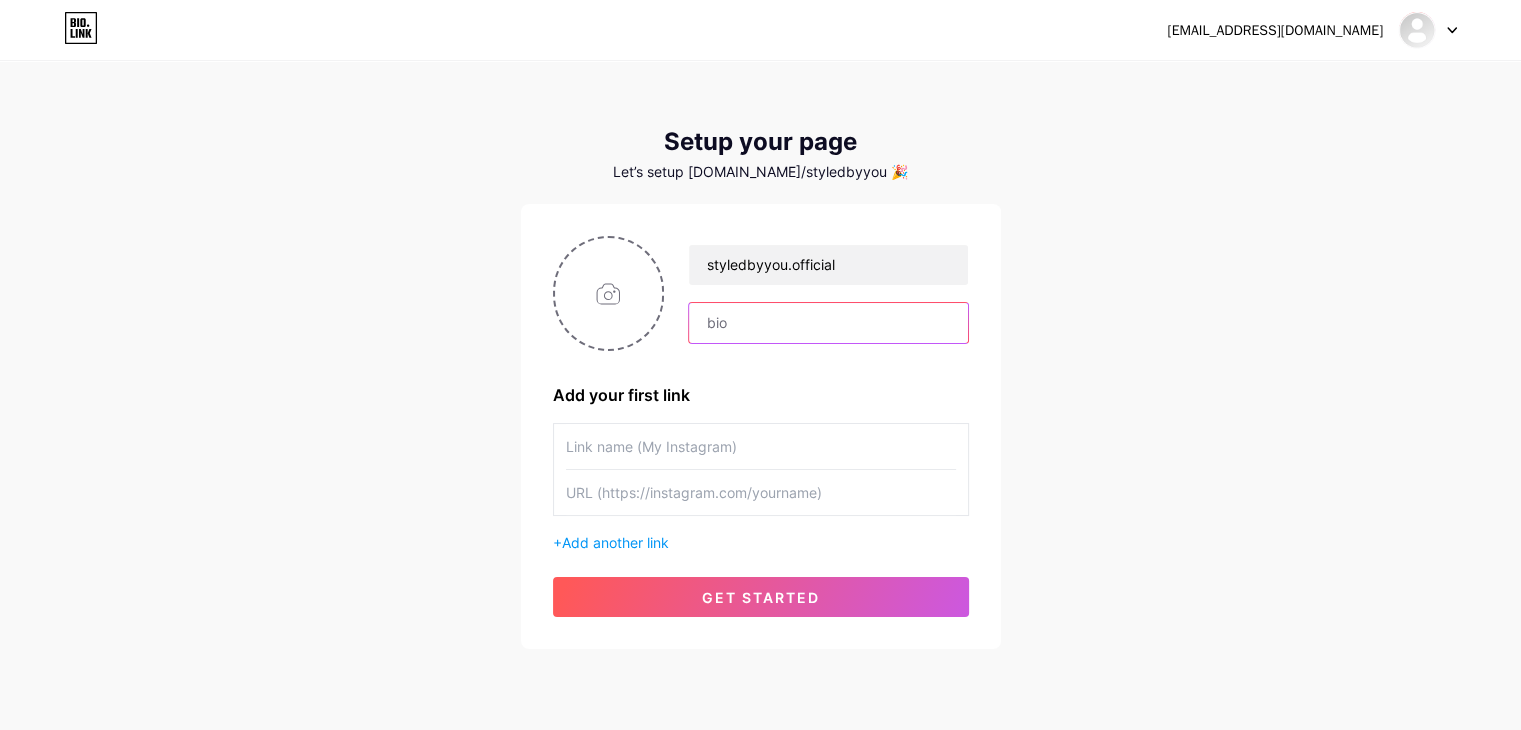 click at bounding box center [828, 323] 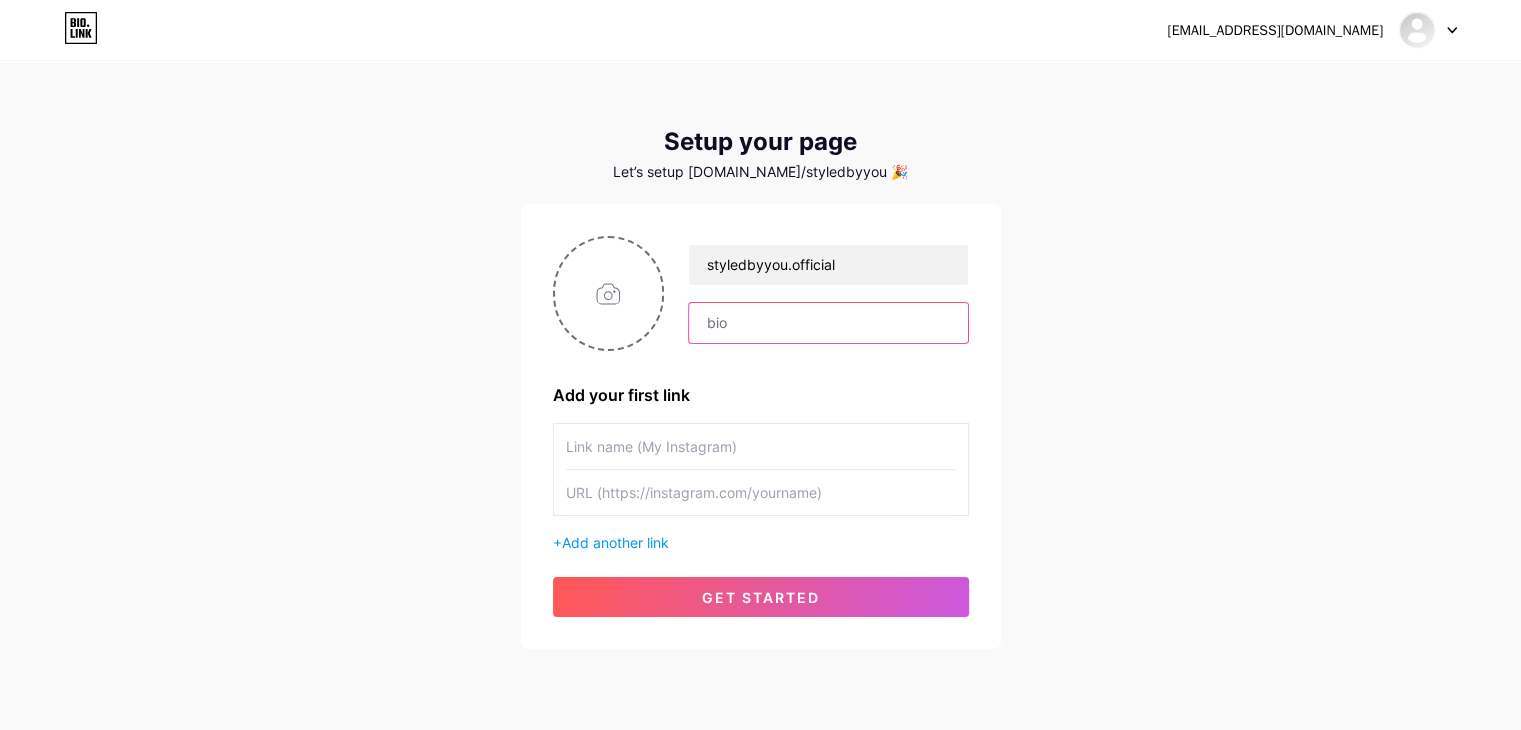paste on "Fashion-forward finds, all in one place" 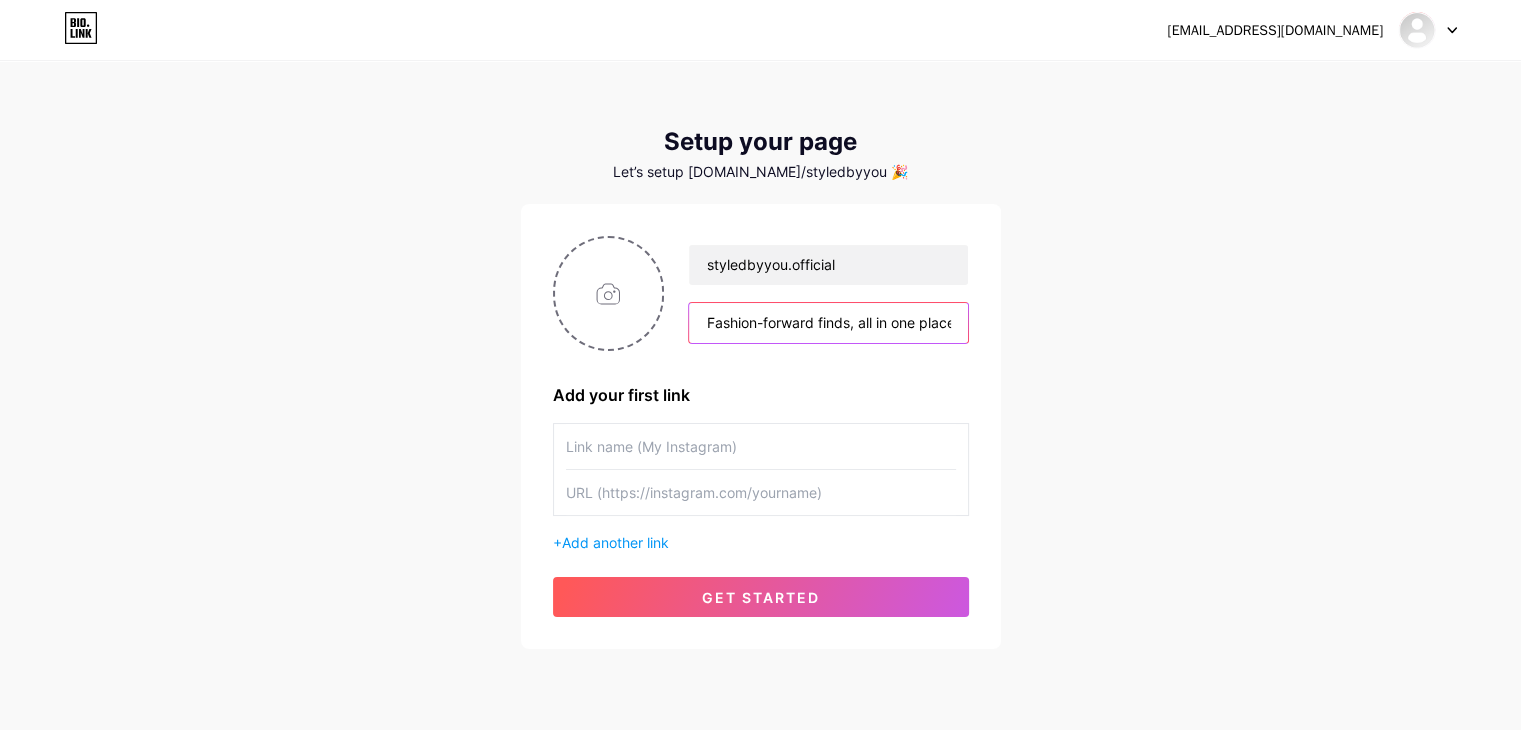 scroll, scrollTop: 0, scrollLeft: 7, axis: horizontal 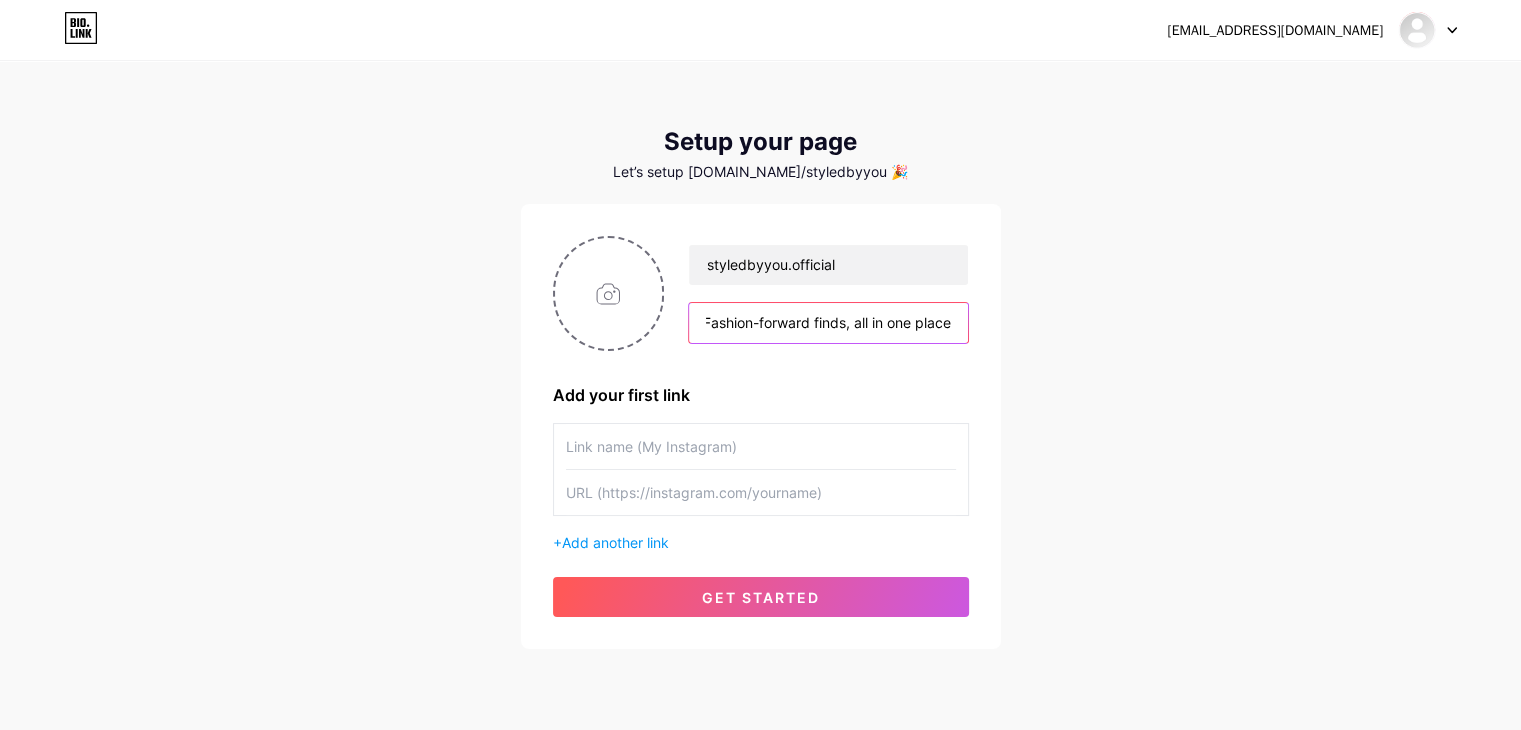 type on "Fashion-forward finds, all in one place" 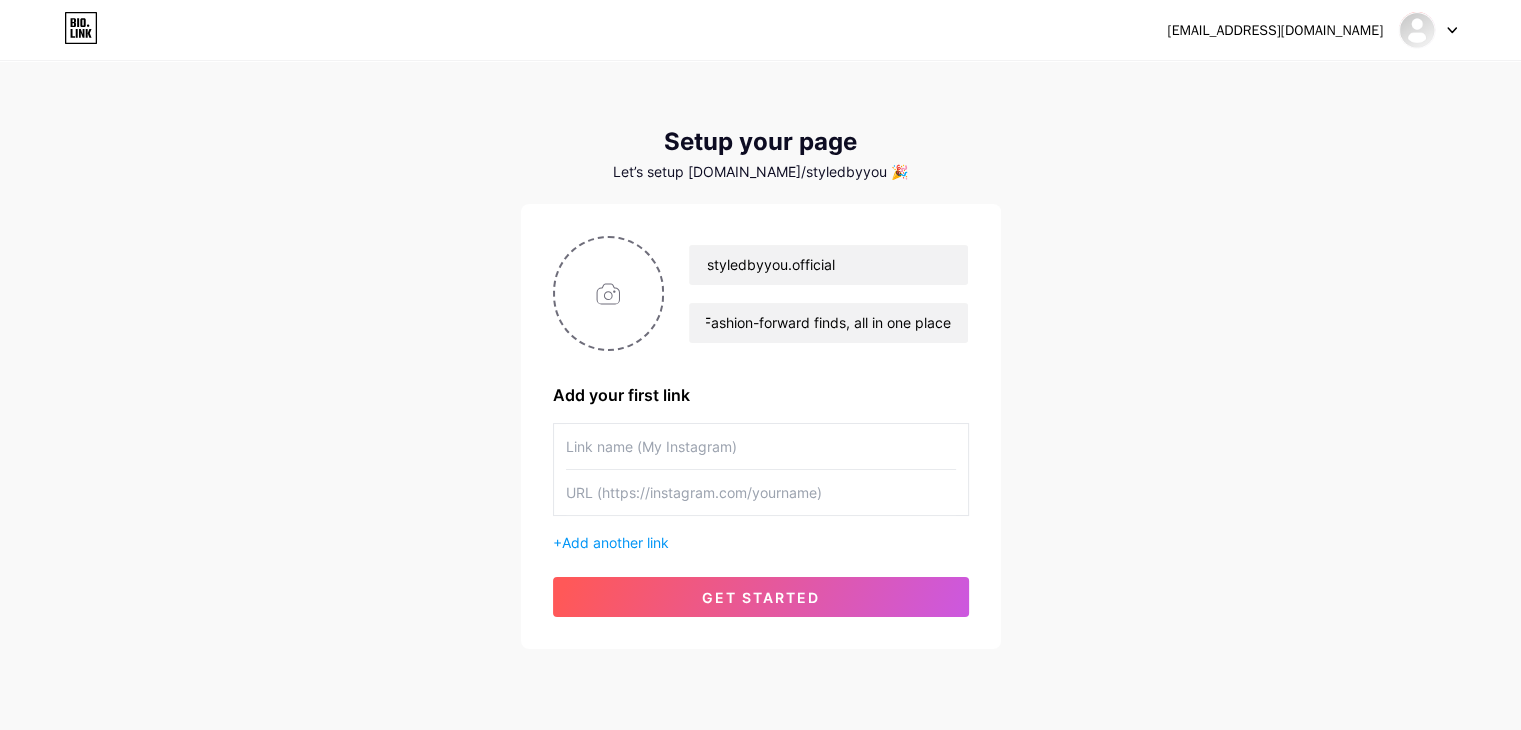 scroll, scrollTop: 0, scrollLeft: 0, axis: both 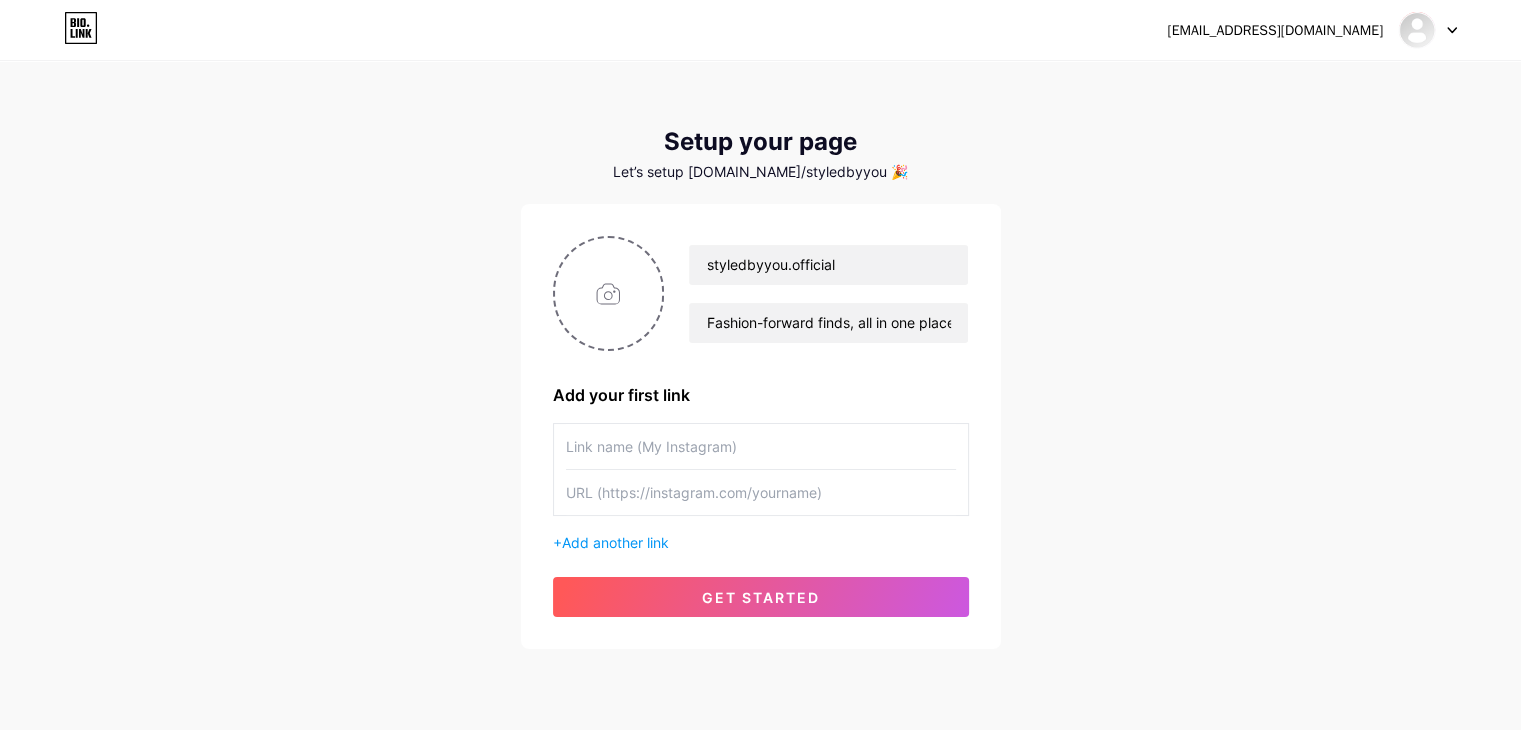 click at bounding box center [761, 492] 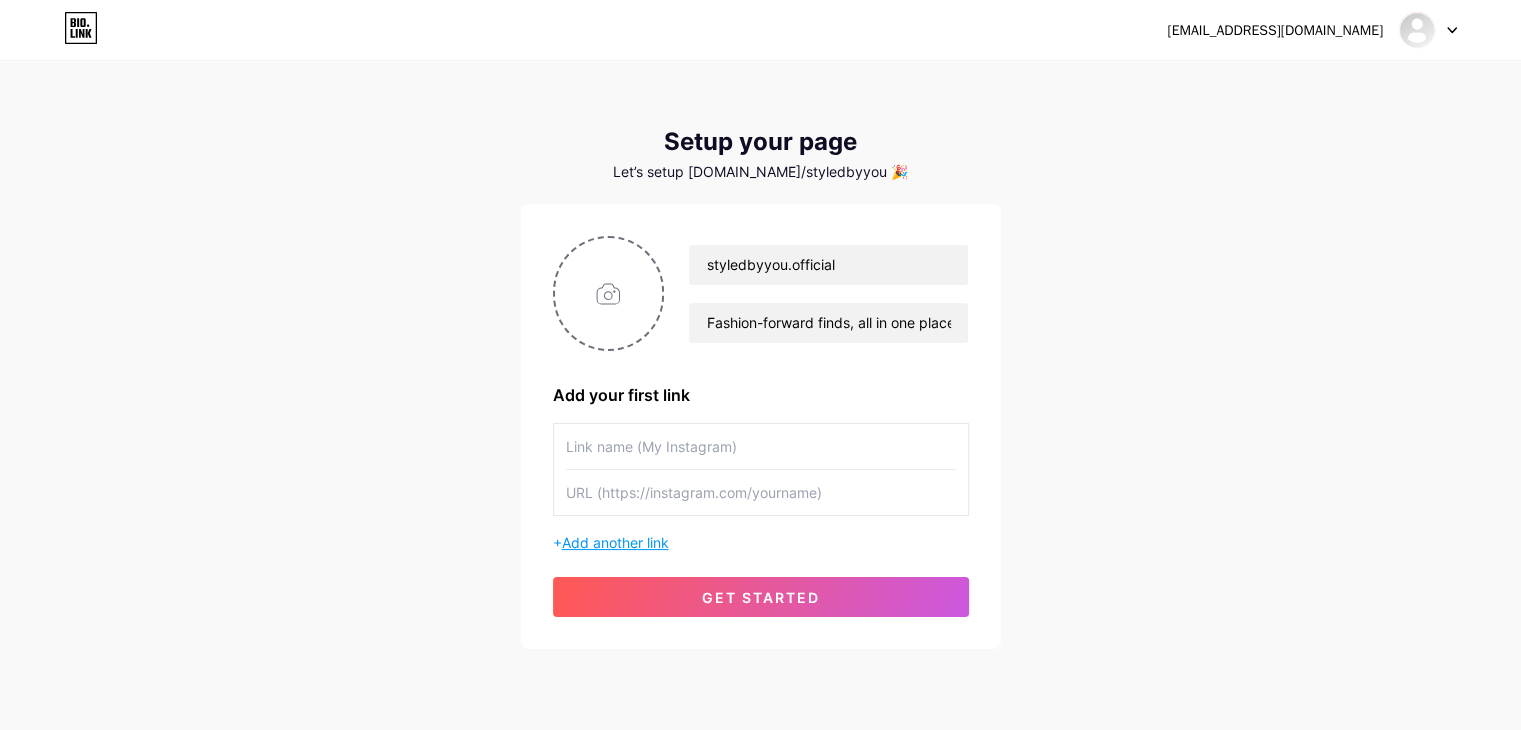 click on "Add another link" at bounding box center (615, 542) 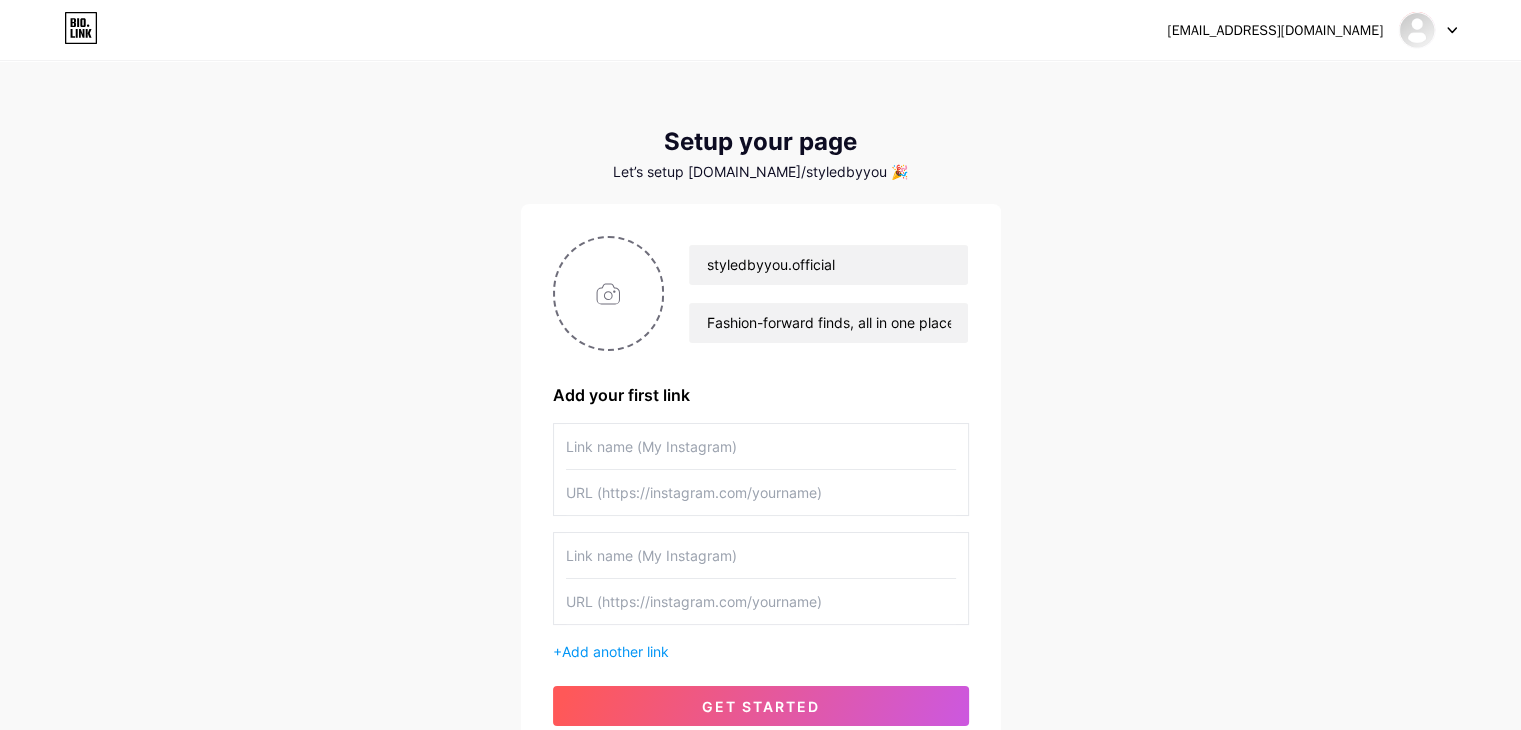 click at bounding box center [761, 555] 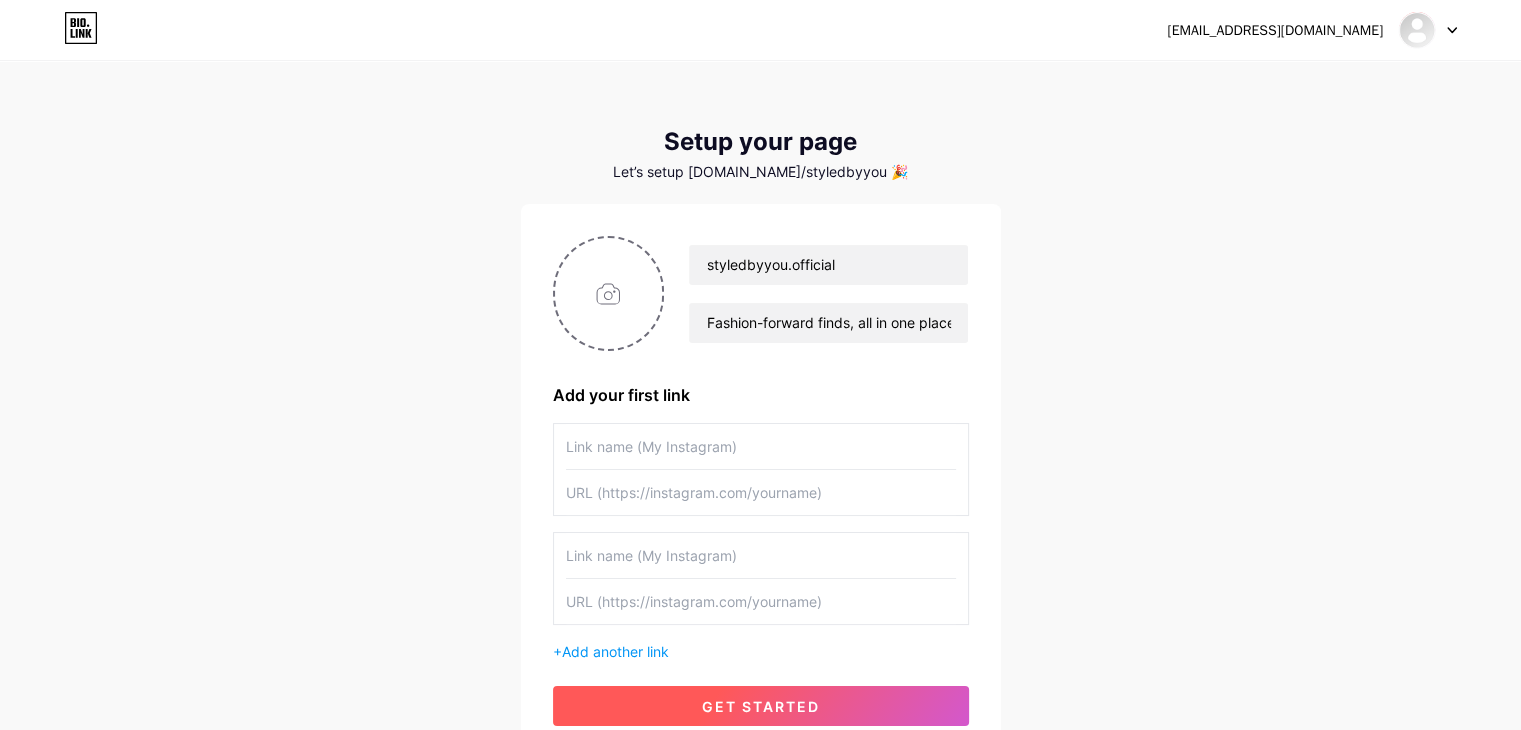 click on "get started" at bounding box center (761, 706) 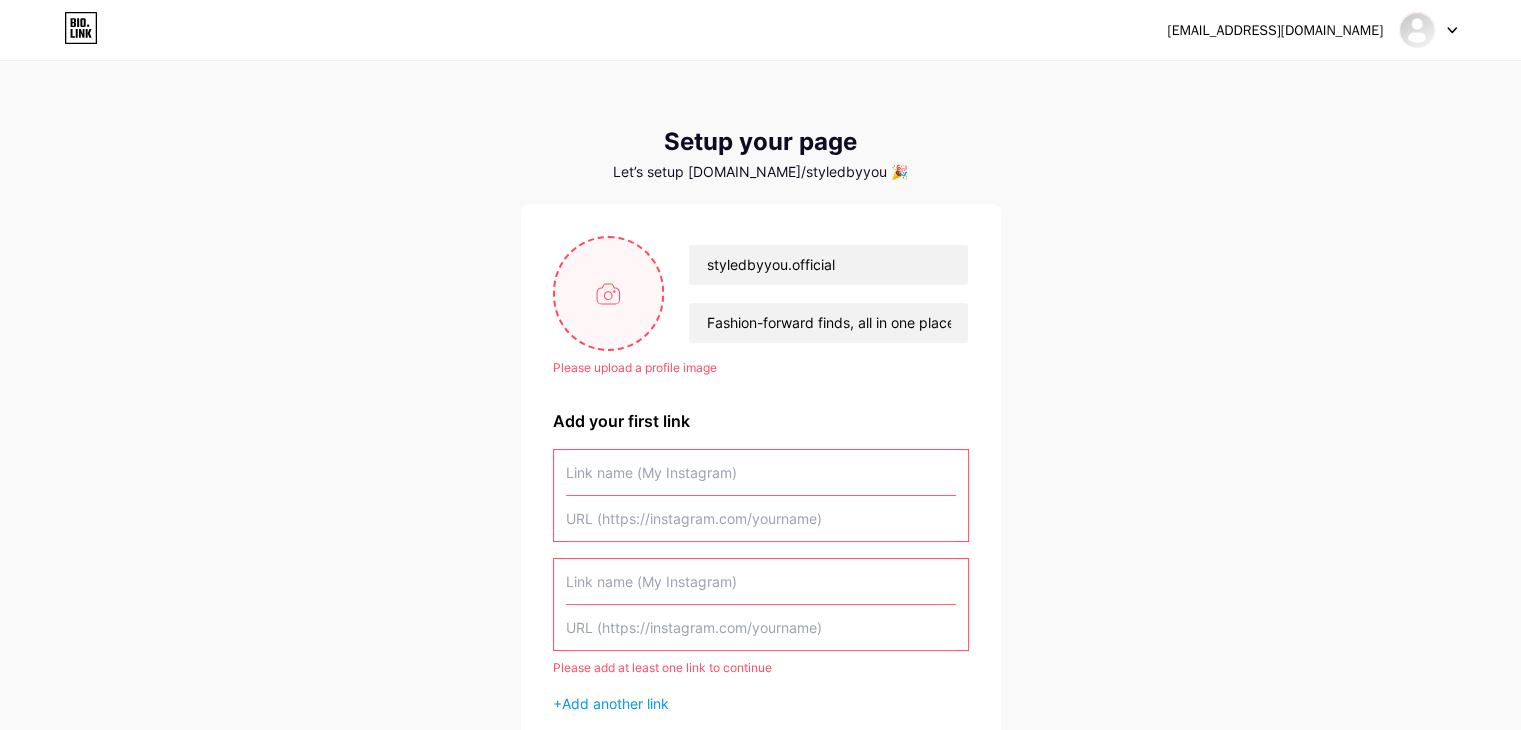 click at bounding box center [609, 293] 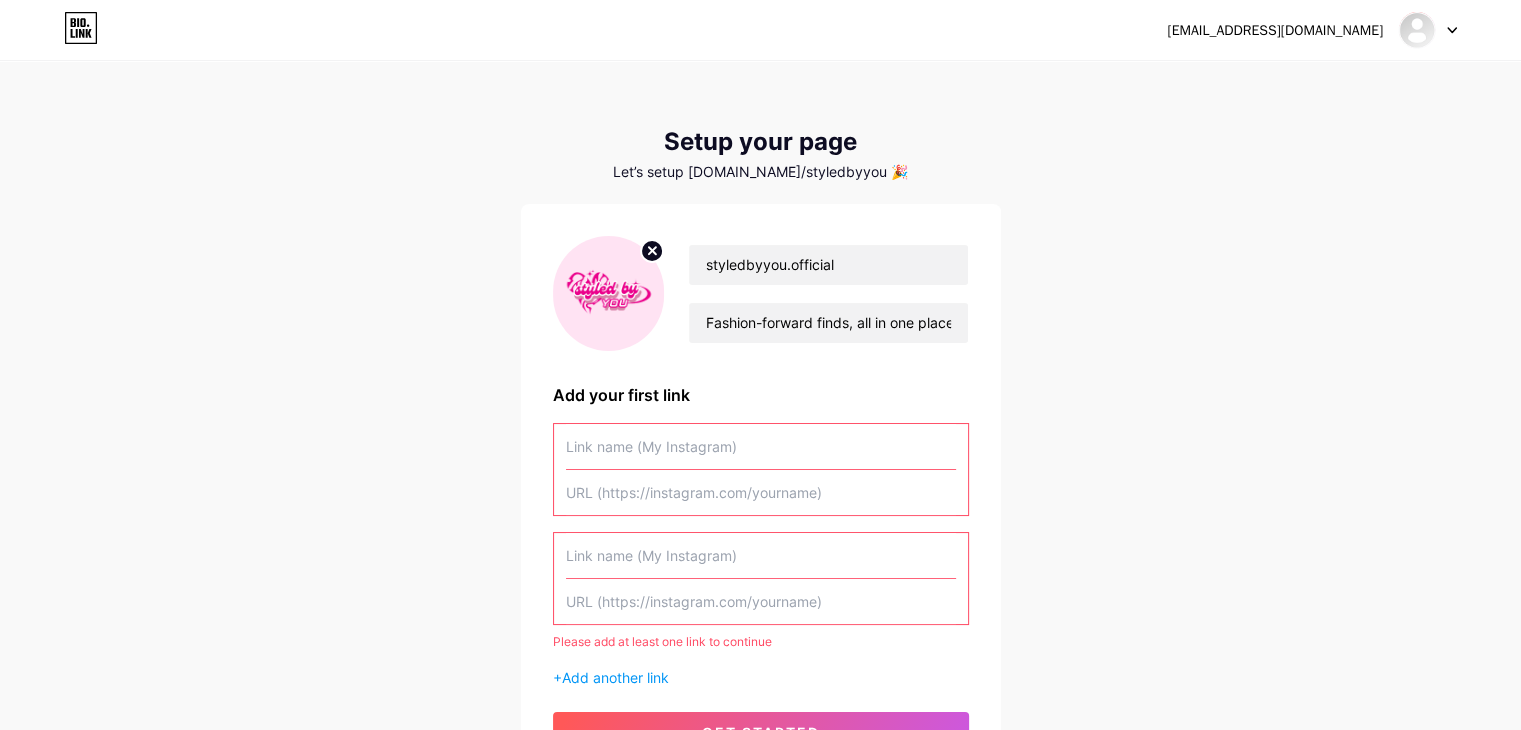 click on "Please add at least one link to continue" at bounding box center [761, 642] 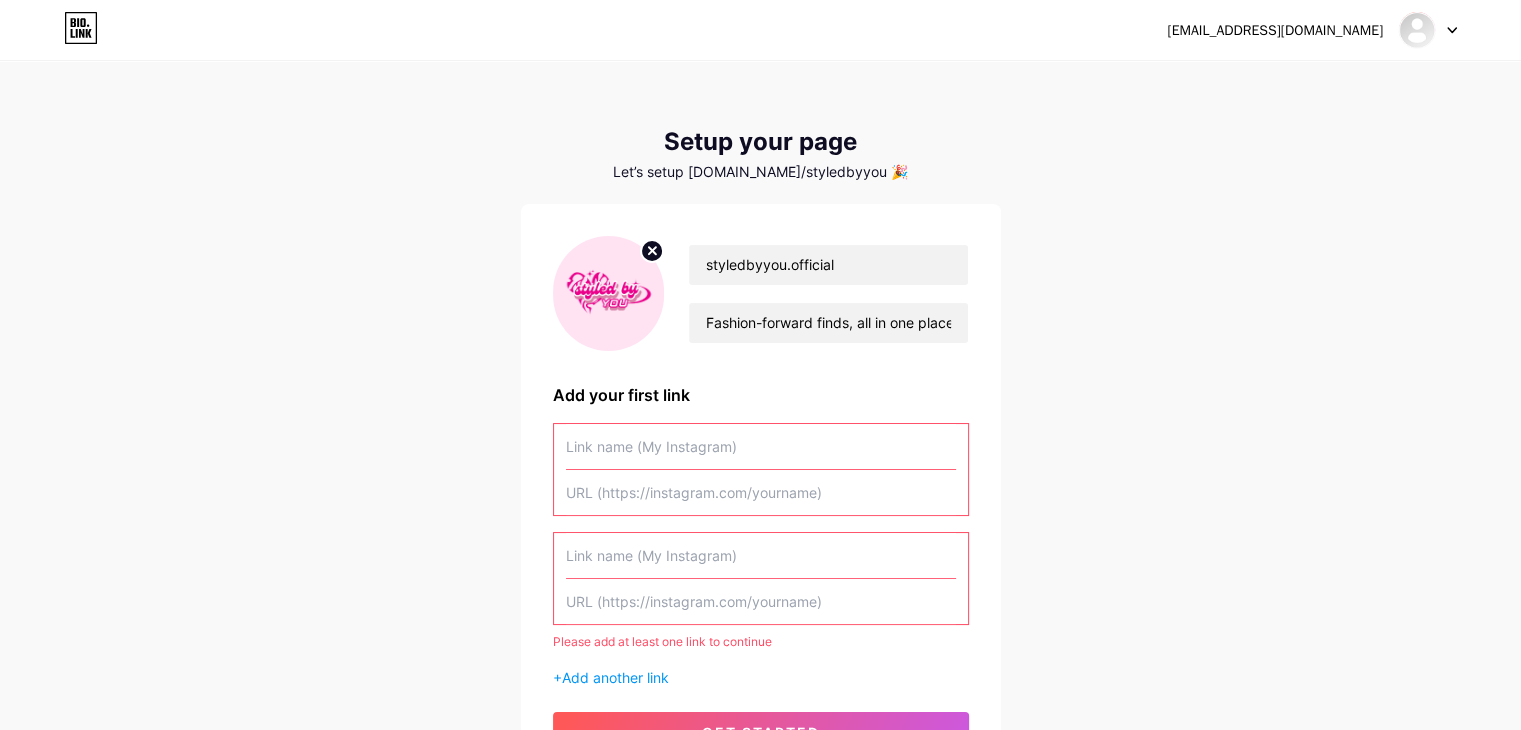 click at bounding box center (761, 446) 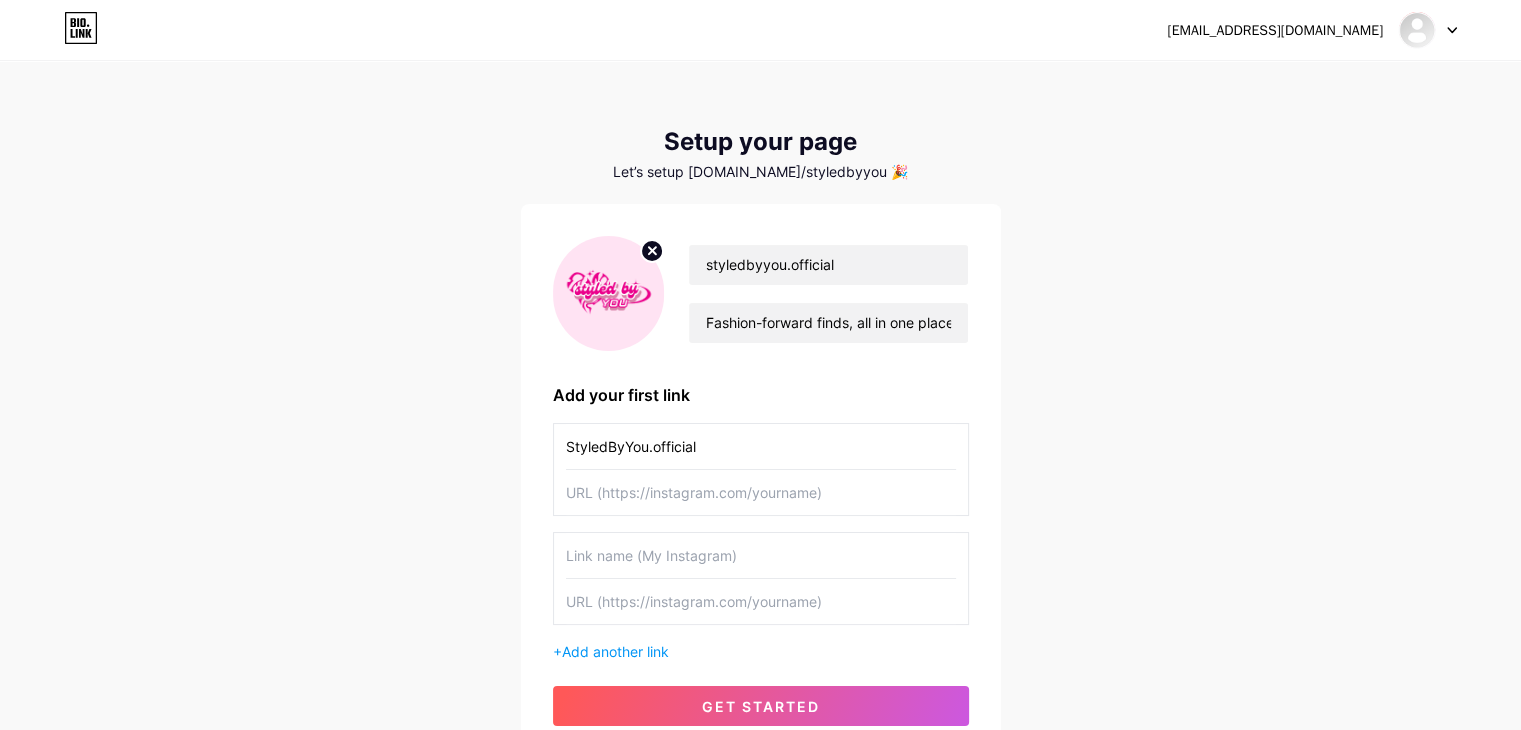 type on "StyledByYou.official" 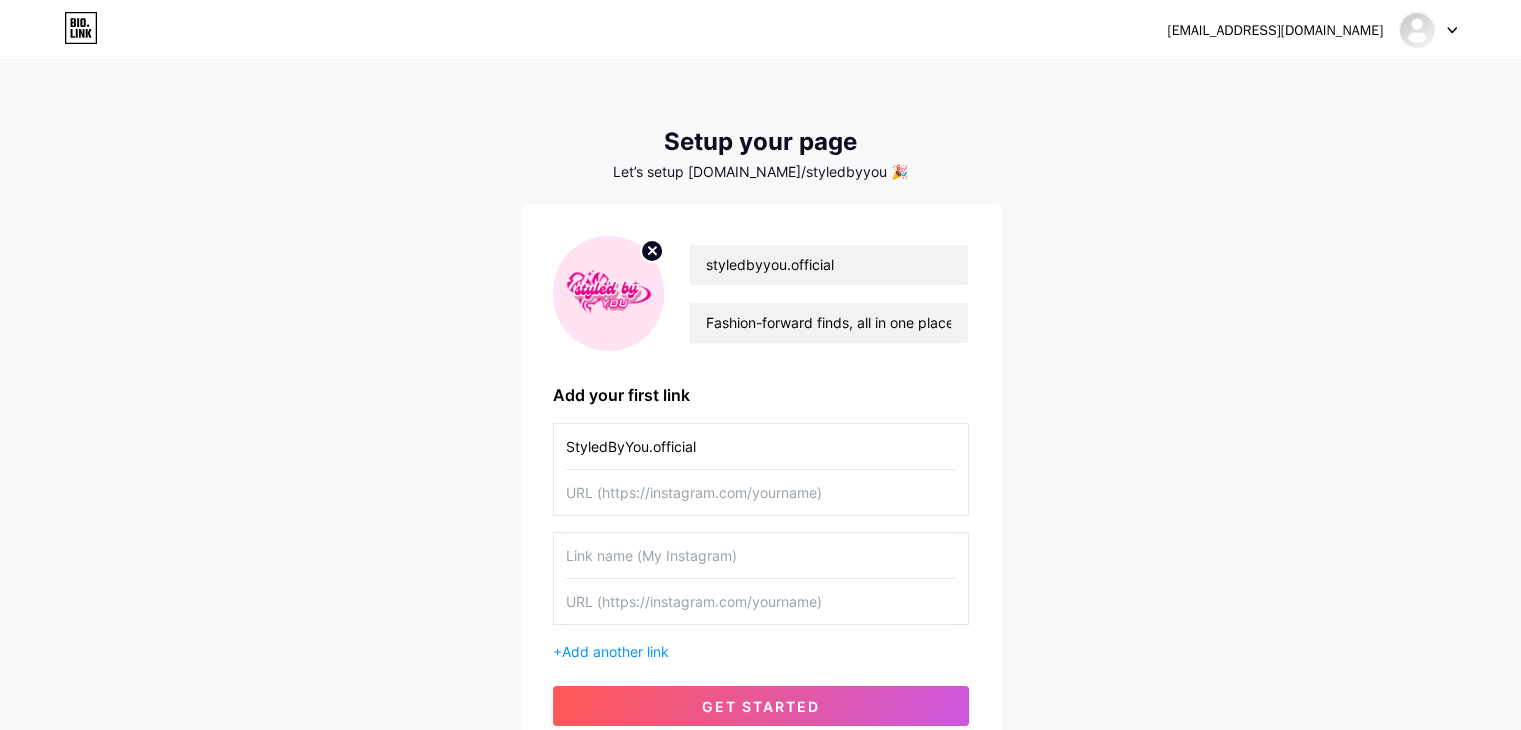 click at bounding box center [761, 492] 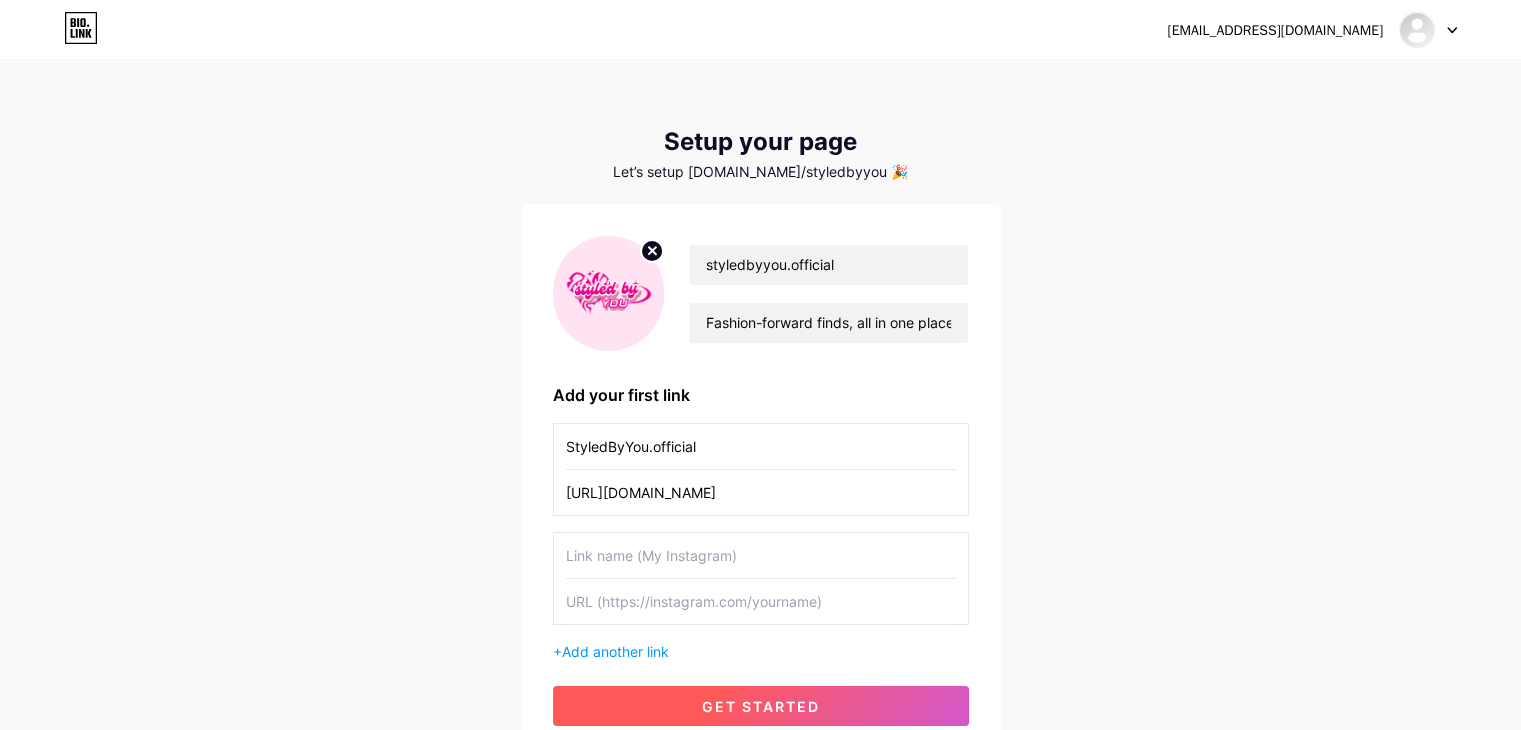 type on "[URL][DOMAIN_NAME]" 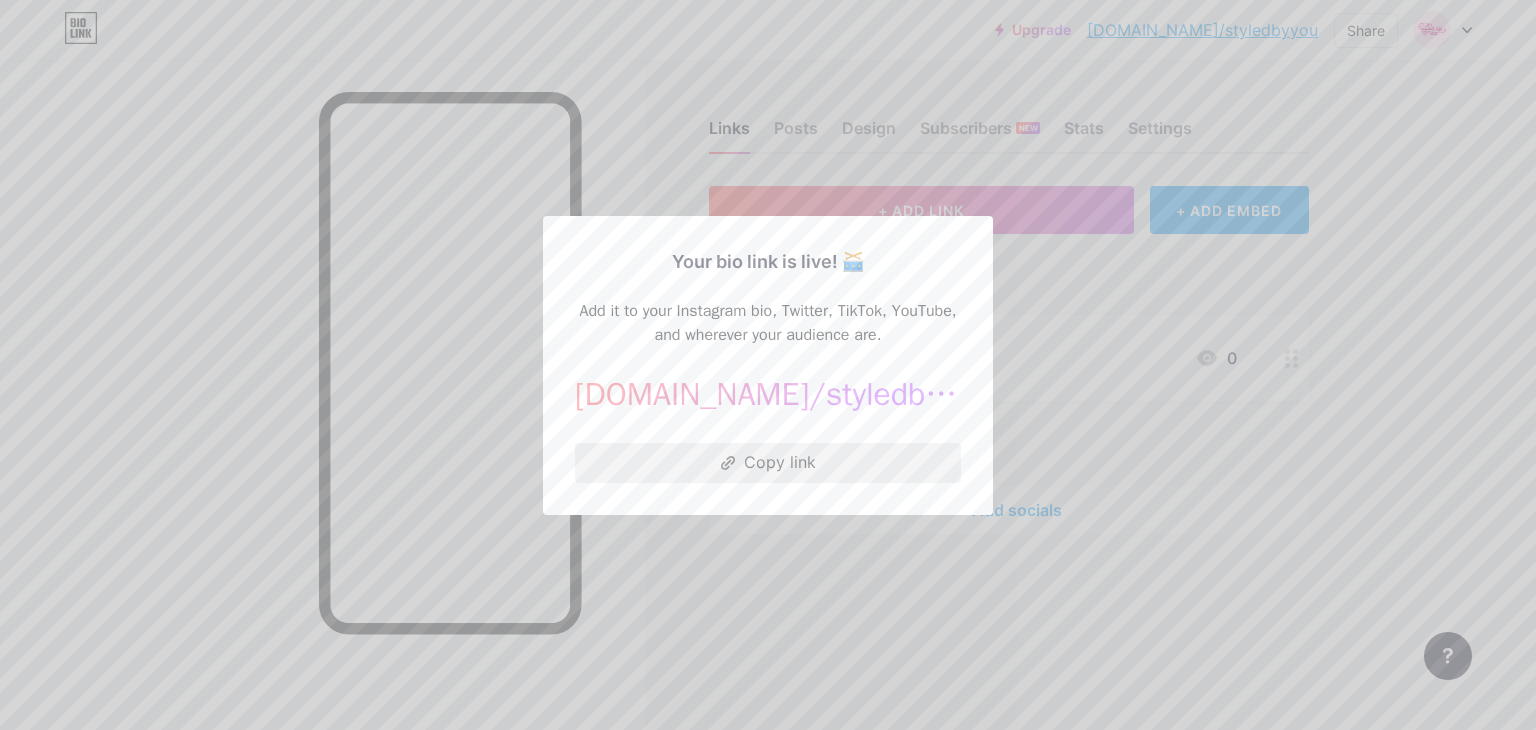click on "Copy link" at bounding box center [768, 463] 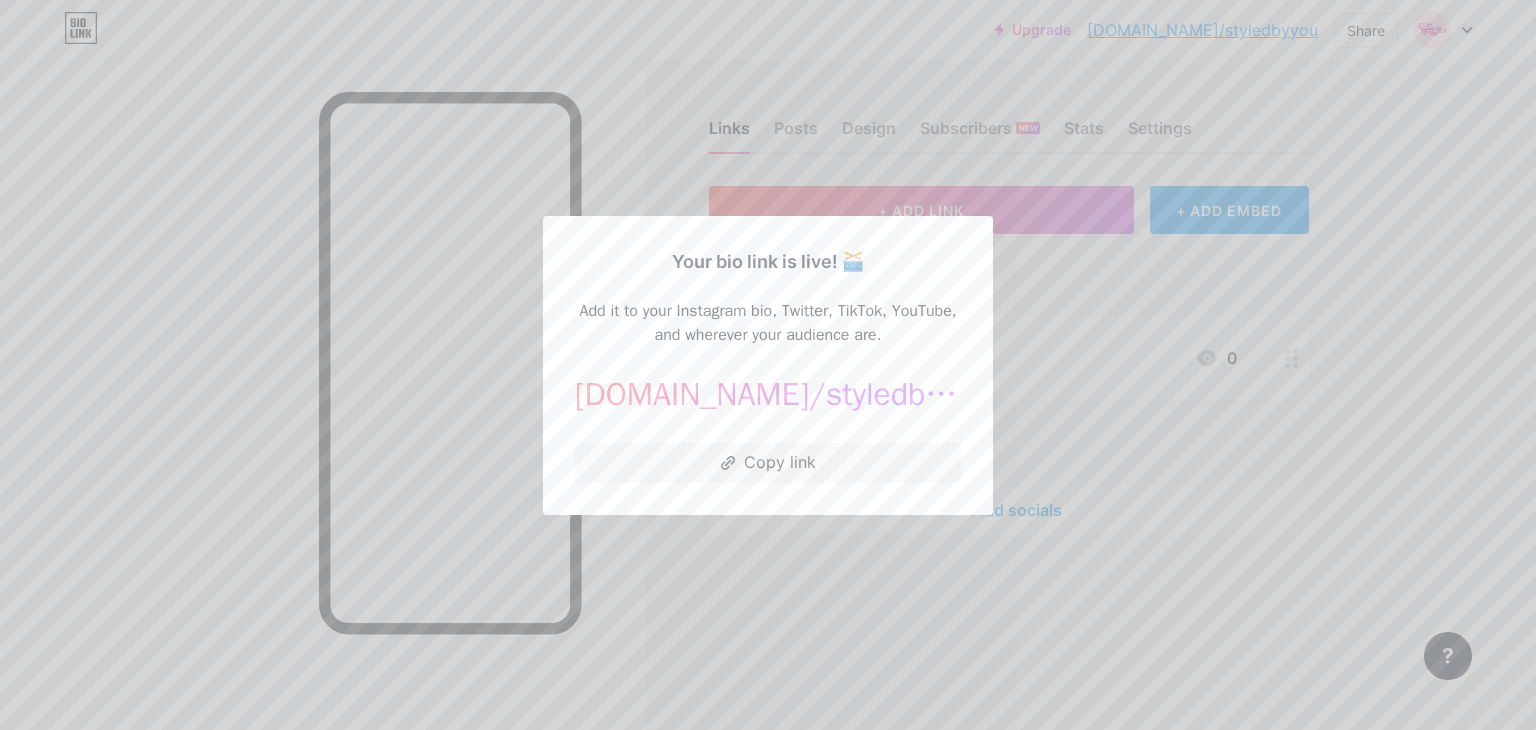 click at bounding box center (768, 365) 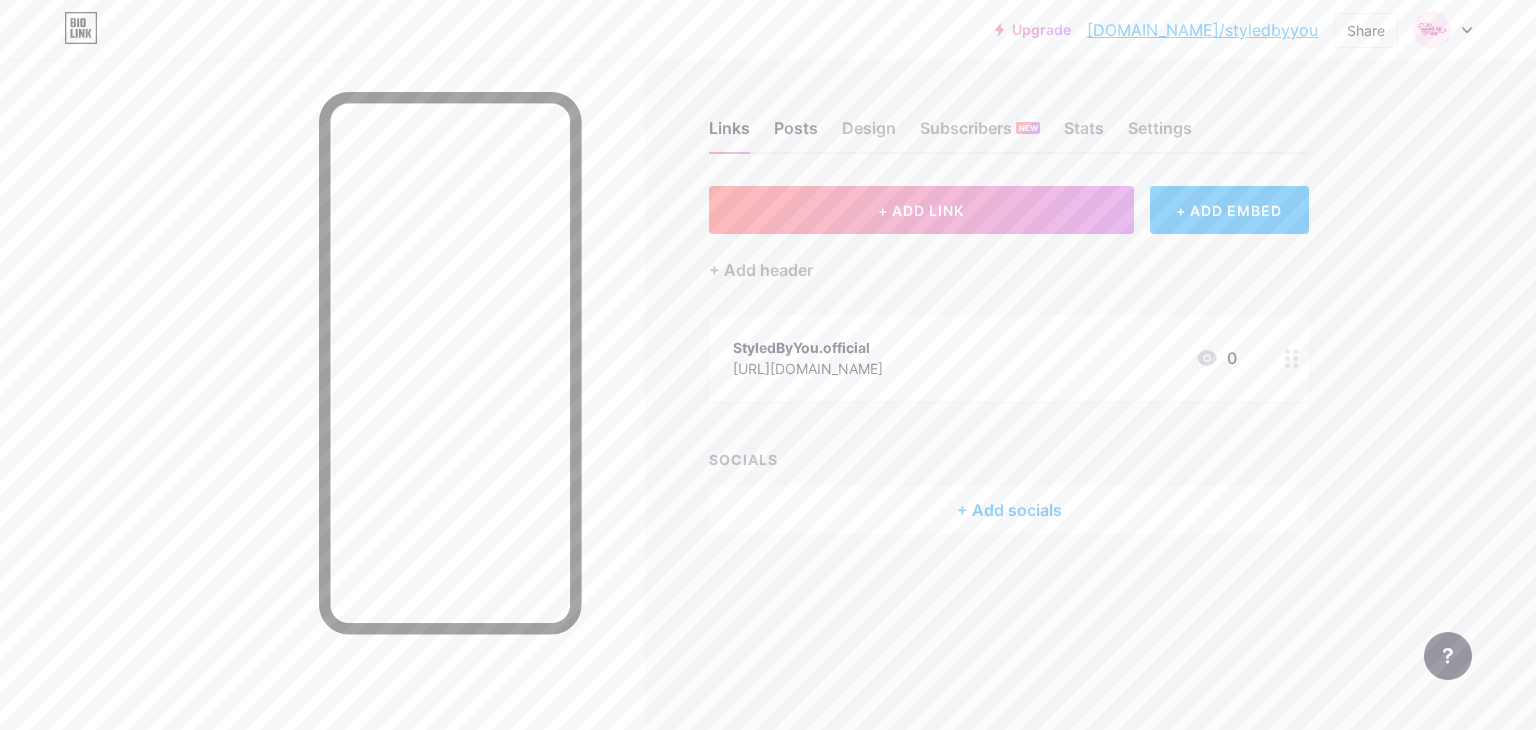 click on "Posts" at bounding box center (796, 134) 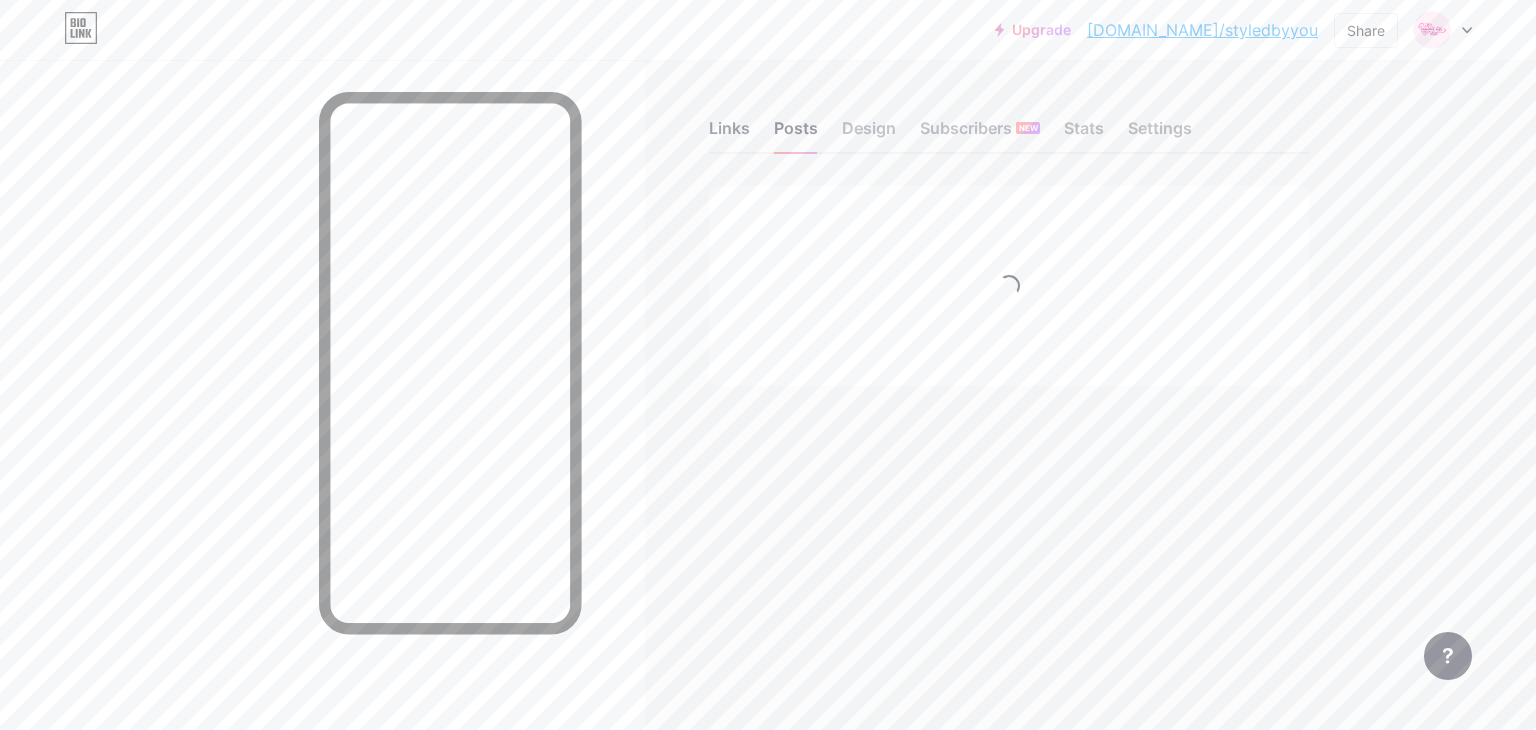 click on "Links" at bounding box center [729, 134] 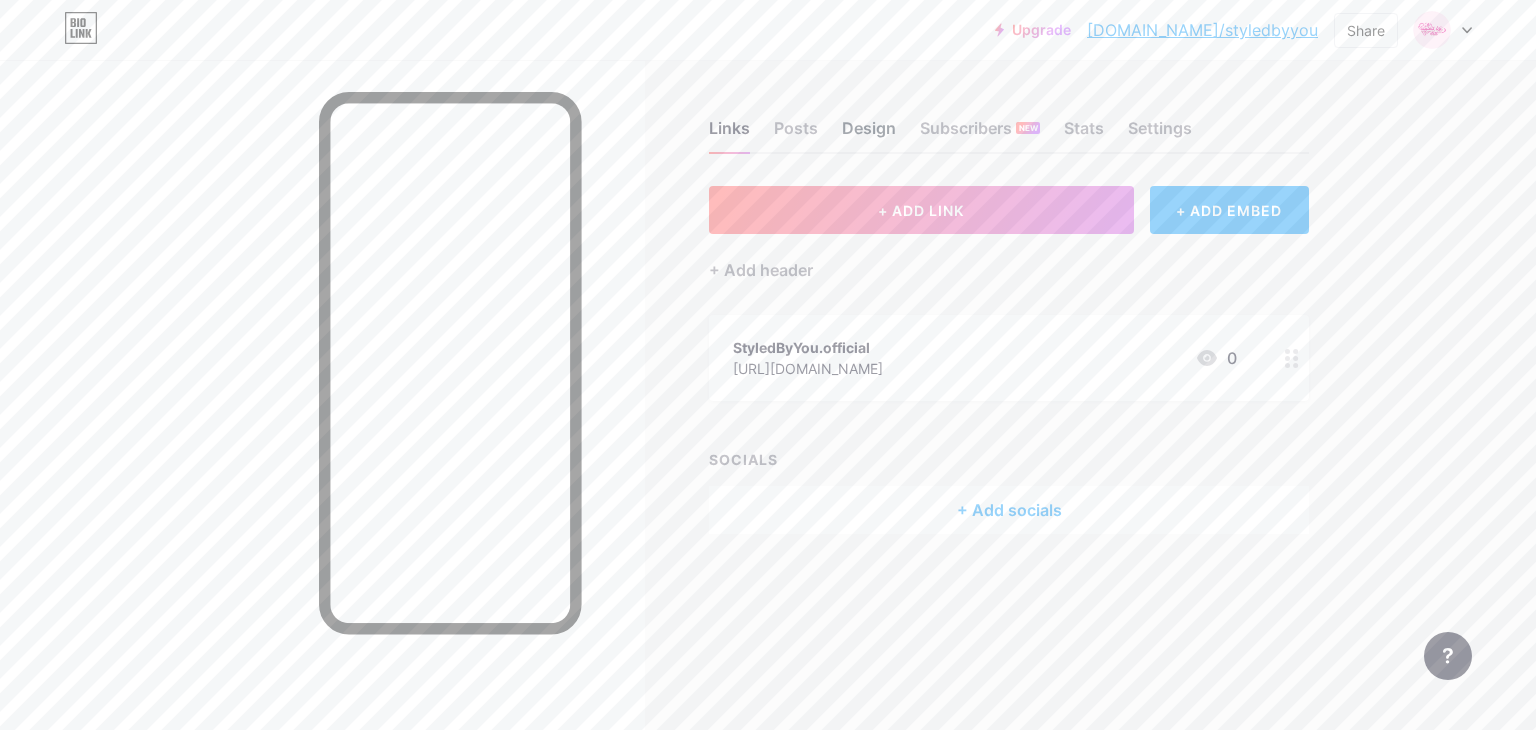 click on "Design" at bounding box center [869, 134] 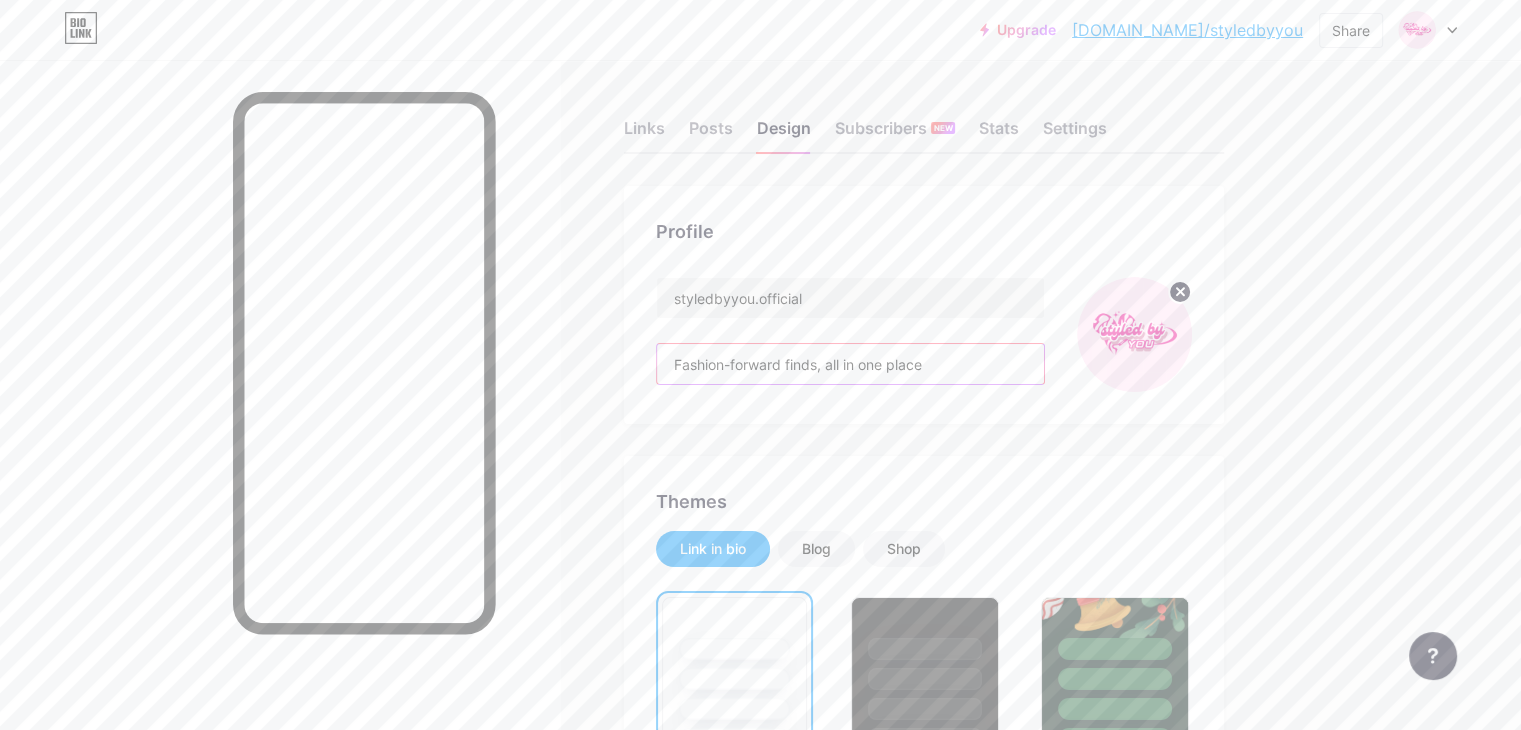 click on "Fashion-forward finds, all in one place" at bounding box center (850, 364) 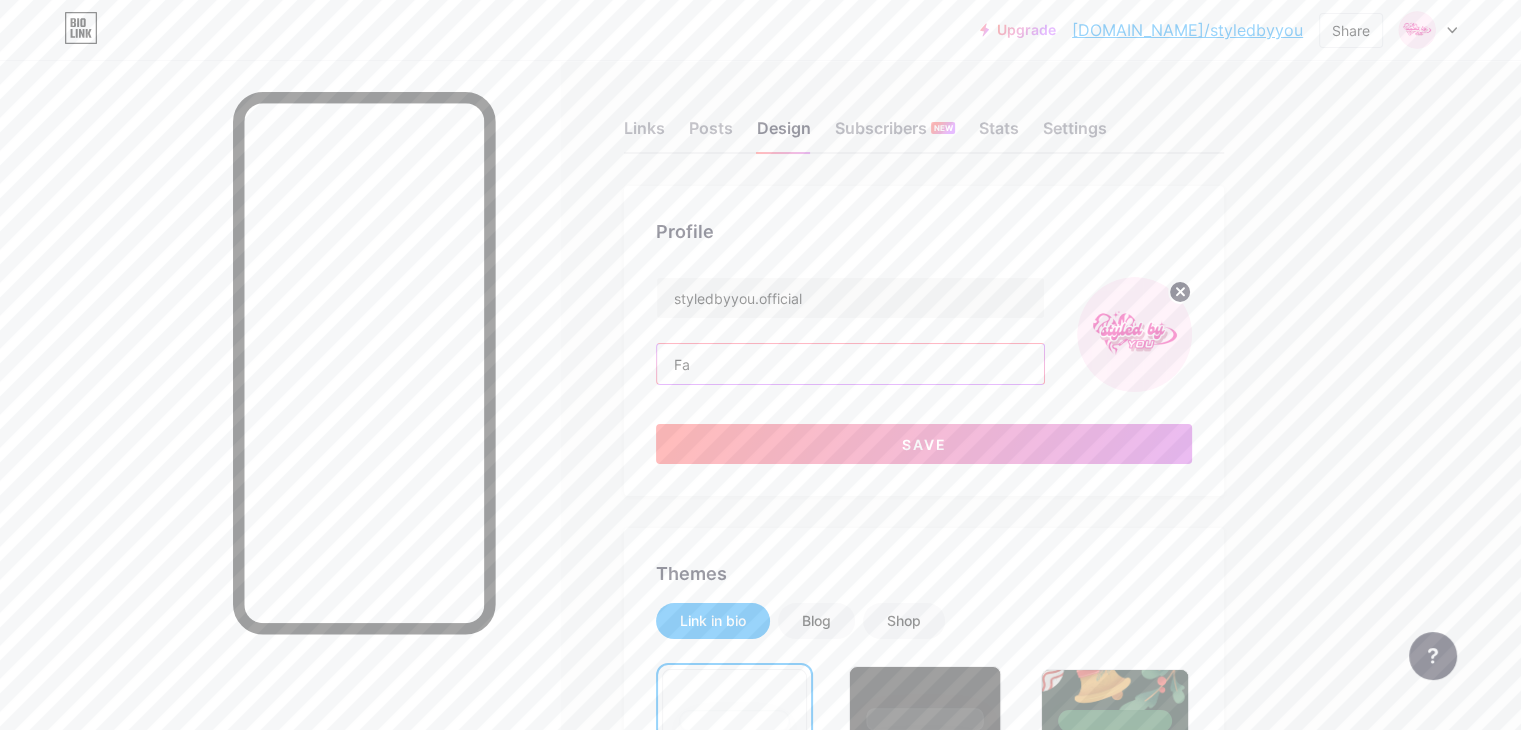 type on "F" 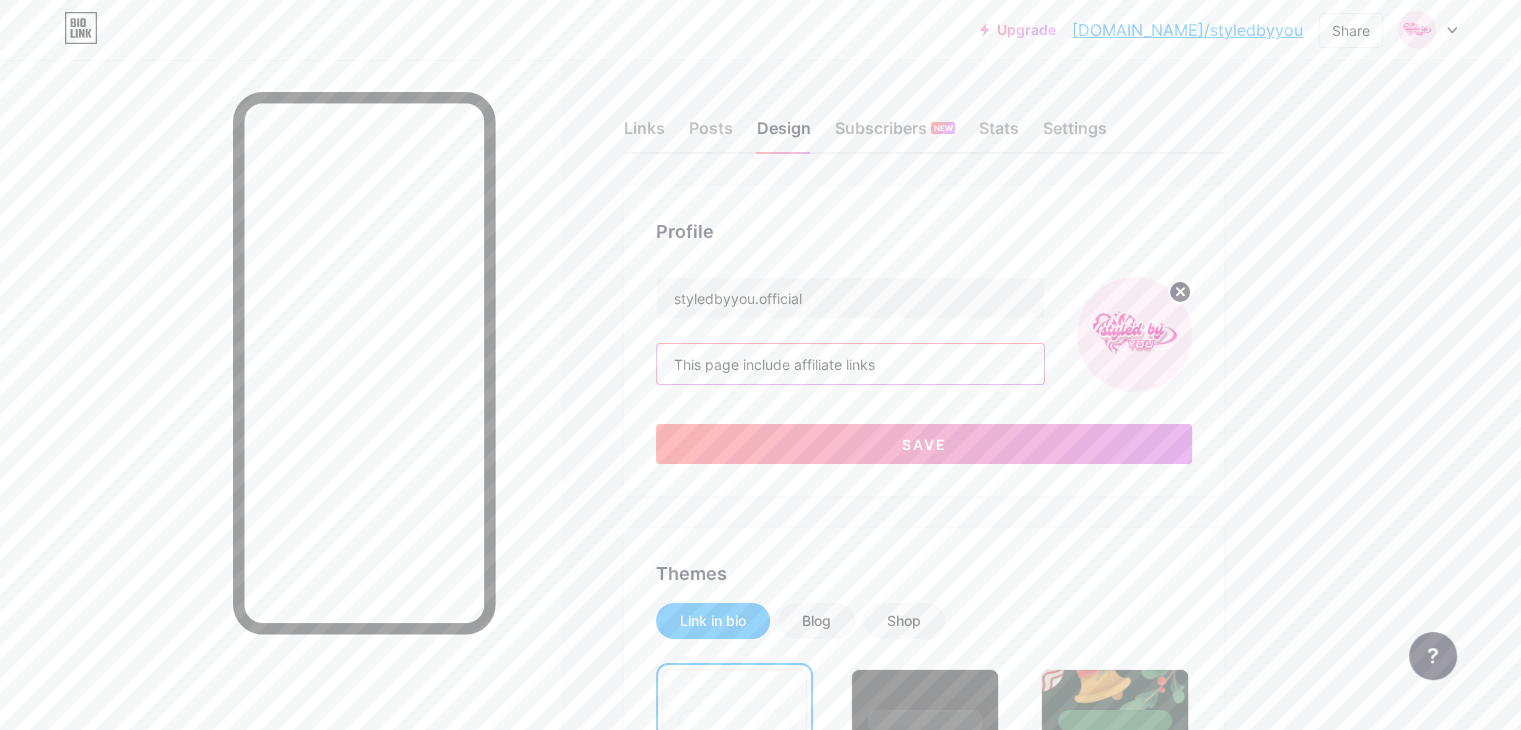 click on "This page include affiliate links" at bounding box center [850, 364] 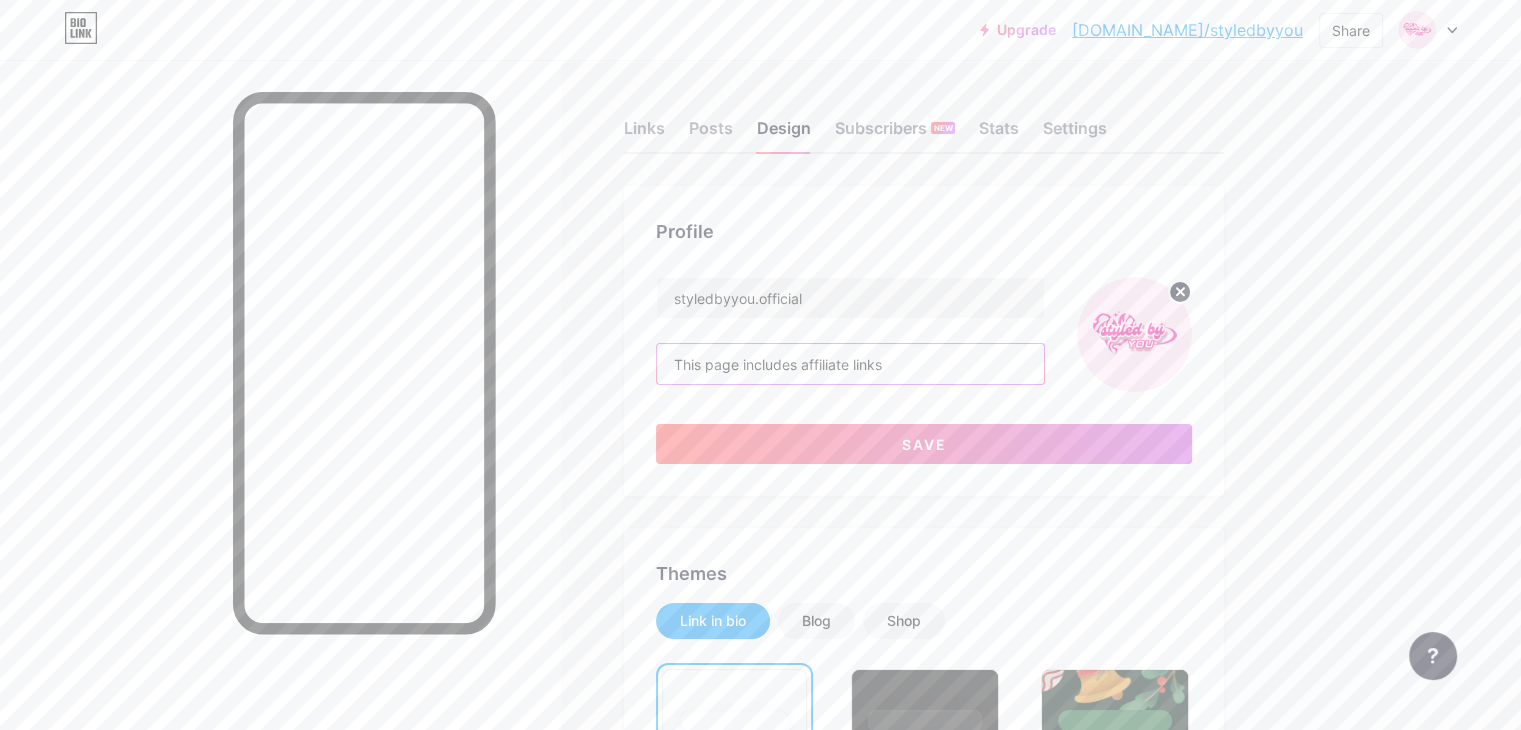 click on "This page includes affiliate links" at bounding box center (850, 364) 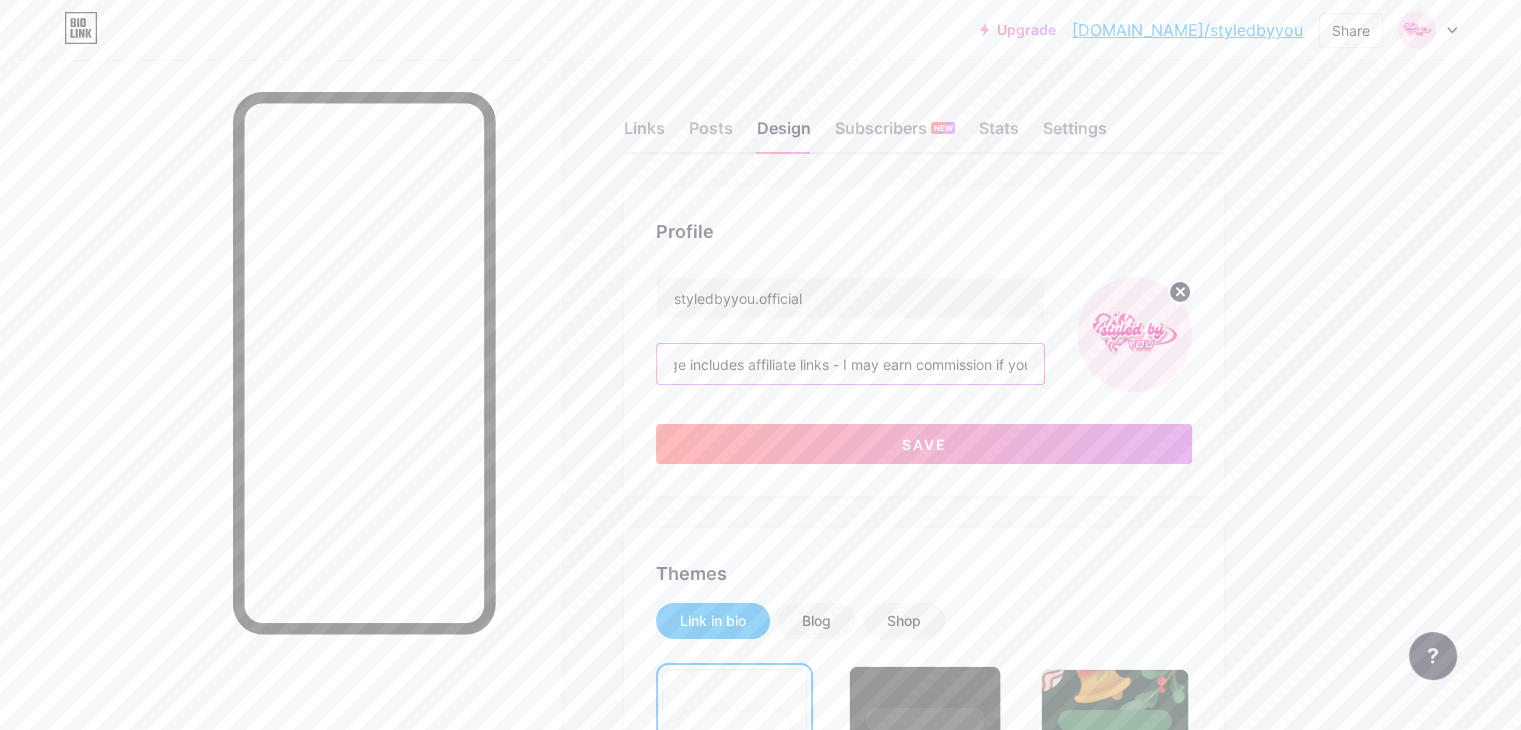 scroll, scrollTop: 0, scrollLeft: 61, axis: horizontal 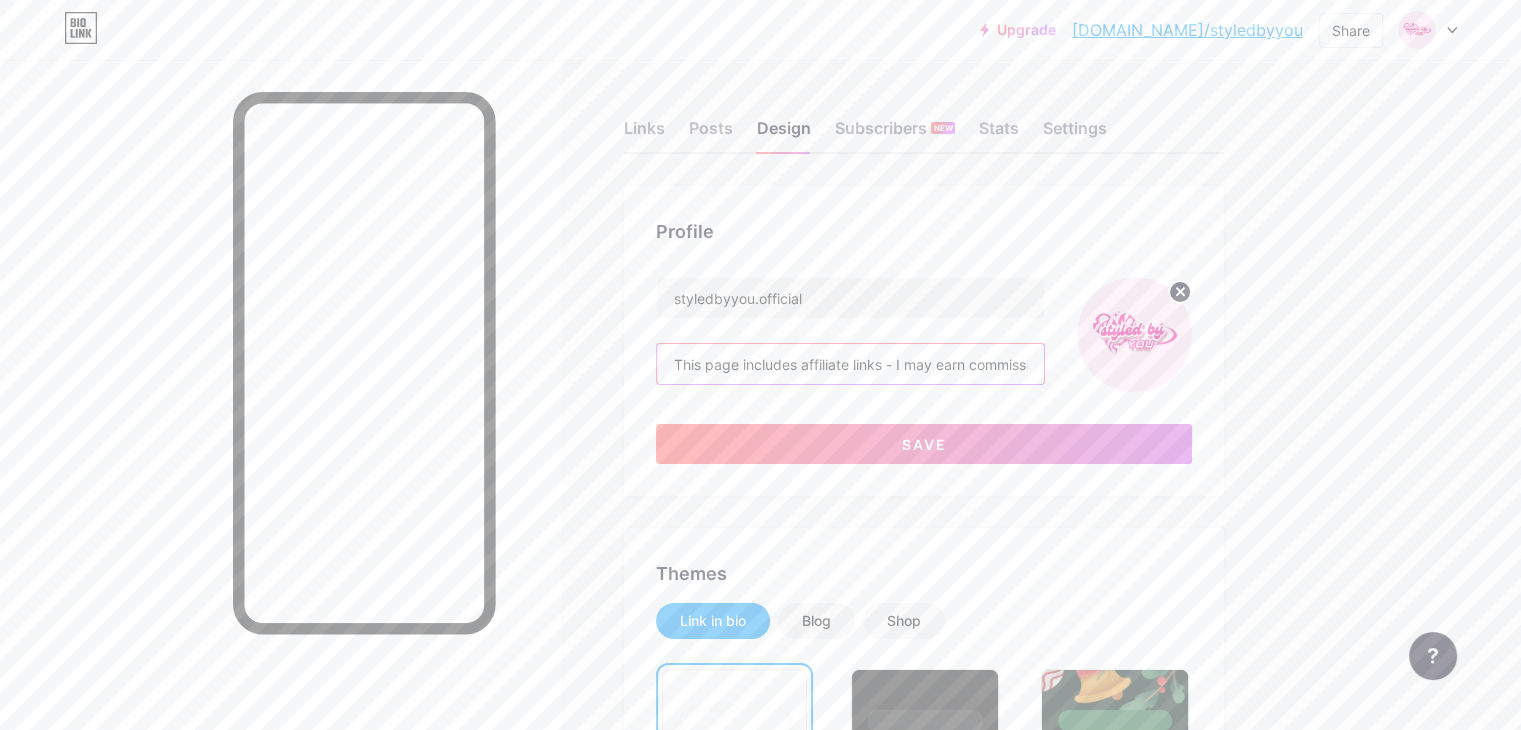 click on "This page includes affiliate links - I may earn commission if you purchase through these links" at bounding box center [850, 364] 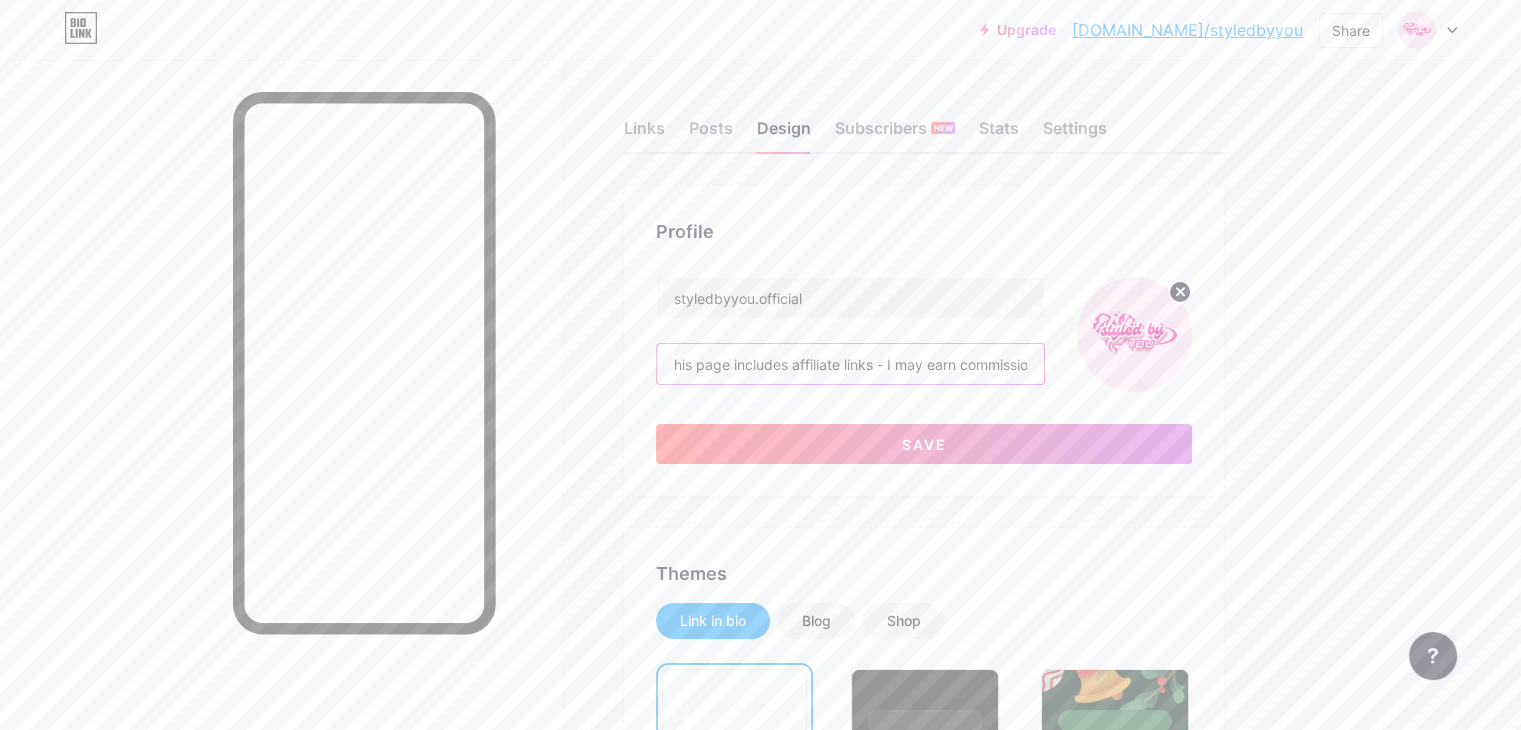 click on "This page includes affiliate links - I may earn commission if you purchase through these links" at bounding box center (850, 364) 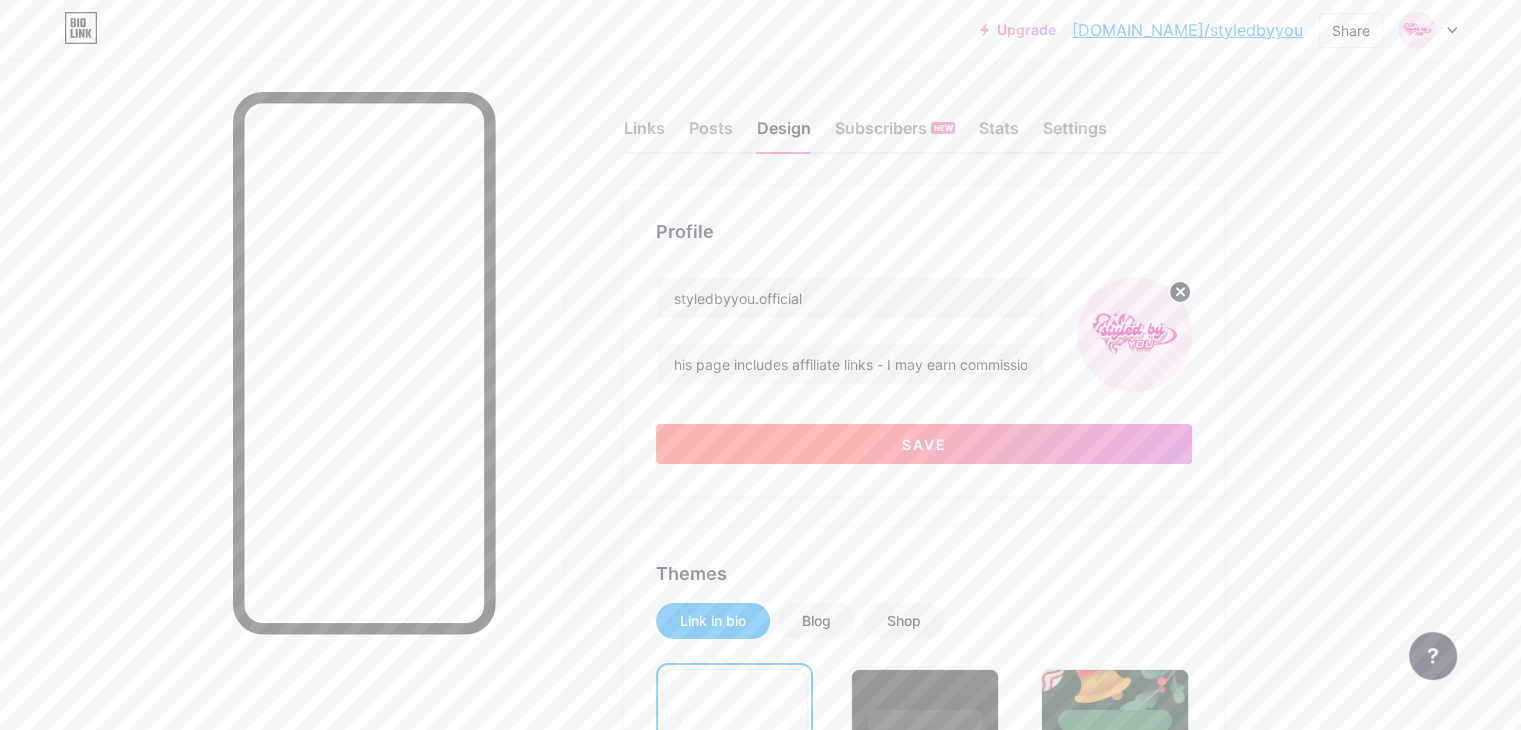 scroll, scrollTop: 0, scrollLeft: 0, axis: both 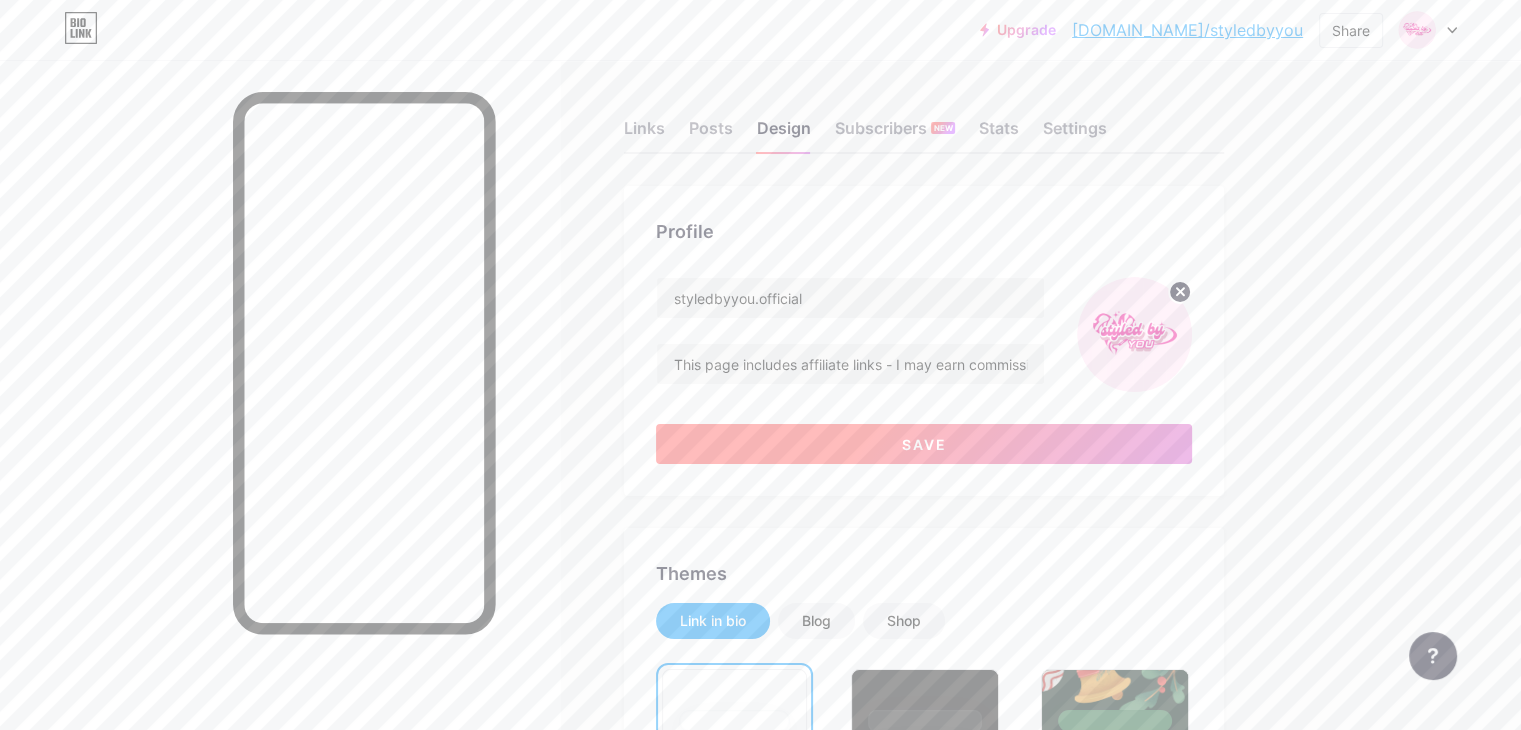 click on "Save" at bounding box center (924, 444) 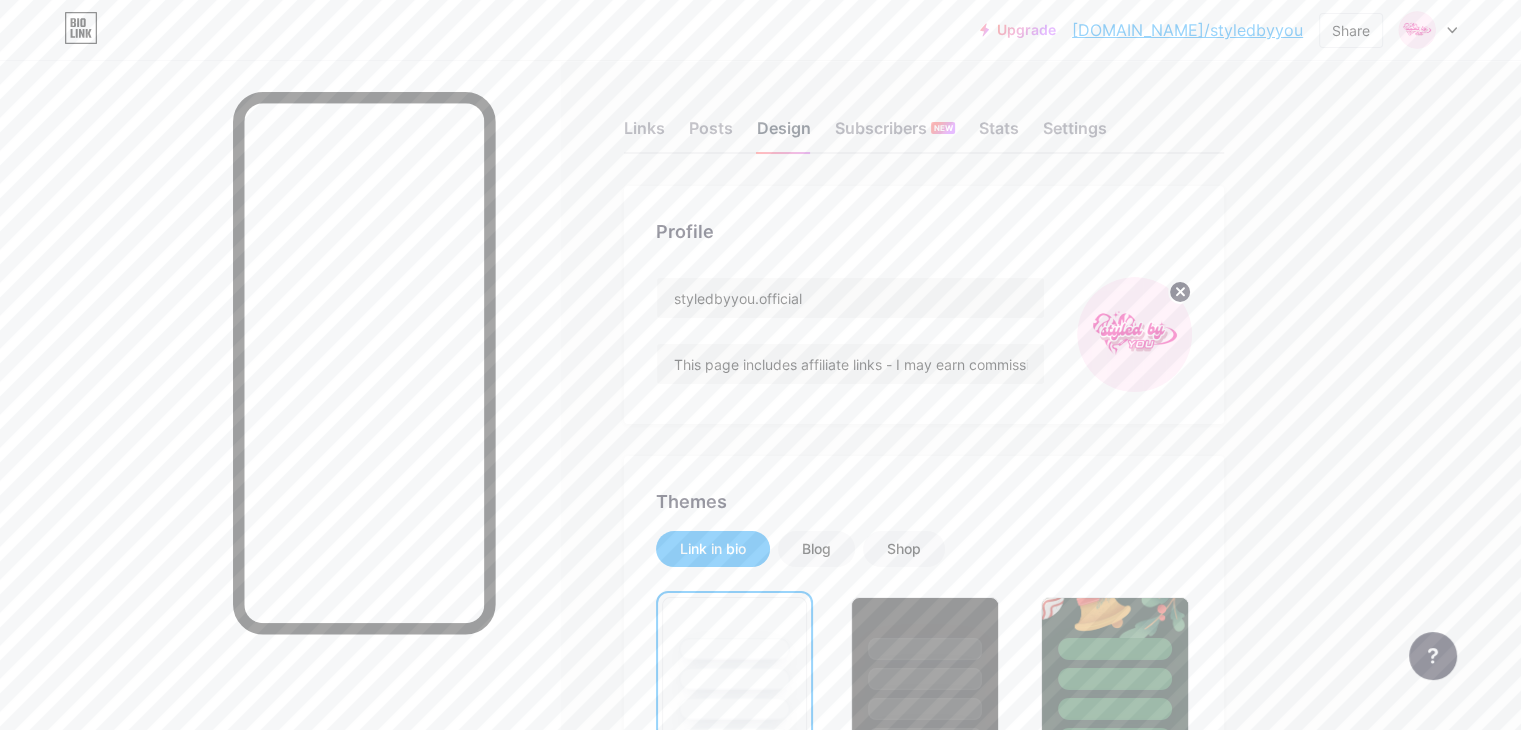 click on "Design" at bounding box center [784, 134] 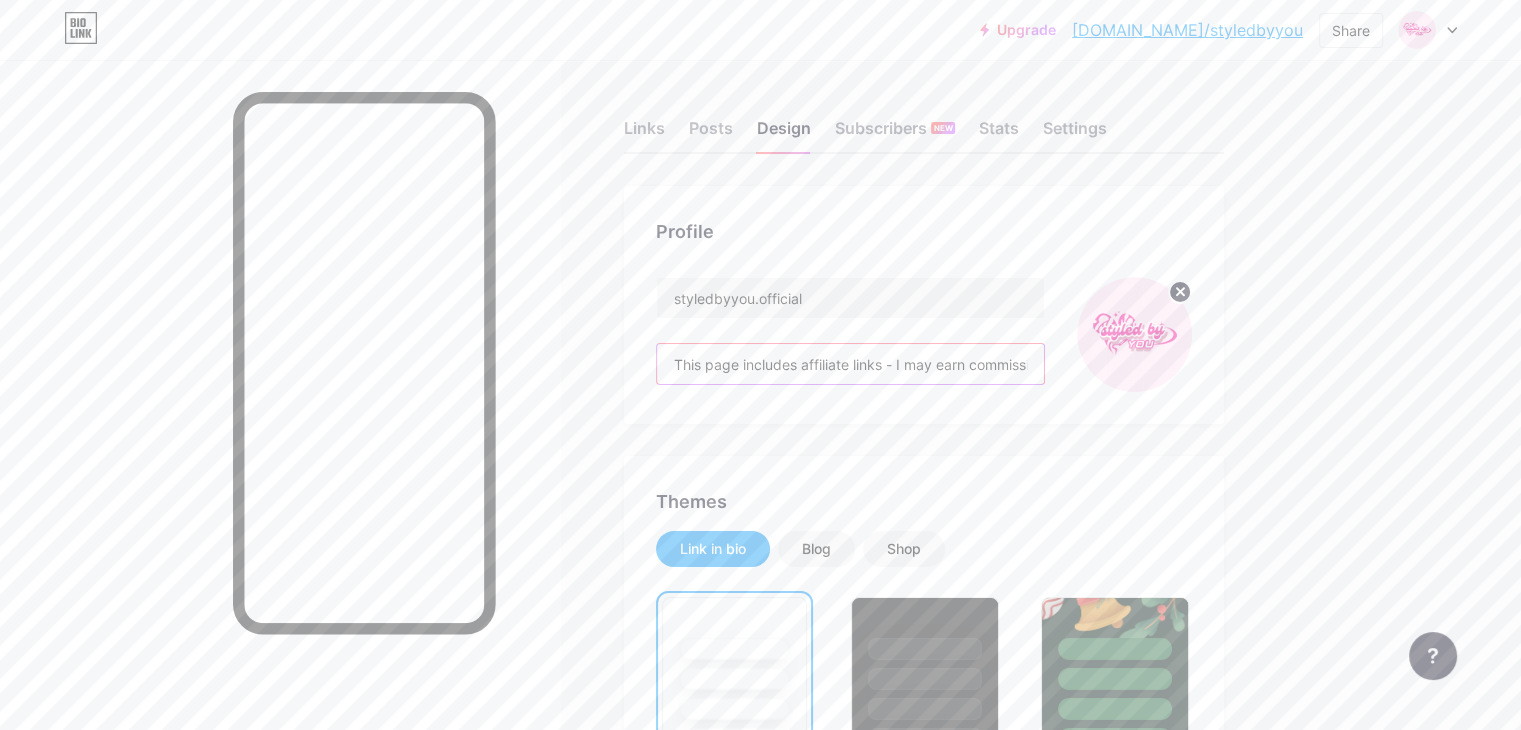 click on "This page includes affiliate links - I may earn commission if you purchase through these links" at bounding box center [850, 364] 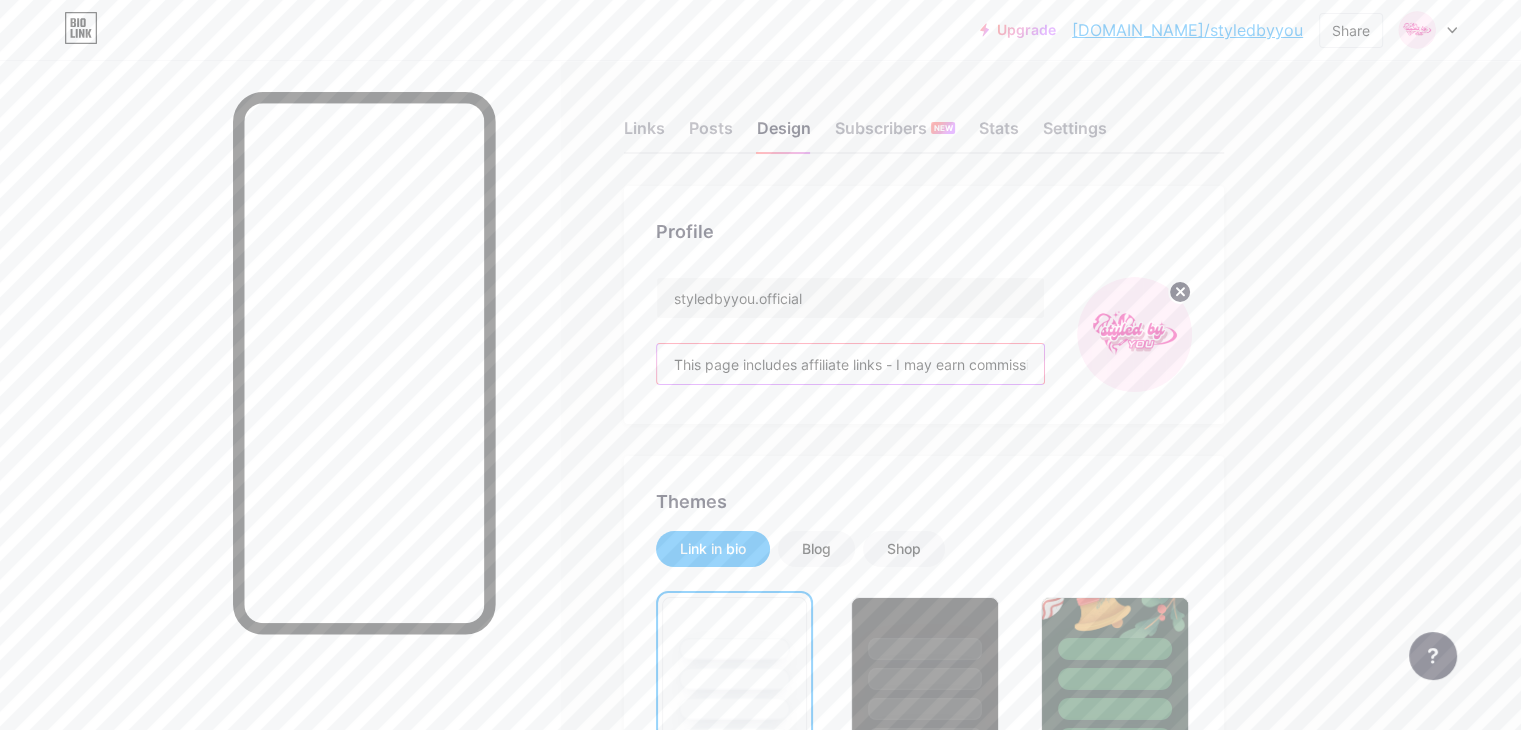 scroll, scrollTop: 0, scrollLeft: 257, axis: horizontal 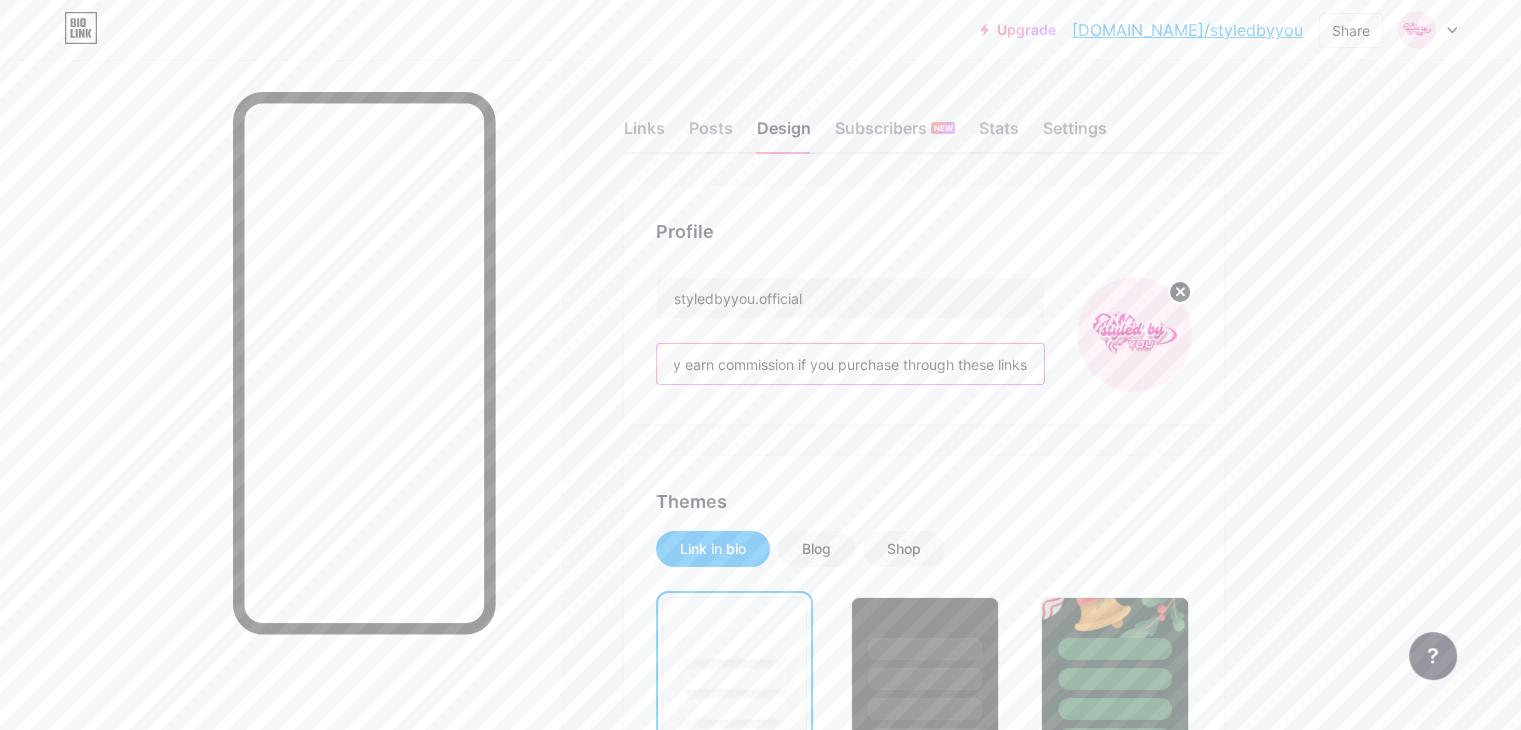 drag, startPoint x: 1110, startPoint y: 366, endPoint x: 1194, endPoint y: 353, distance: 85 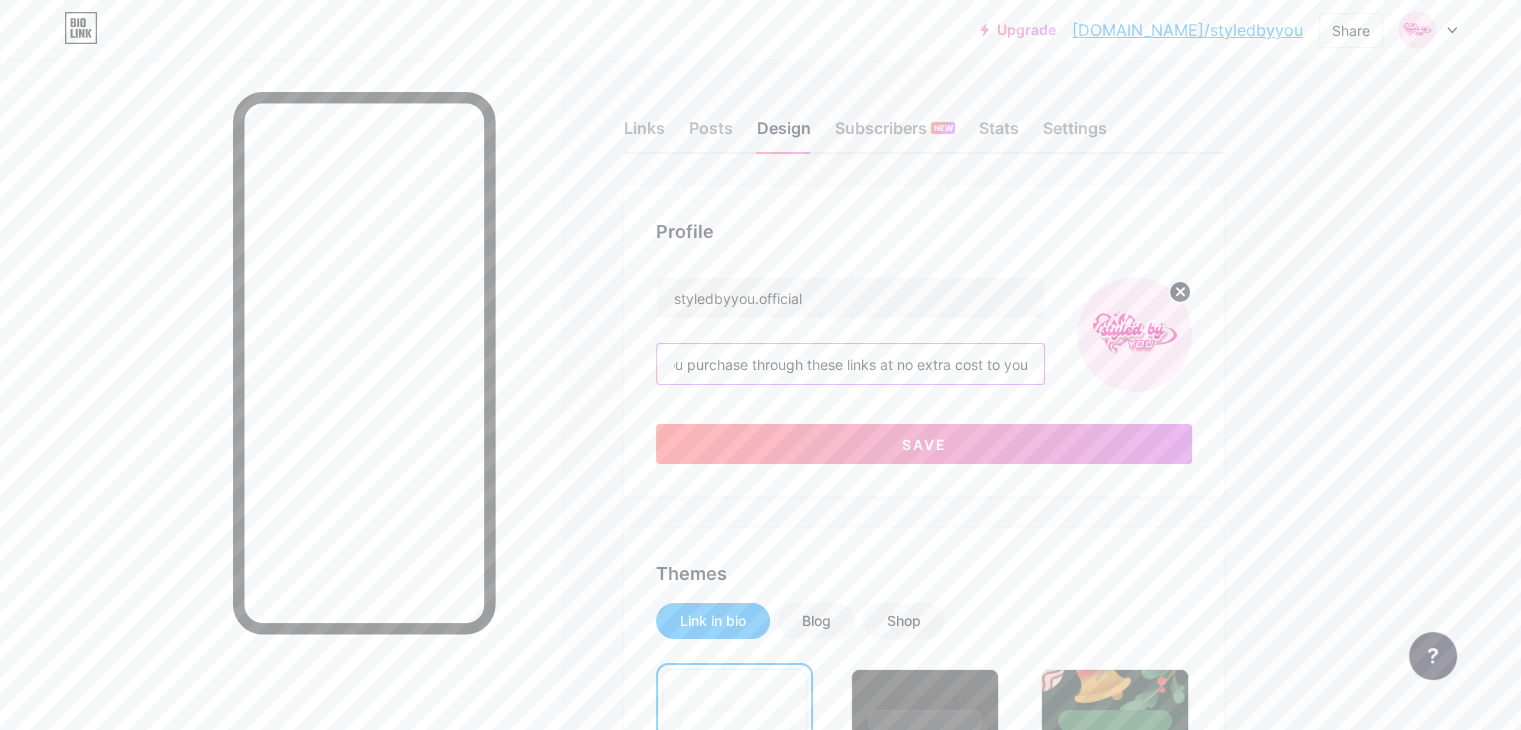 scroll, scrollTop: 0, scrollLeft: 410, axis: horizontal 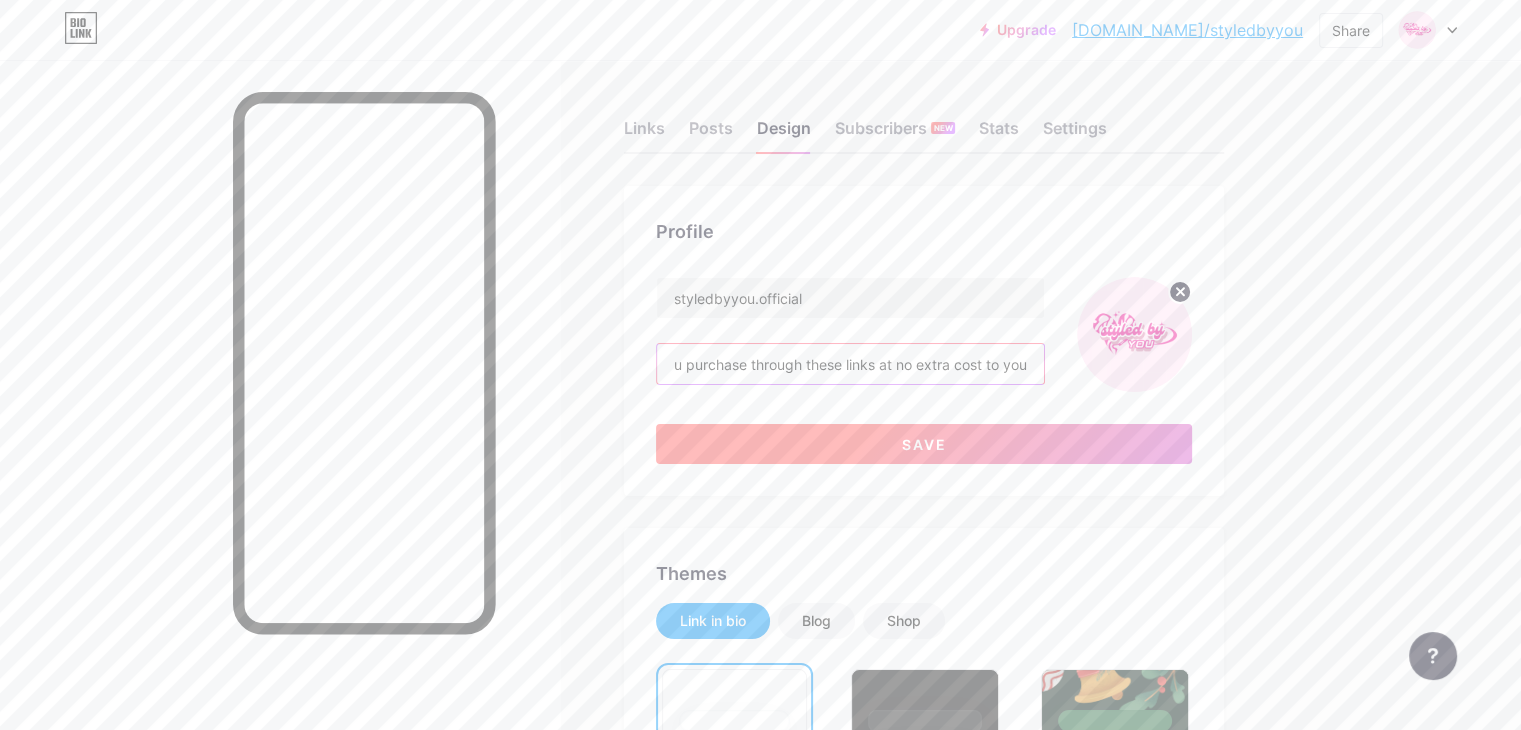 type on "This page includes affiliate links - I may earn commission if you purchase through these links at no extra cost to you" 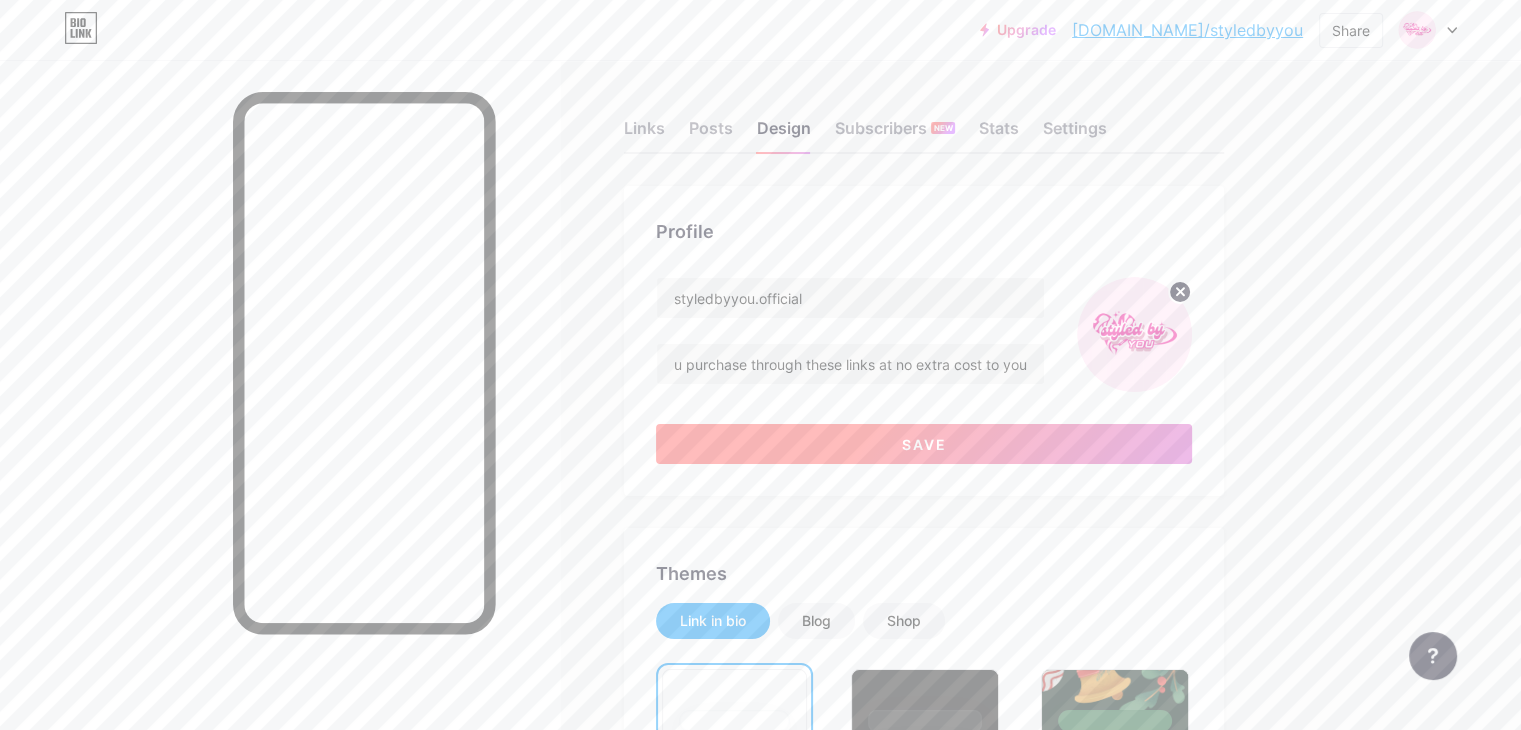 scroll, scrollTop: 0, scrollLeft: 0, axis: both 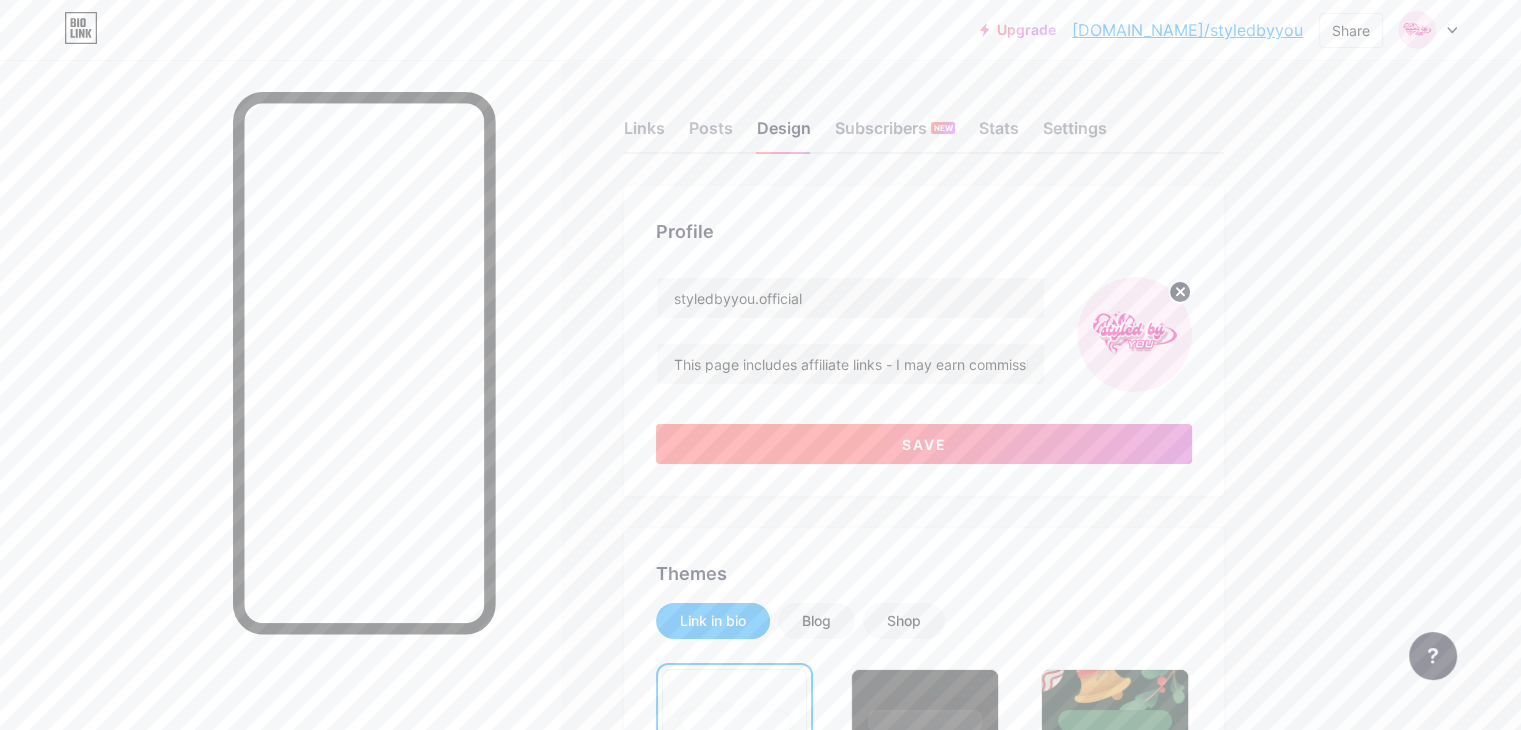 click on "Save" at bounding box center [924, 444] 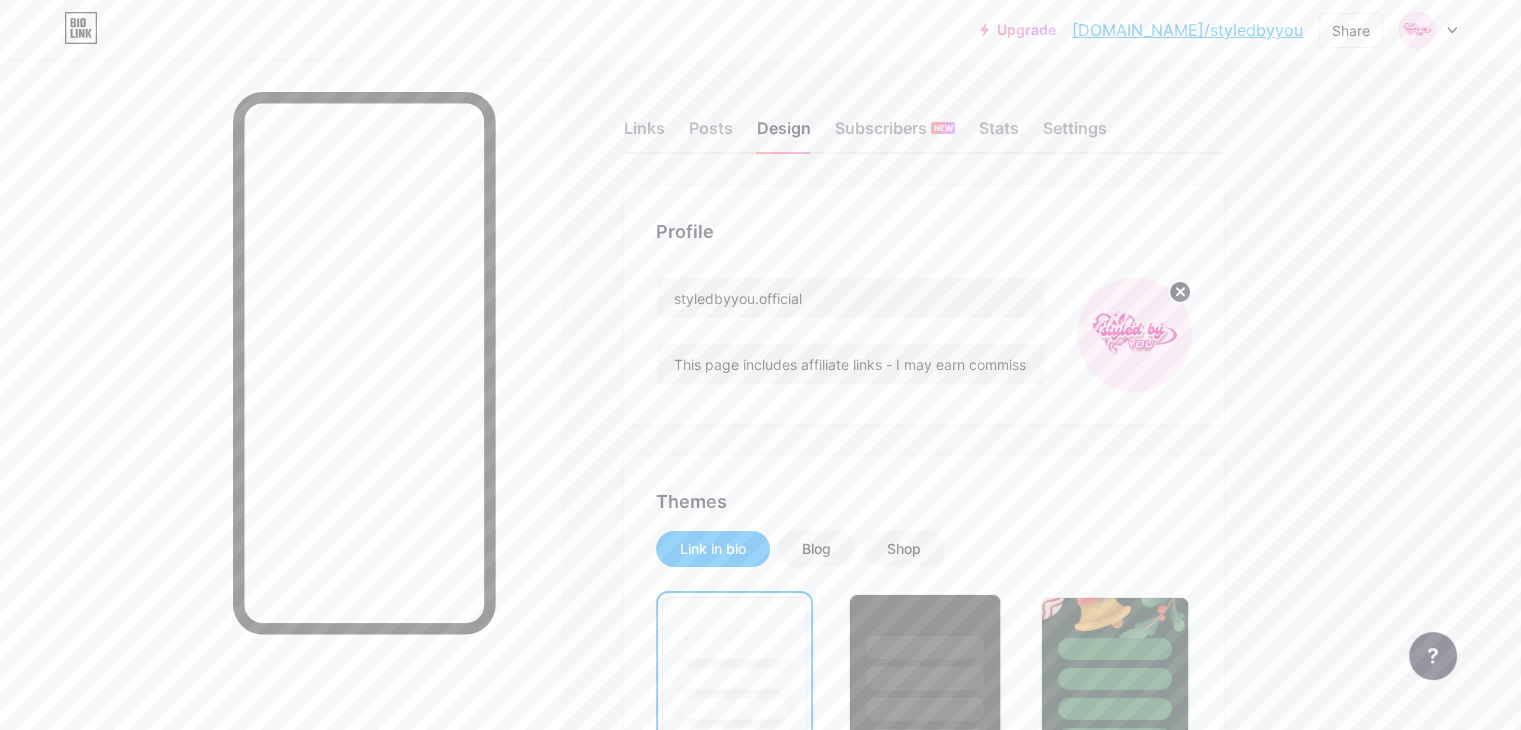 click at bounding box center [925, 673] 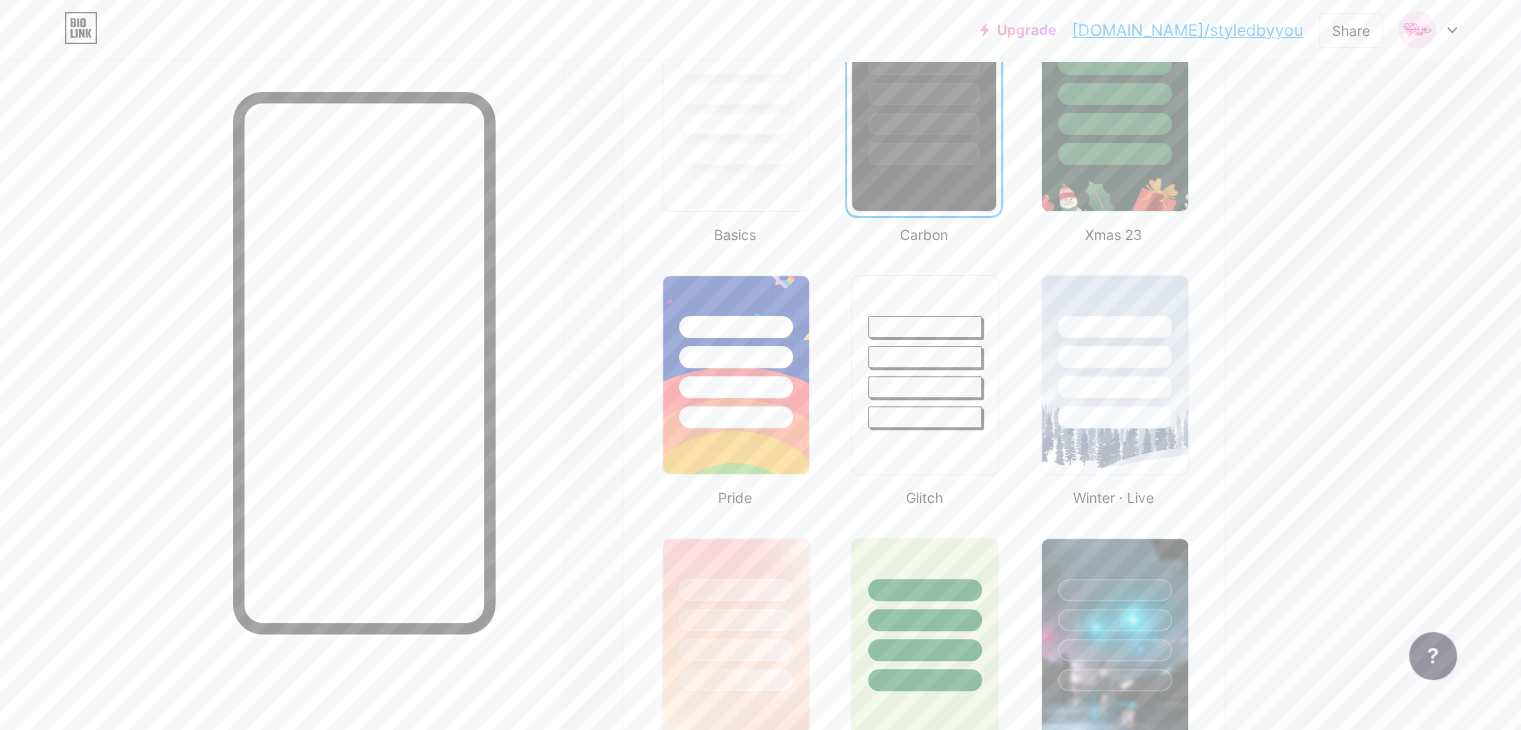 scroll, scrollTop: 638, scrollLeft: 0, axis: vertical 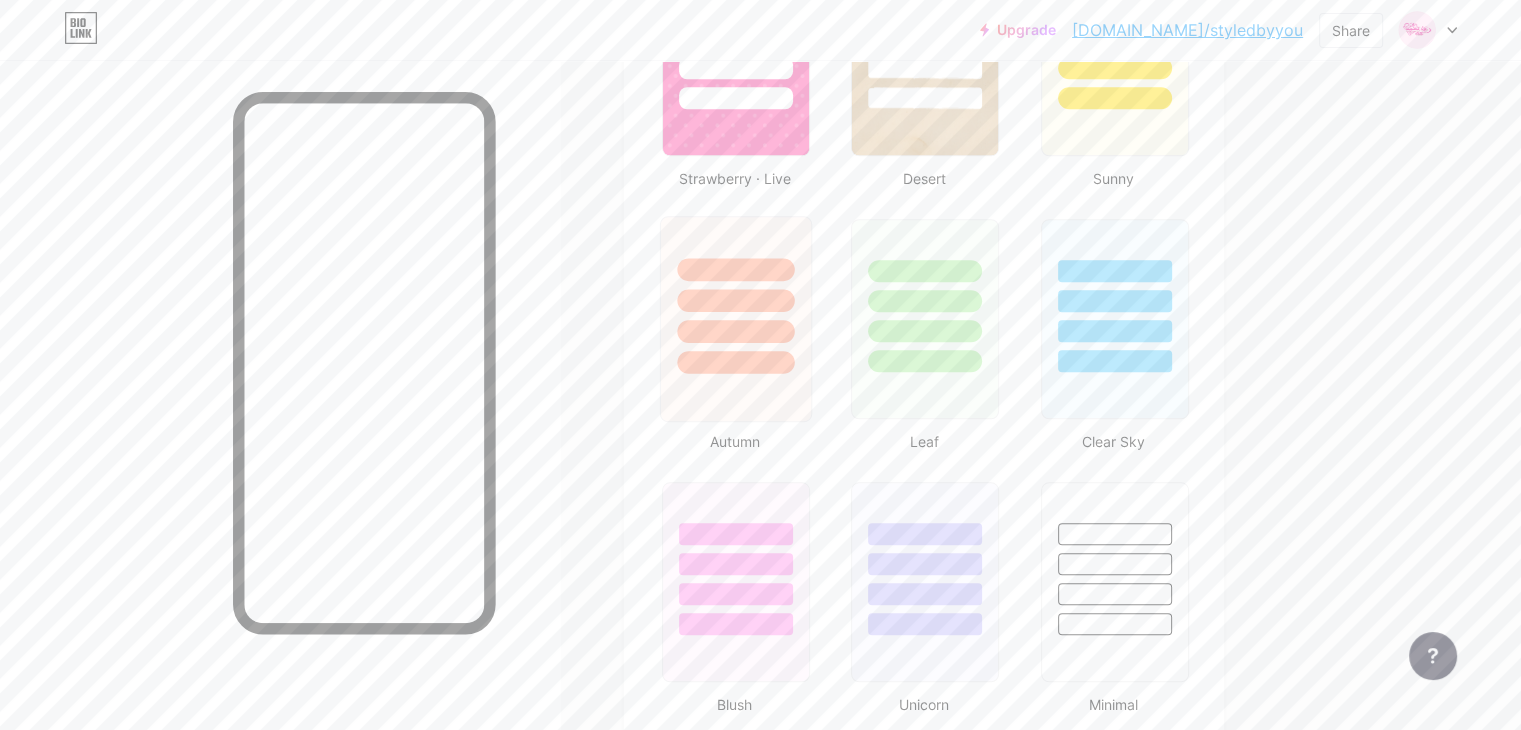 click at bounding box center (735, 362) 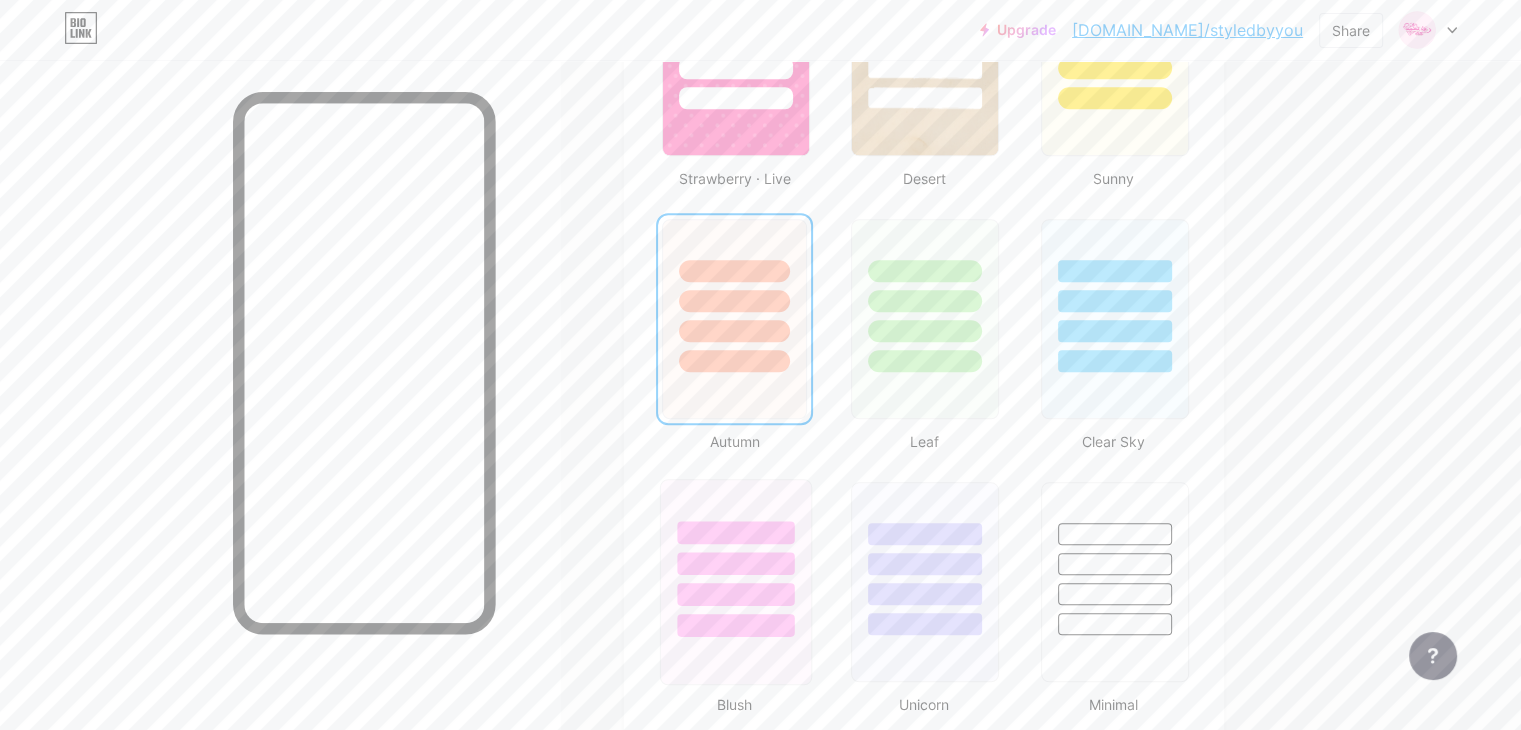 click at bounding box center (736, 558) 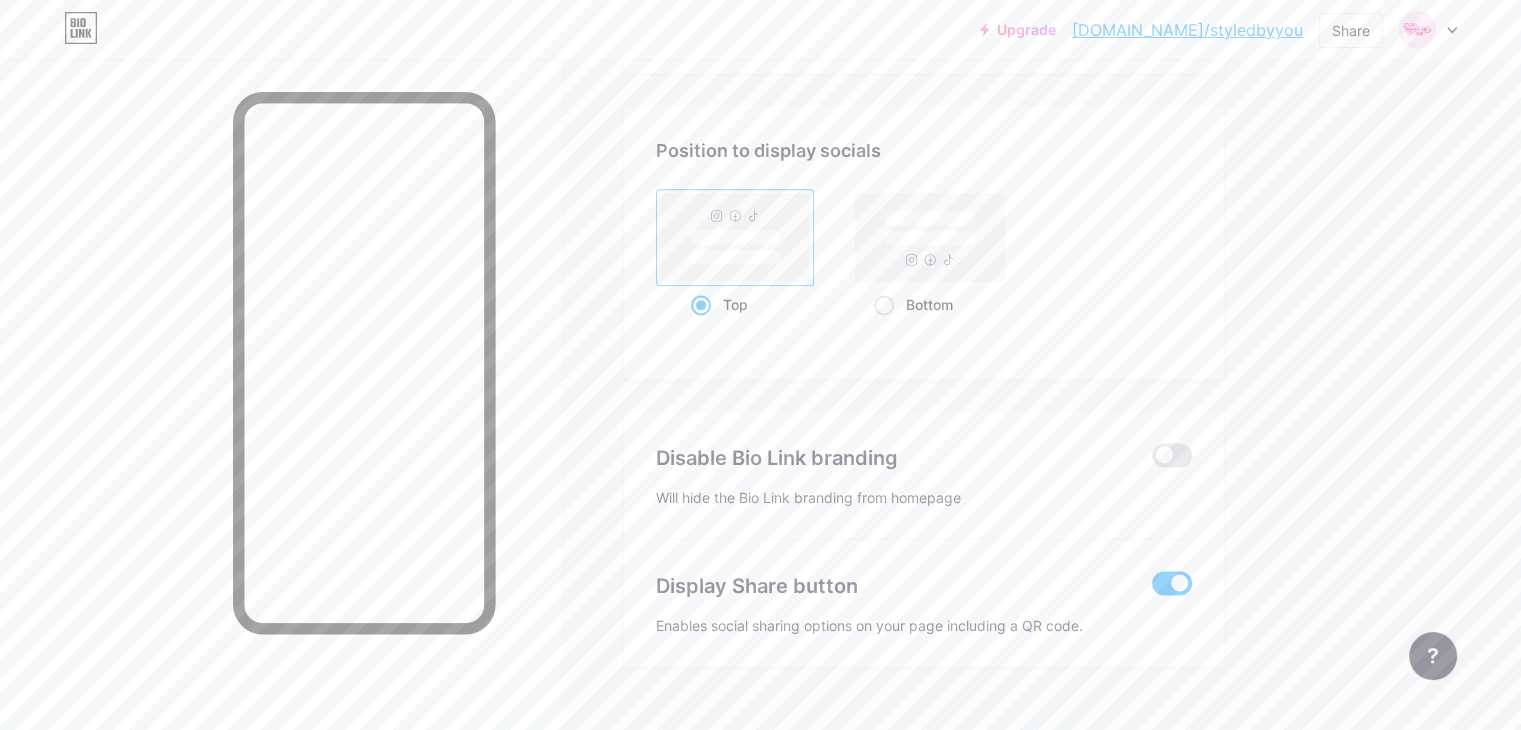scroll, scrollTop: 2660, scrollLeft: 0, axis: vertical 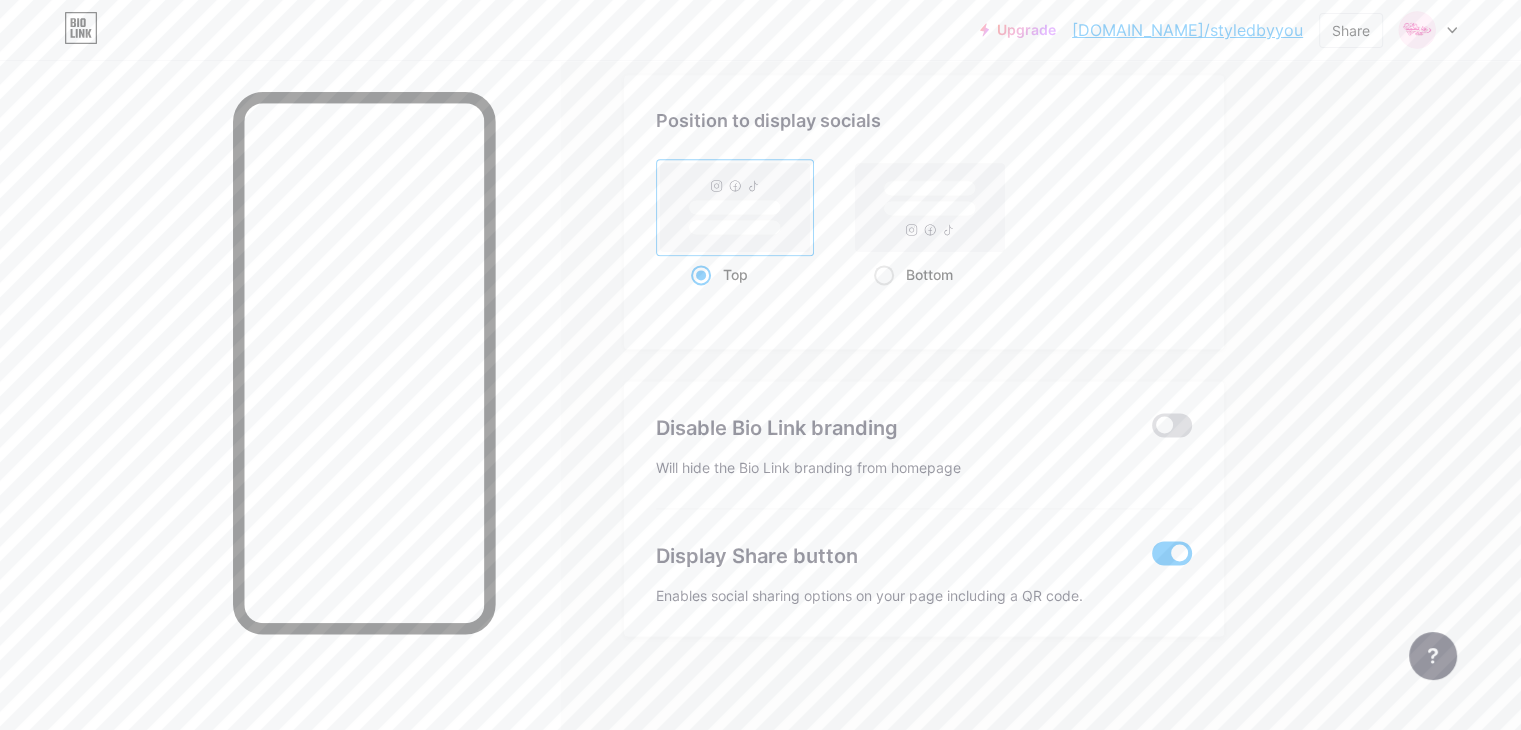 click at bounding box center [1172, 425] 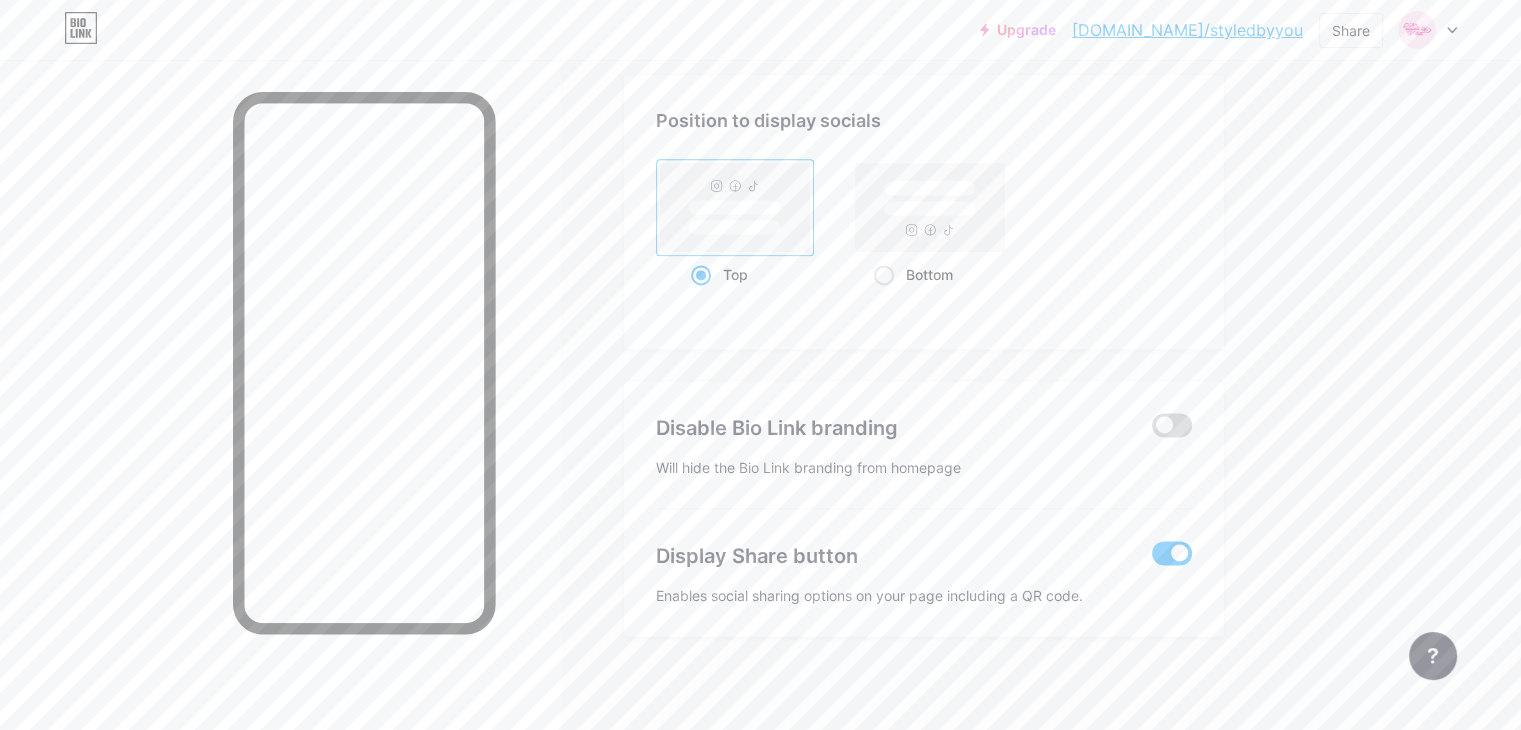 click at bounding box center (1152, 430) 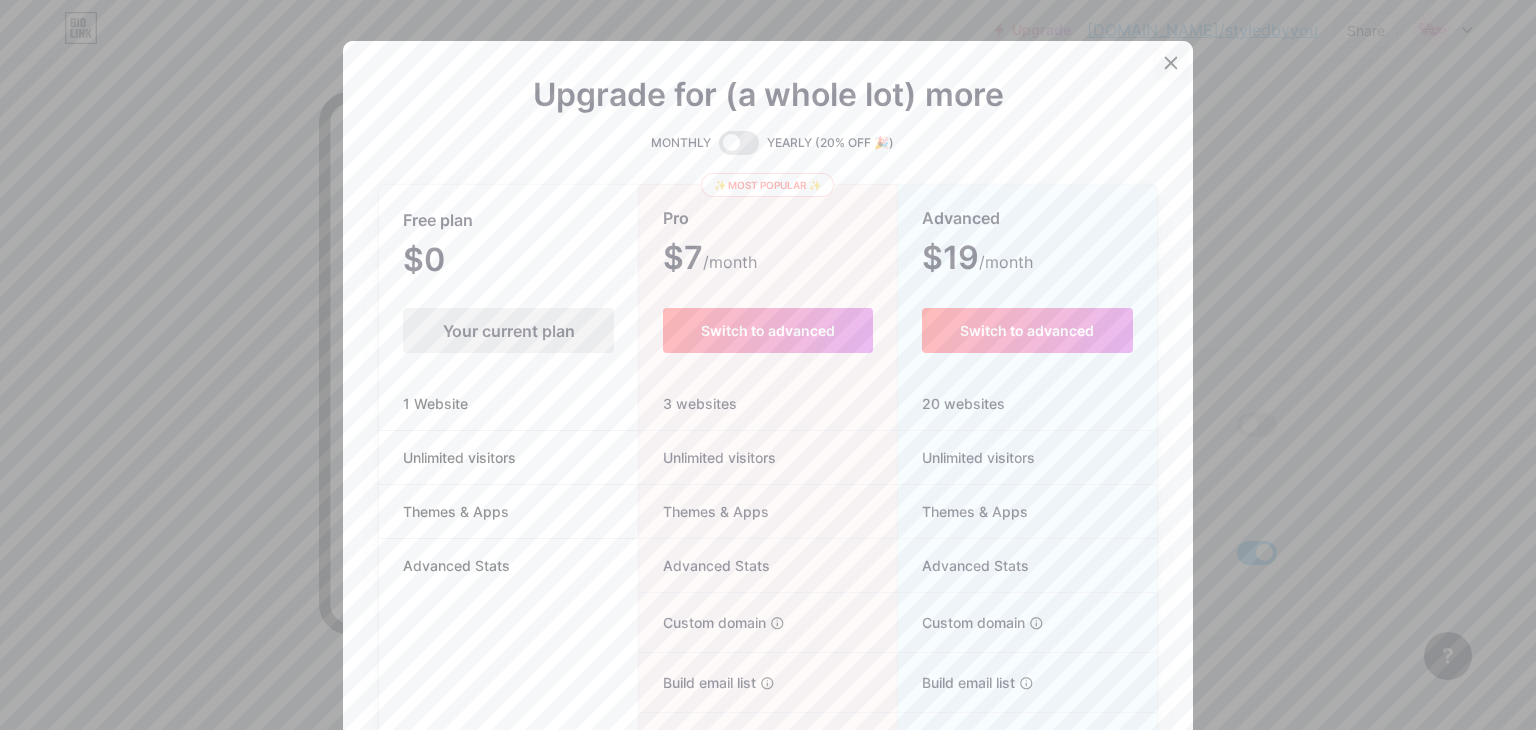 click 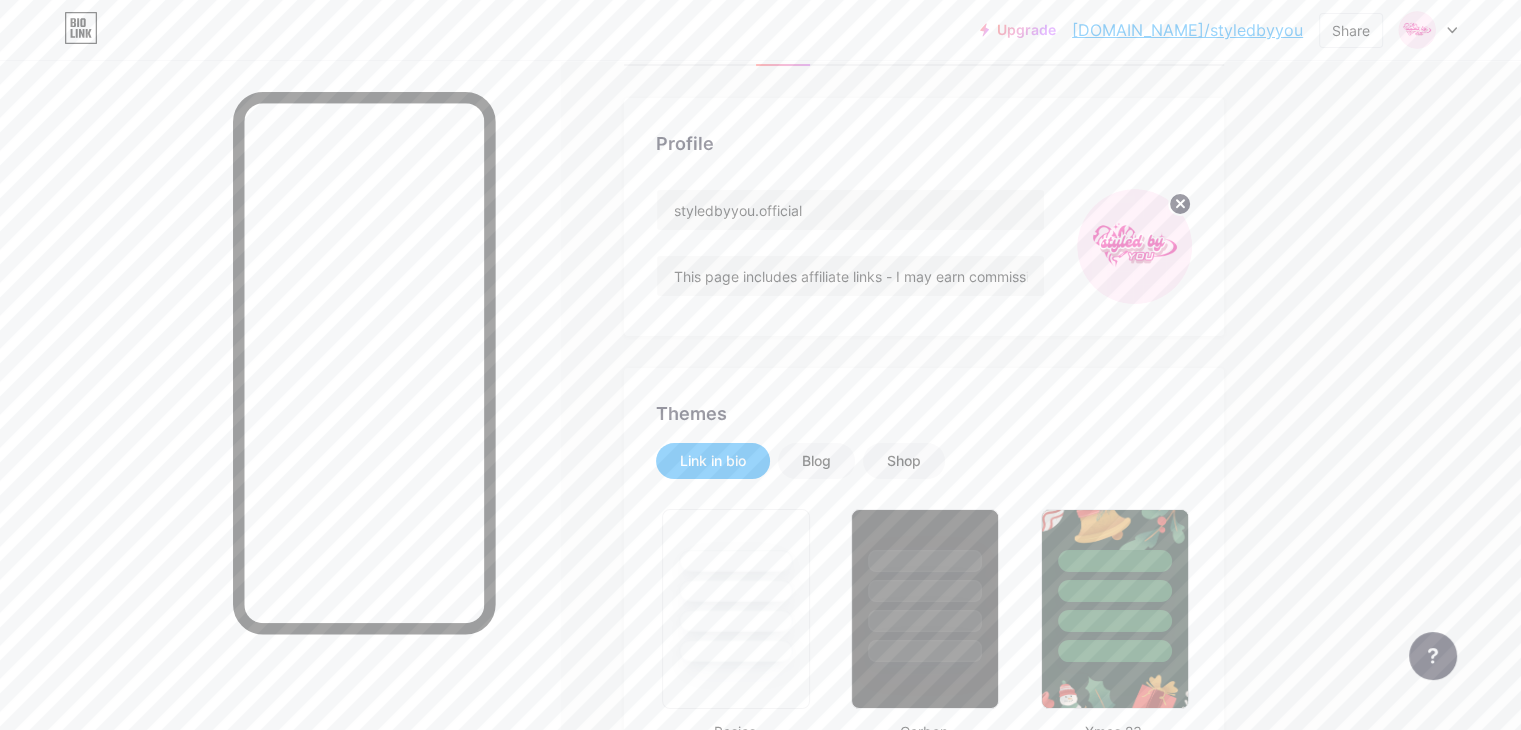 scroll, scrollTop: 0, scrollLeft: 0, axis: both 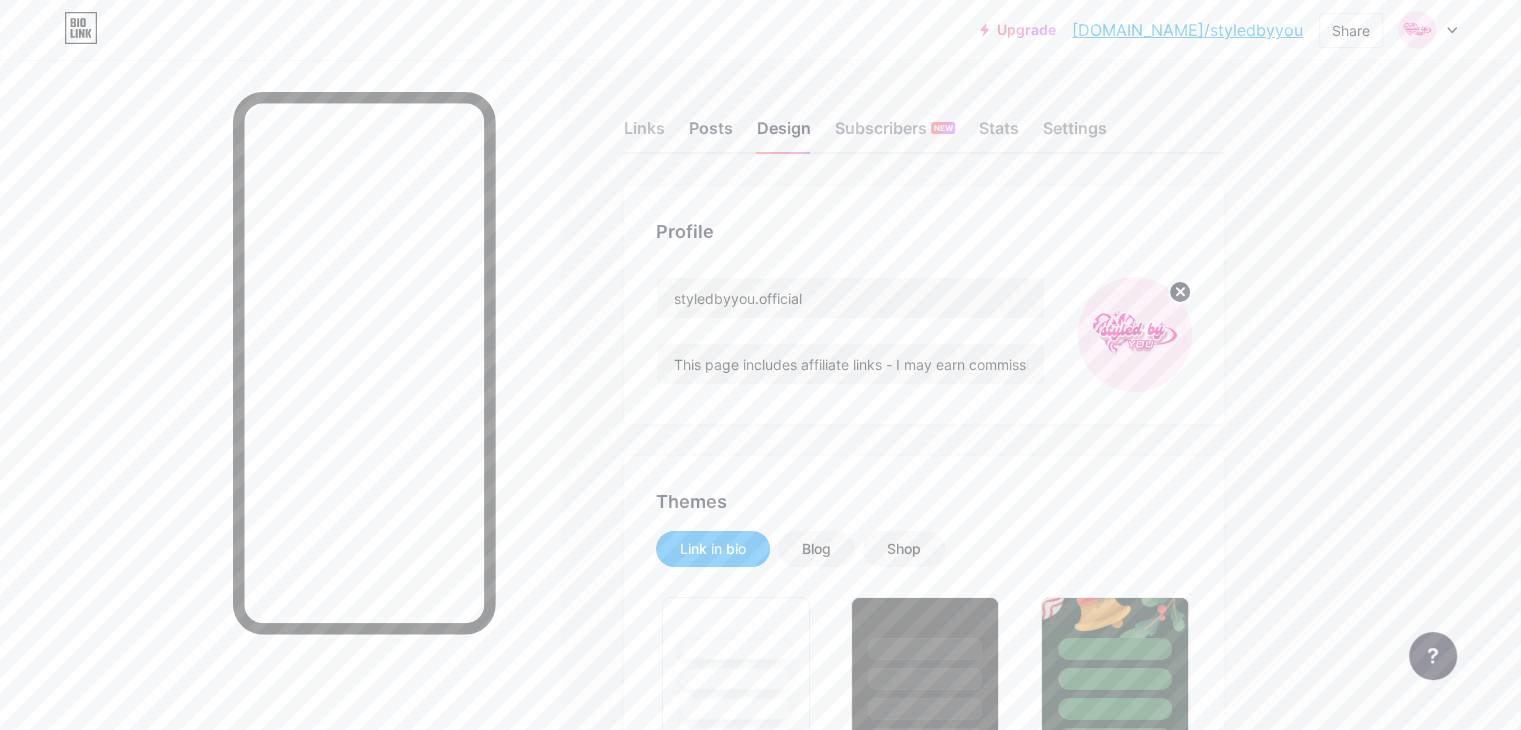 click on "Posts" at bounding box center [711, 134] 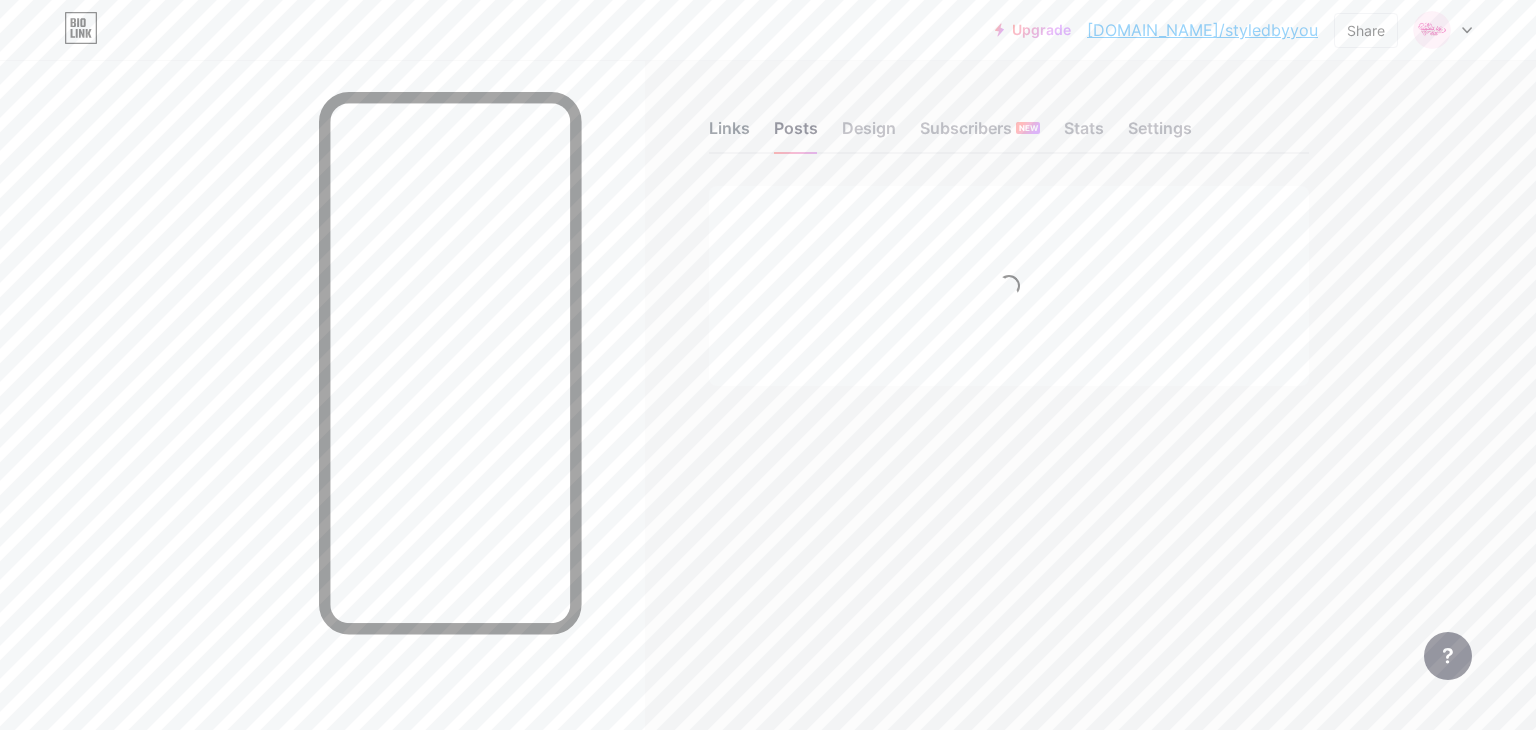 click on "Links" at bounding box center (729, 134) 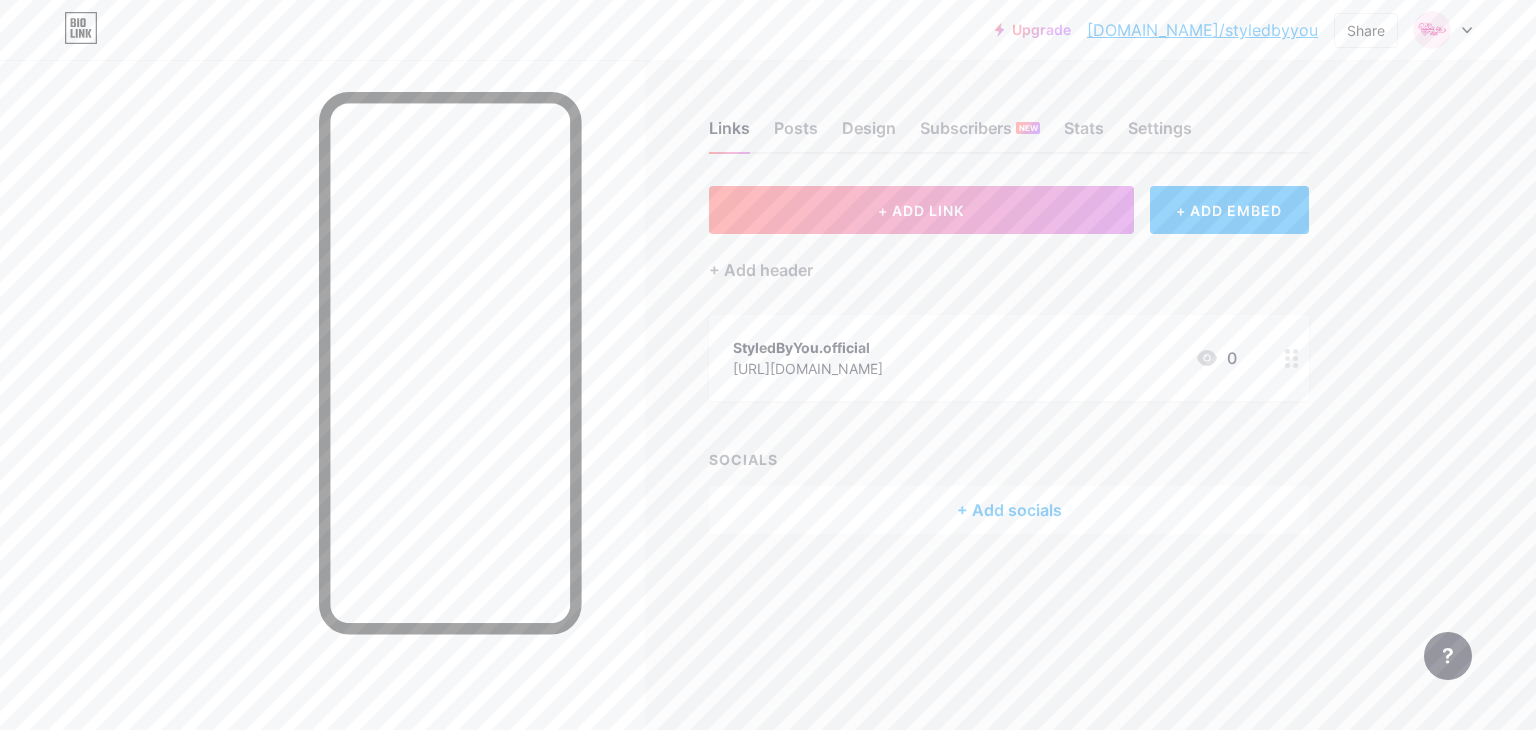 click on "StyledByYou.official
https://www.pinterest.com/styledbyyouofficial2025/
0" at bounding box center (985, 358) 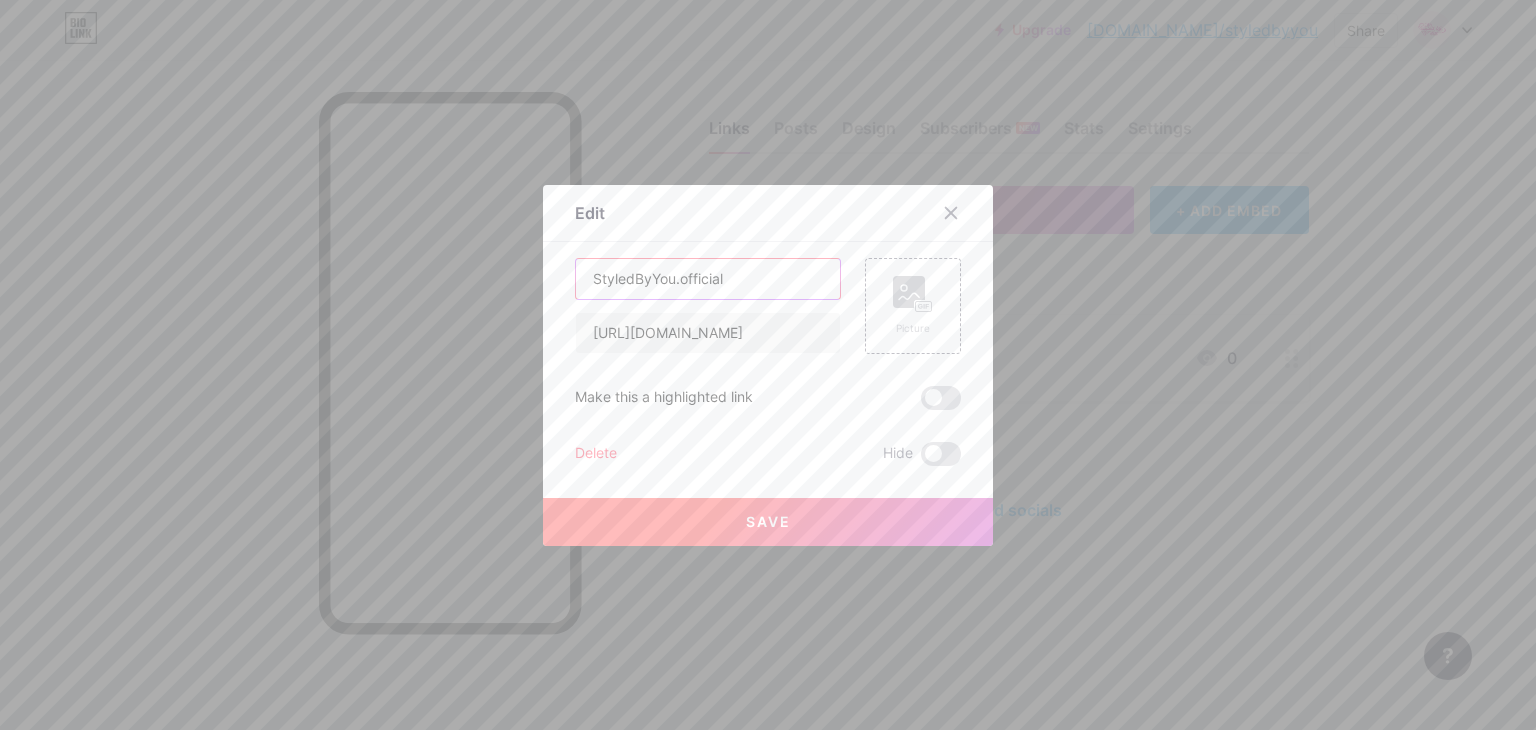 drag, startPoint x: 741, startPoint y: 282, endPoint x: 207, endPoint y: 315, distance: 535.0187 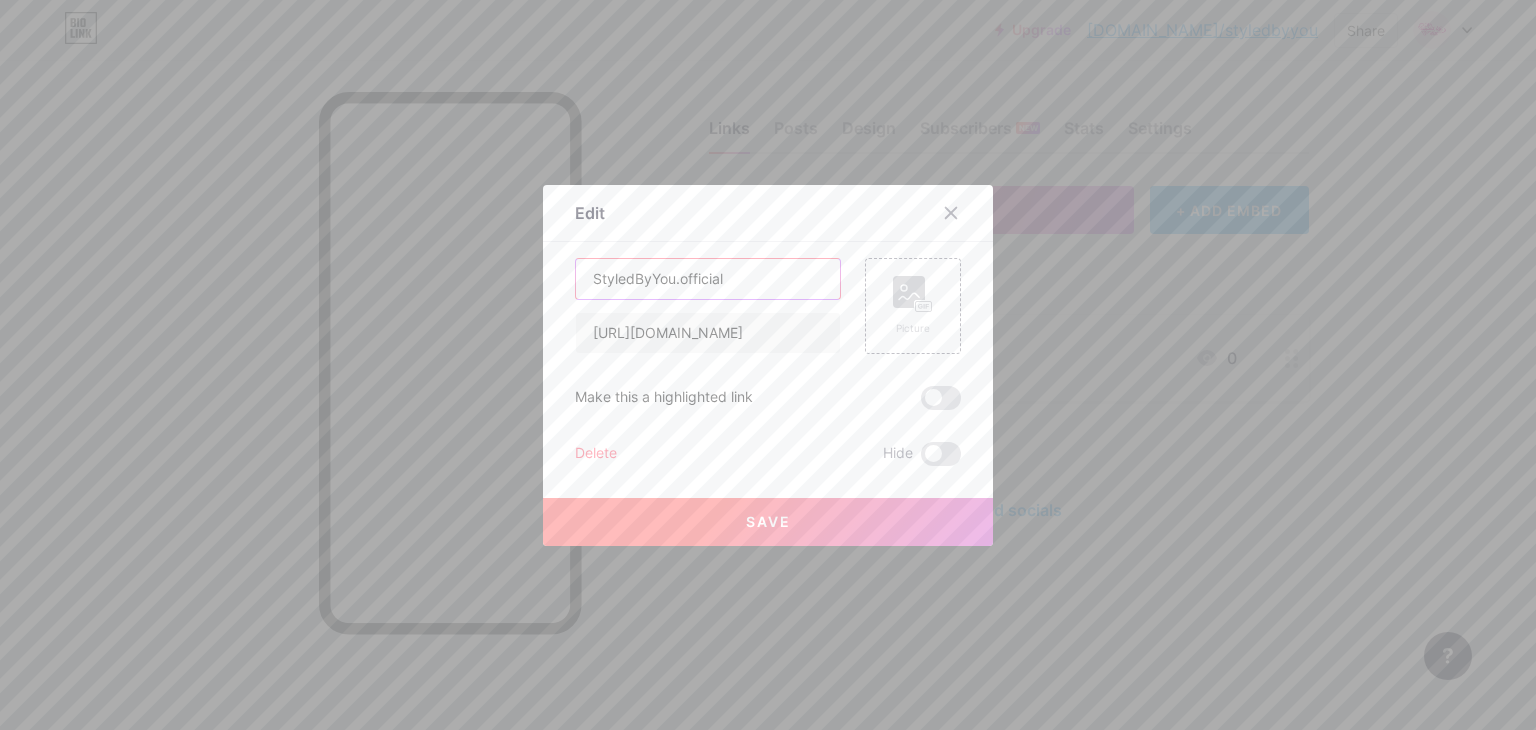 click on "Edit           Content
YouTube
Play YouTube video without leaving your page.
ADD
Vimeo
Play Vimeo video without leaving your page.
ADD
Tiktok
Grow your TikTok following
ADD
Tweet
Embed a tweet.
ADD
Reddit
Showcase your Reddit profile
ADD
Spotify
Embed Spotify to play the preview of a track.
ADD
Twitch
Play Twitch video without leaving your page.
ADD
SoundCloud" at bounding box center [768, 365] 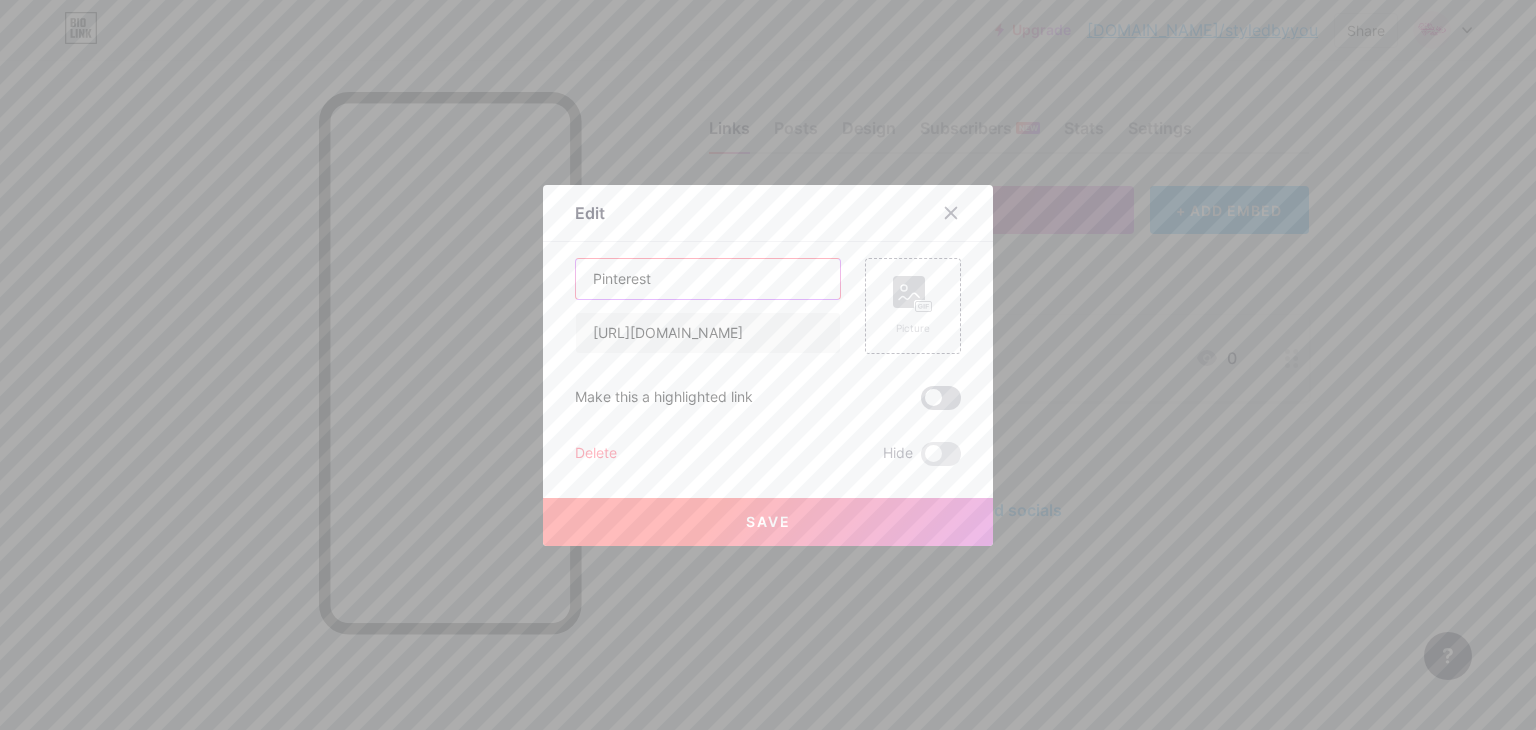 type on "Pinterest" 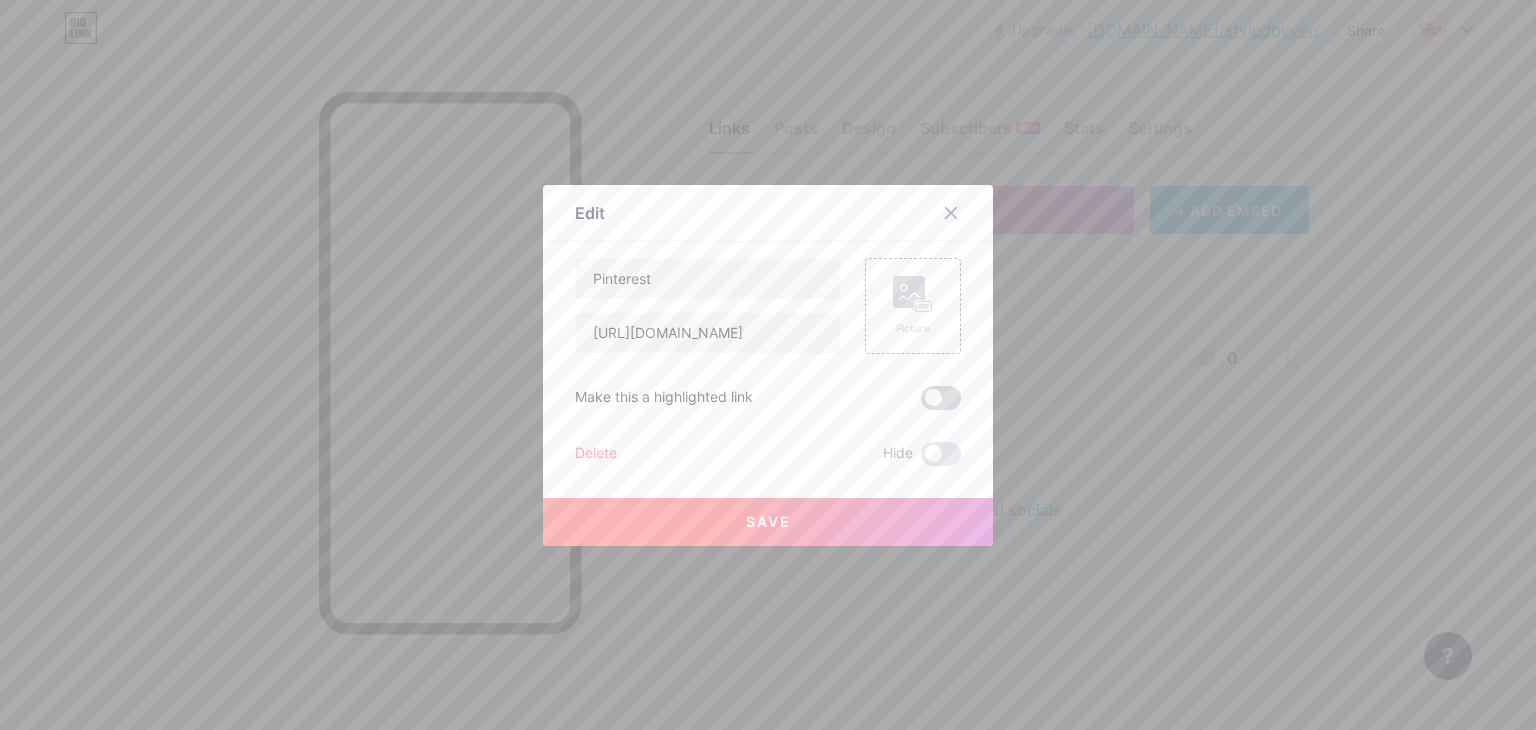click at bounding box center (941, 398) 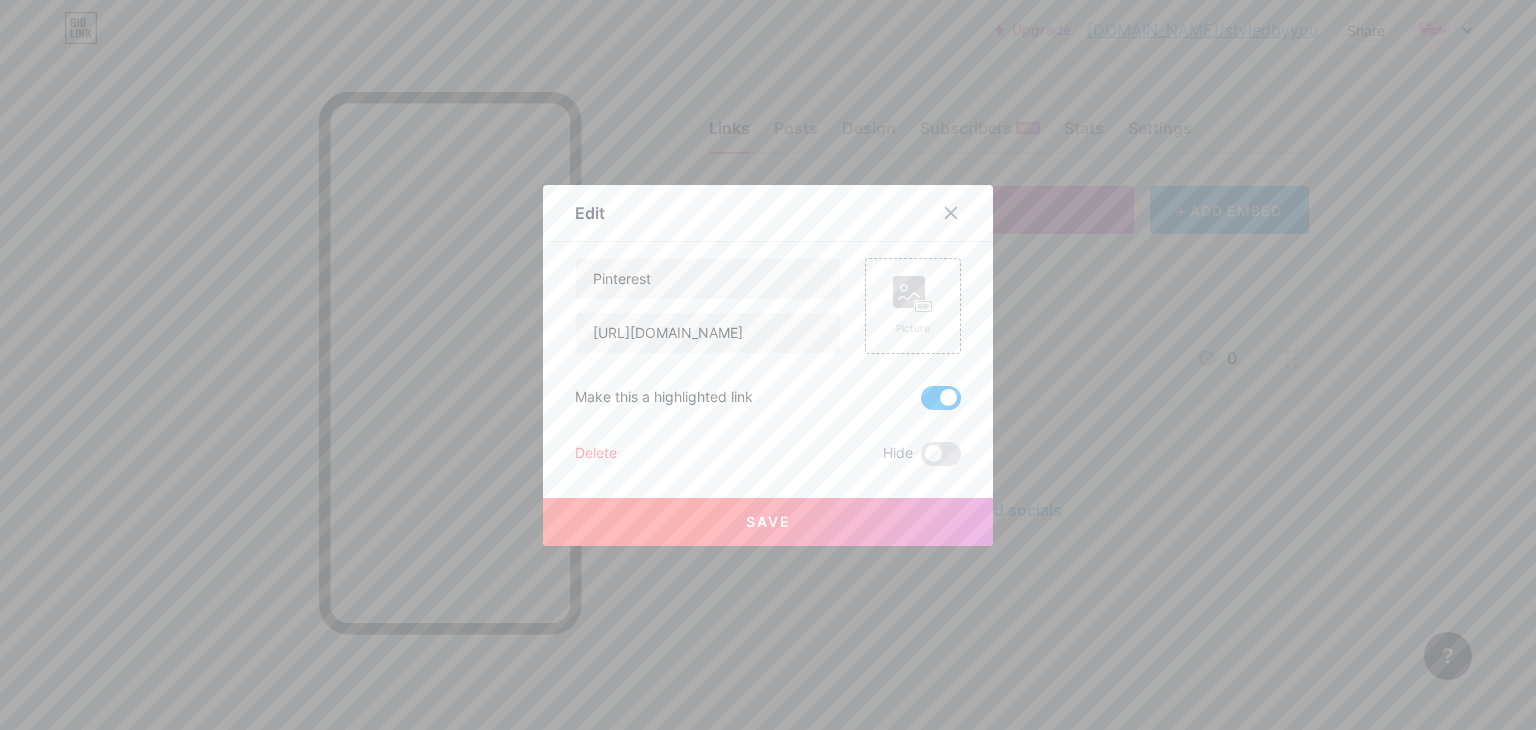 click on "Save" at bounding box center (768, 522) 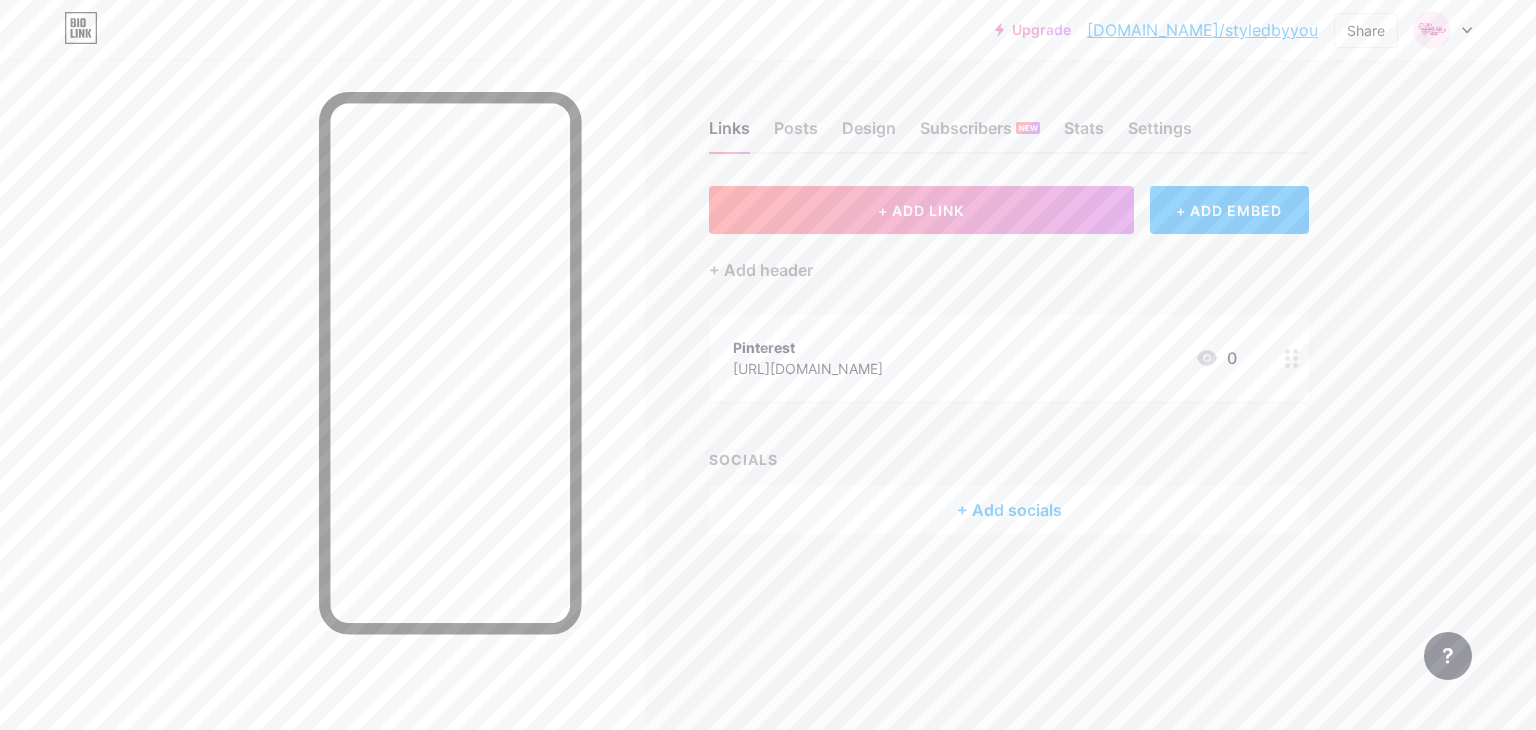 click on "Pinterest
https://www.pinterest.com/styledbyyouofficial2025/
0" at bounding box center (985, 358) 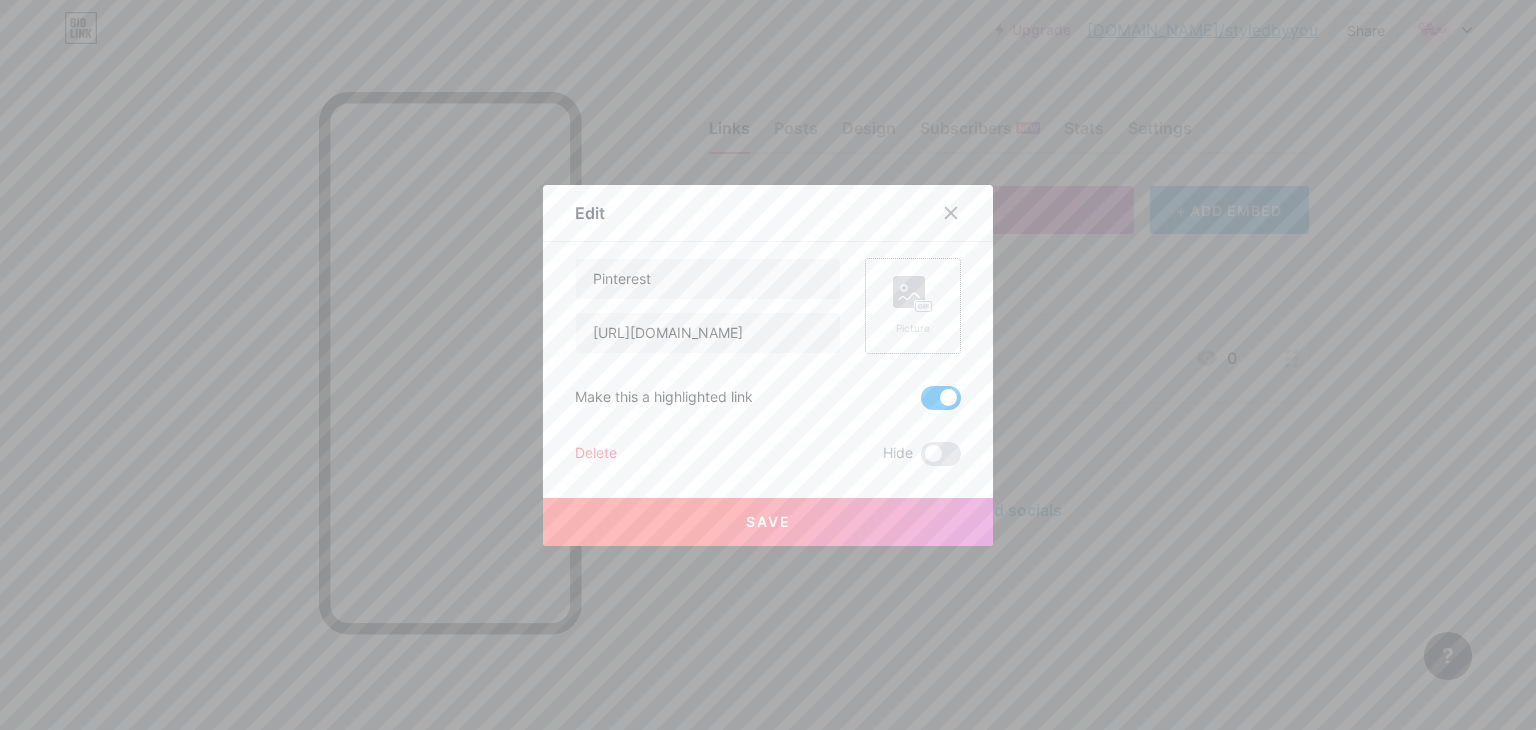 click 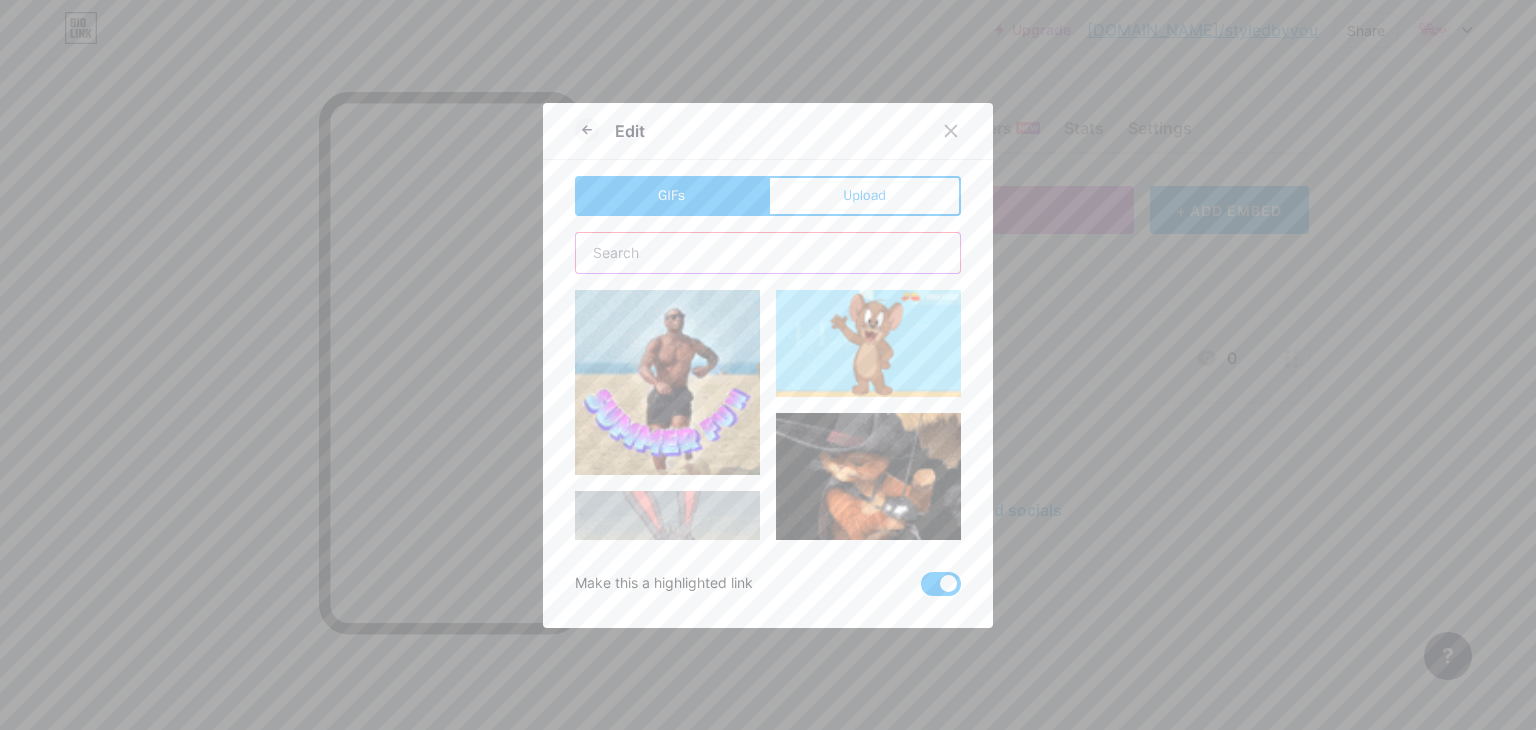 click at bounding box center [768, 253] 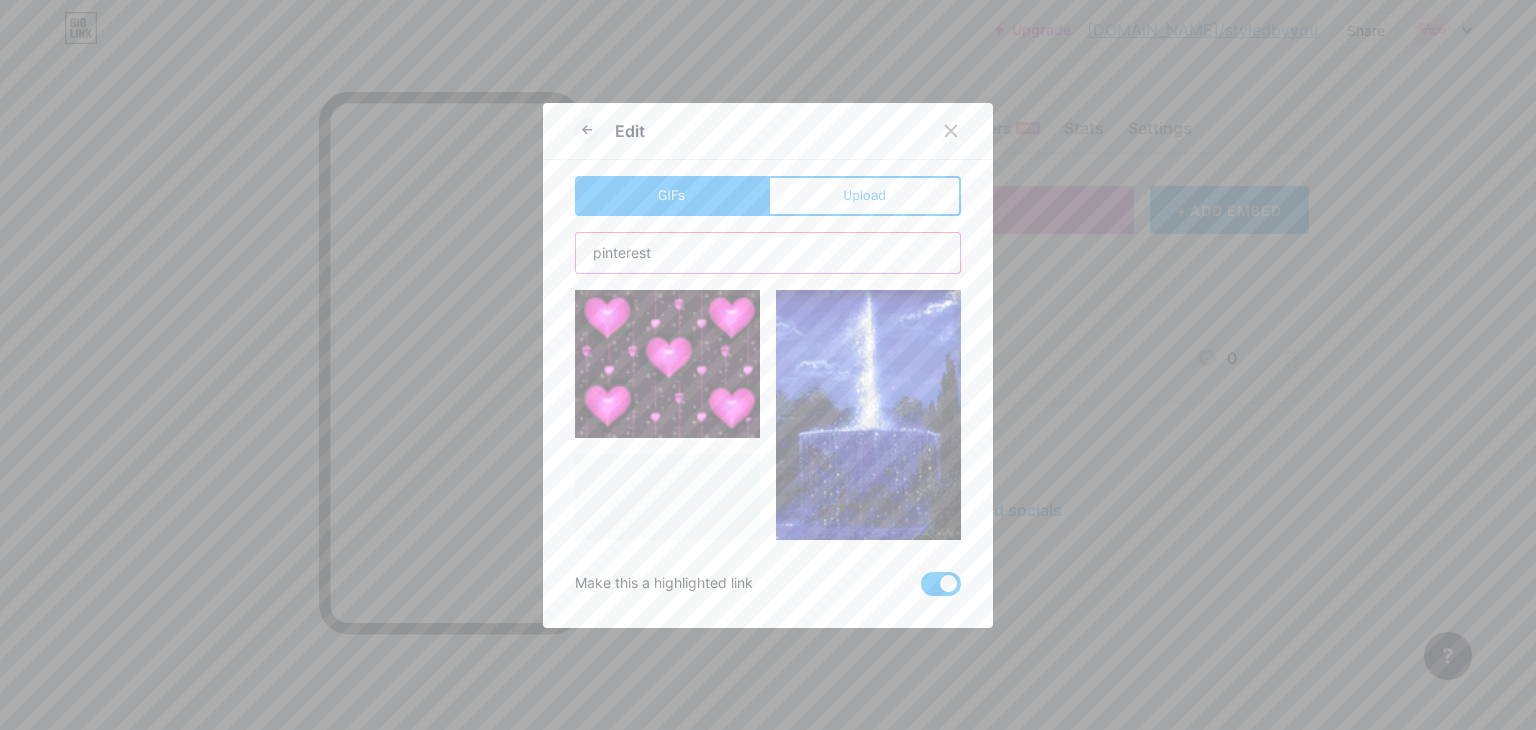 type on "pinterest" 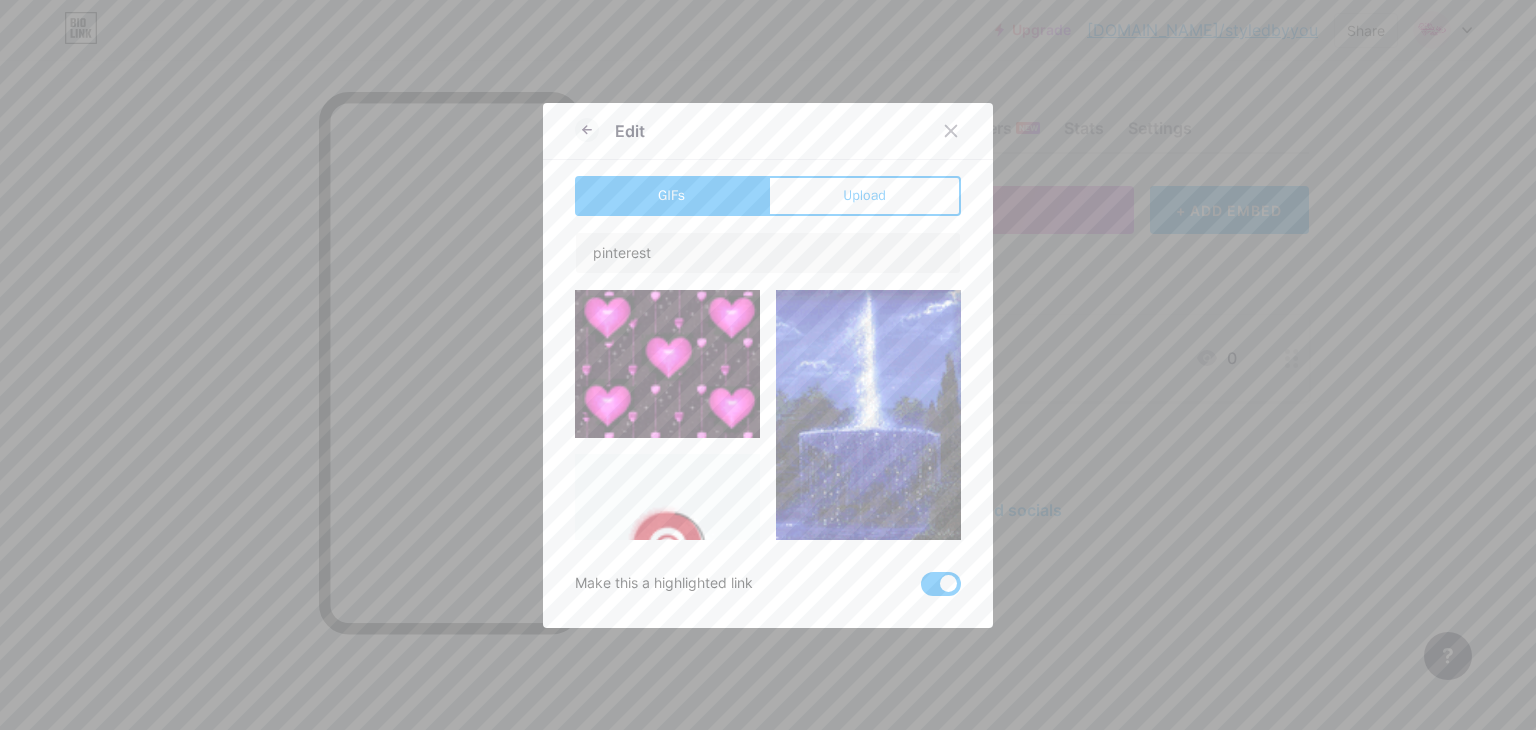 click at bounding box center [667, 546] 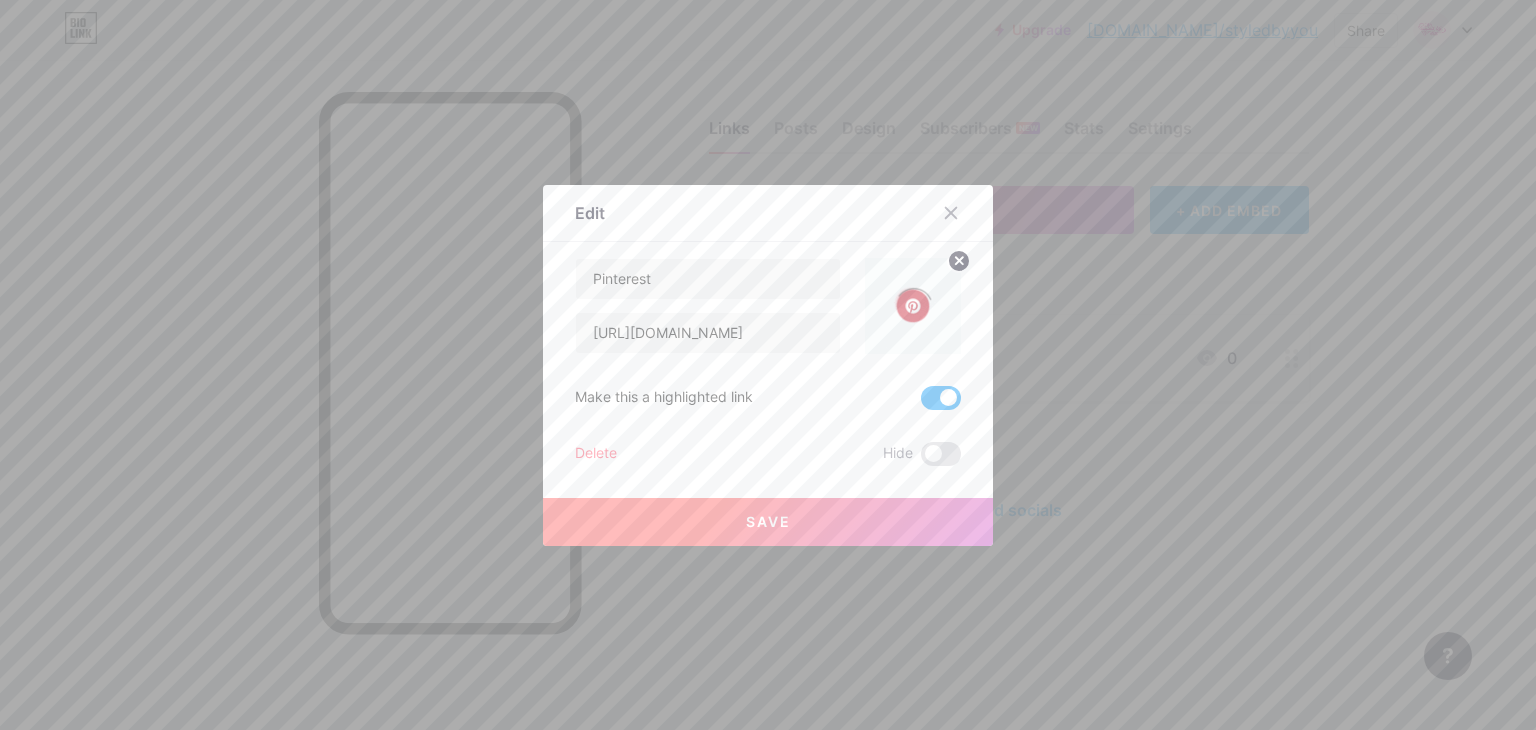 click on "Save" at bounding box center [768, 522] 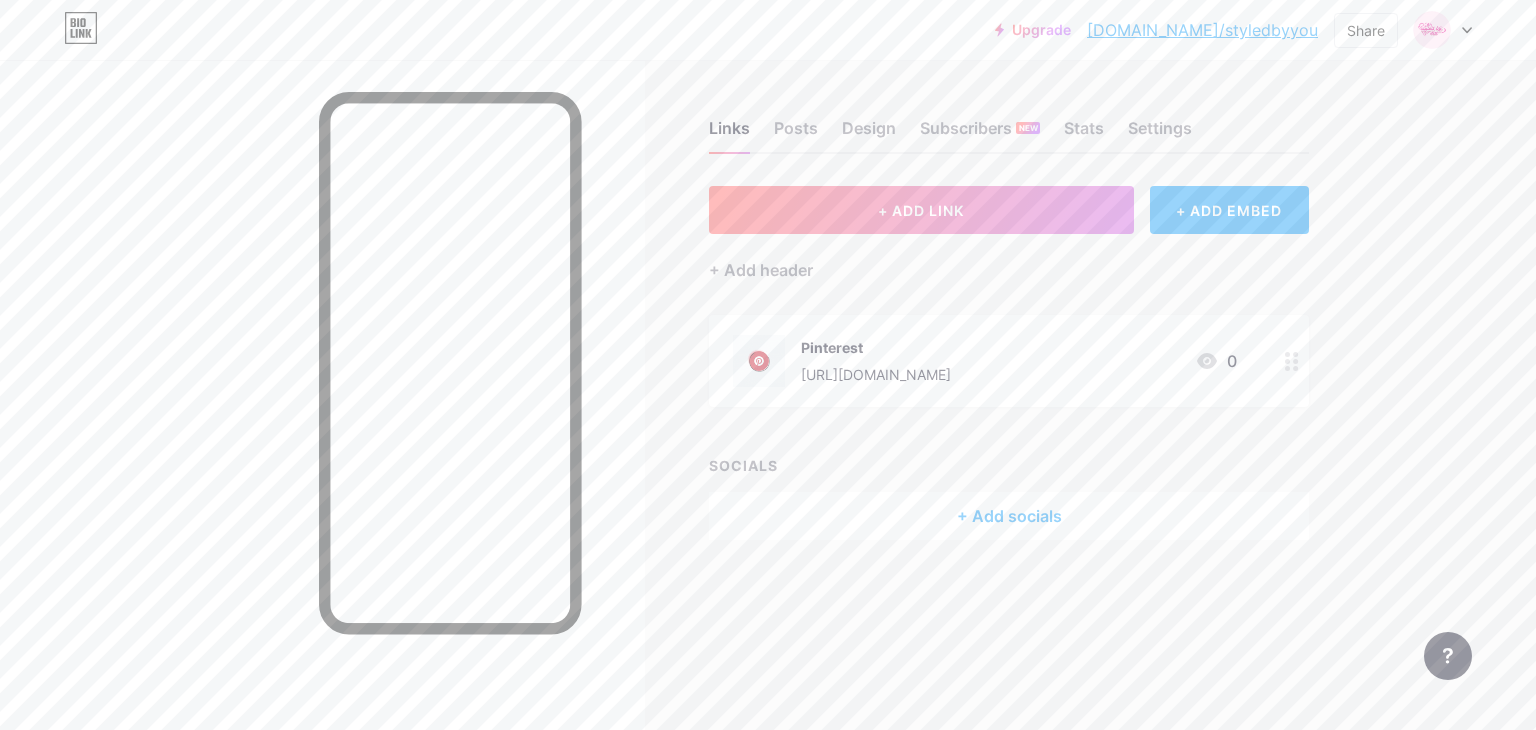 click at bounding box center [759, 361] 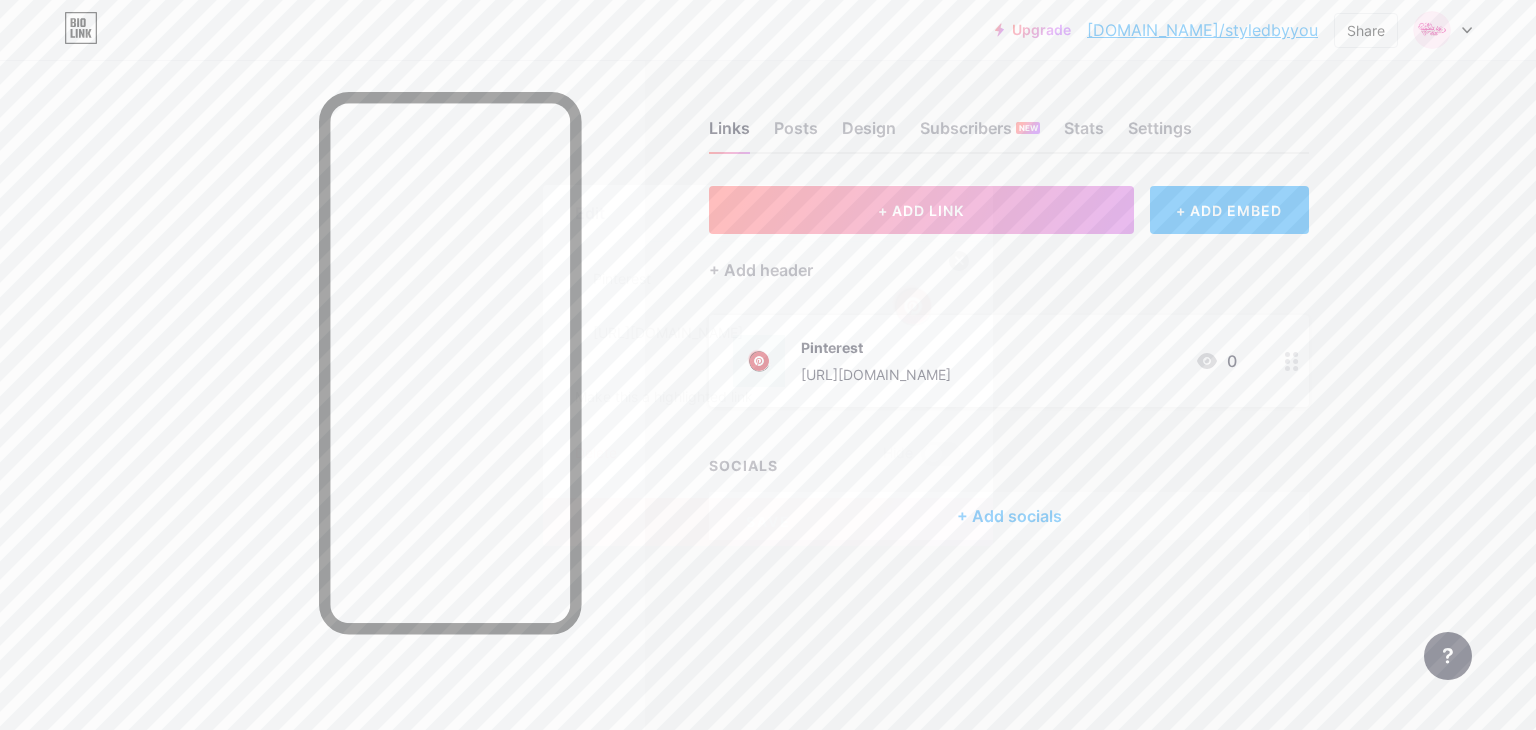 click on "Pinterest     https://www.pinterest.com/styledbyyouofficial2025/
Make this a highlighted link
Delete
Hide         Save" at bounding box center [768, 362] 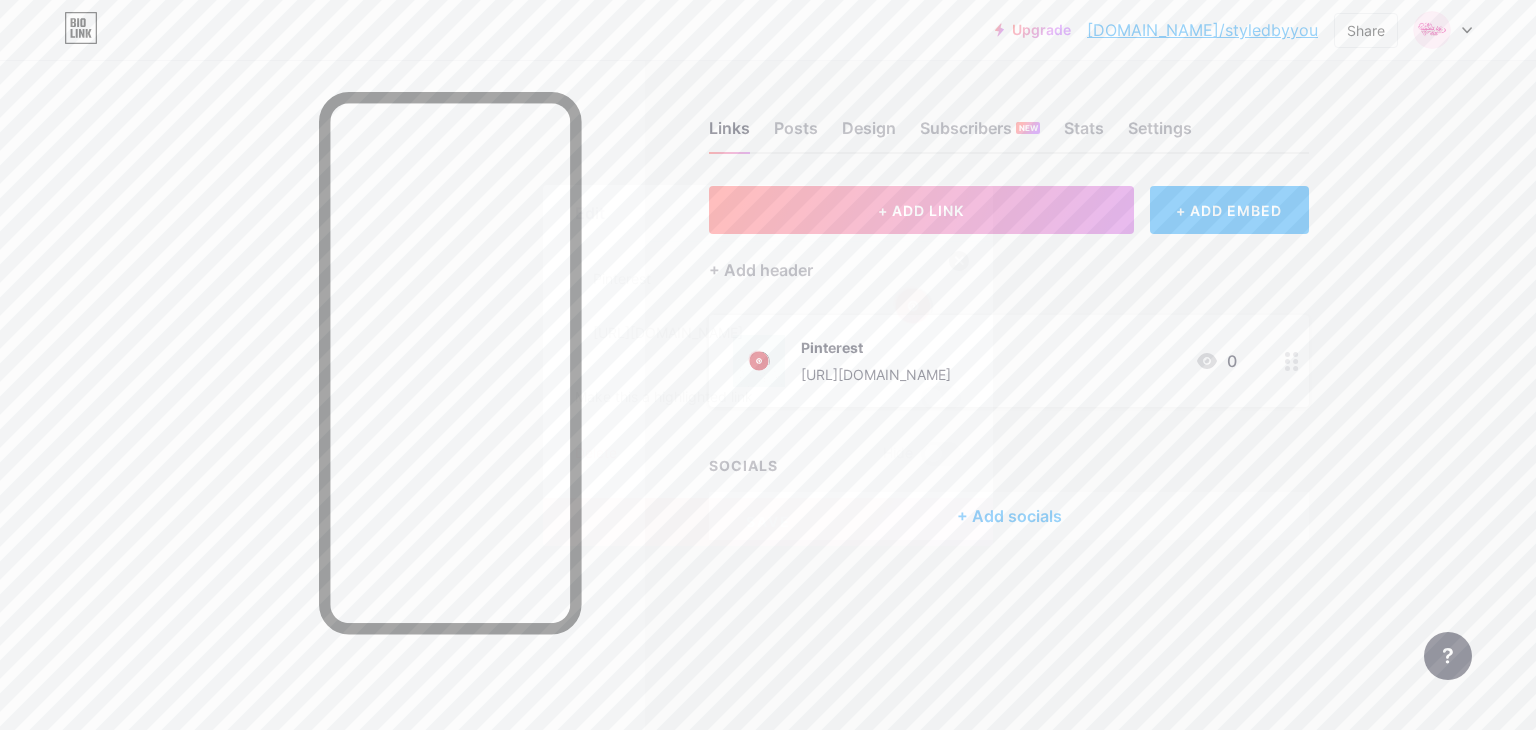 click at bounding box center [941, 398] 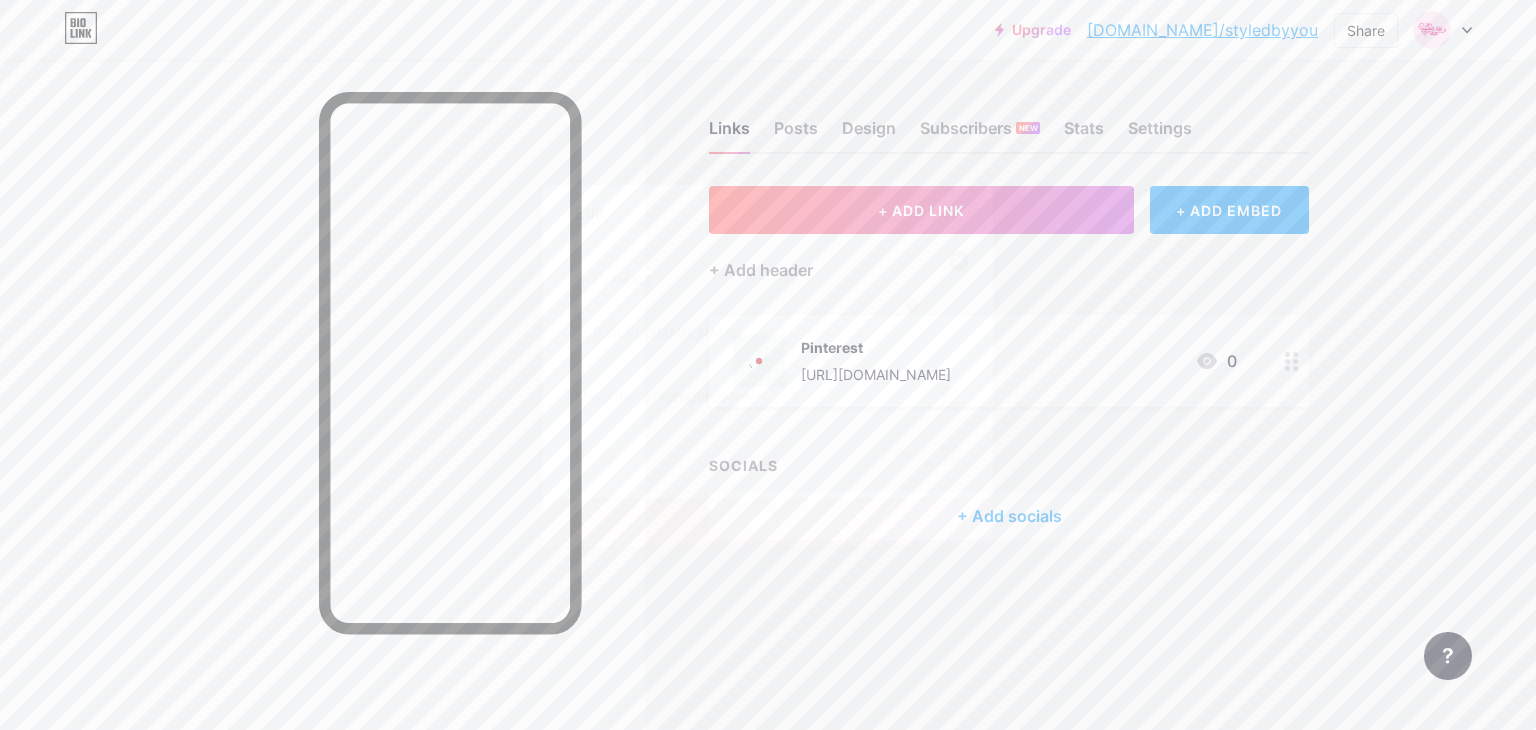 click at bounding box center [921, 403] 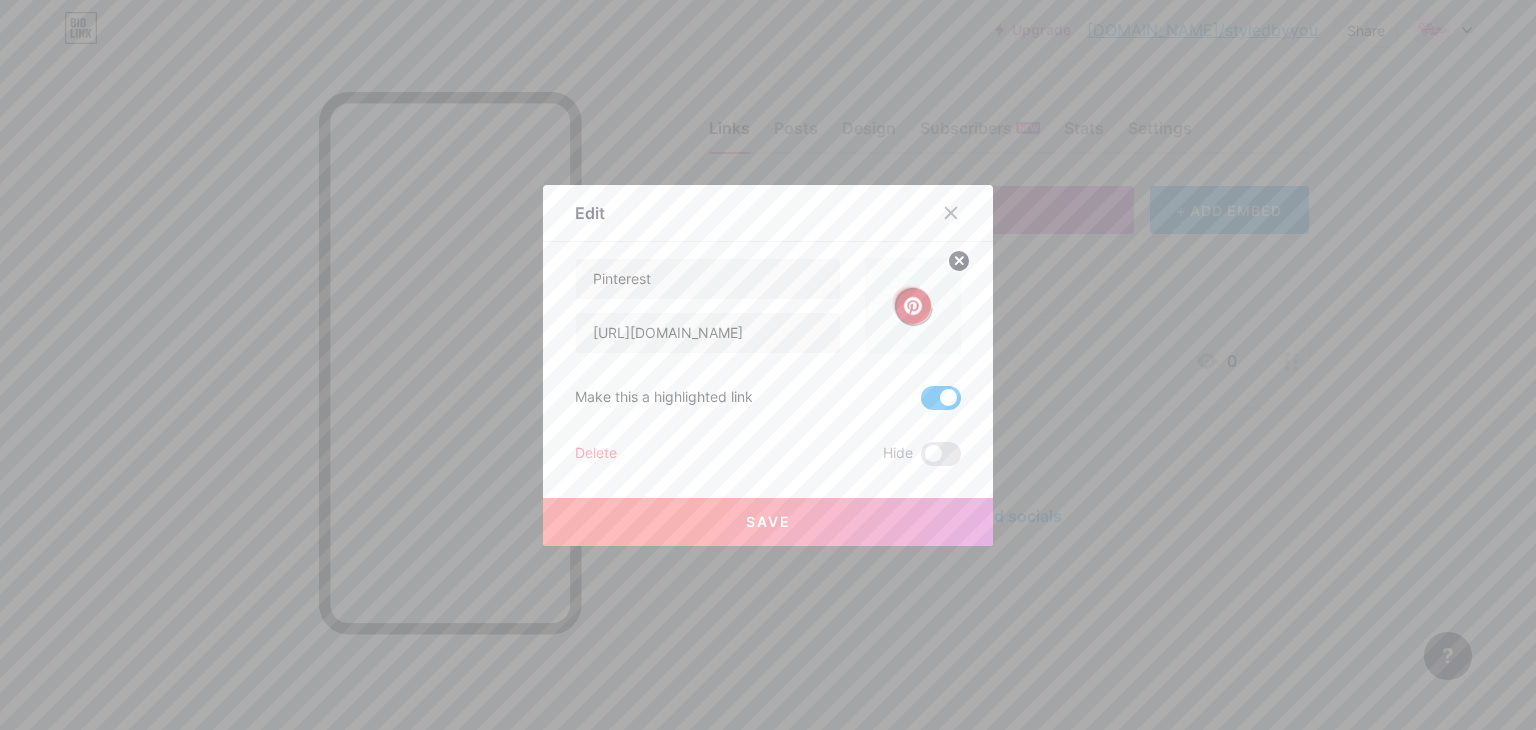 click on "Save" at bounding box center [768, 522] 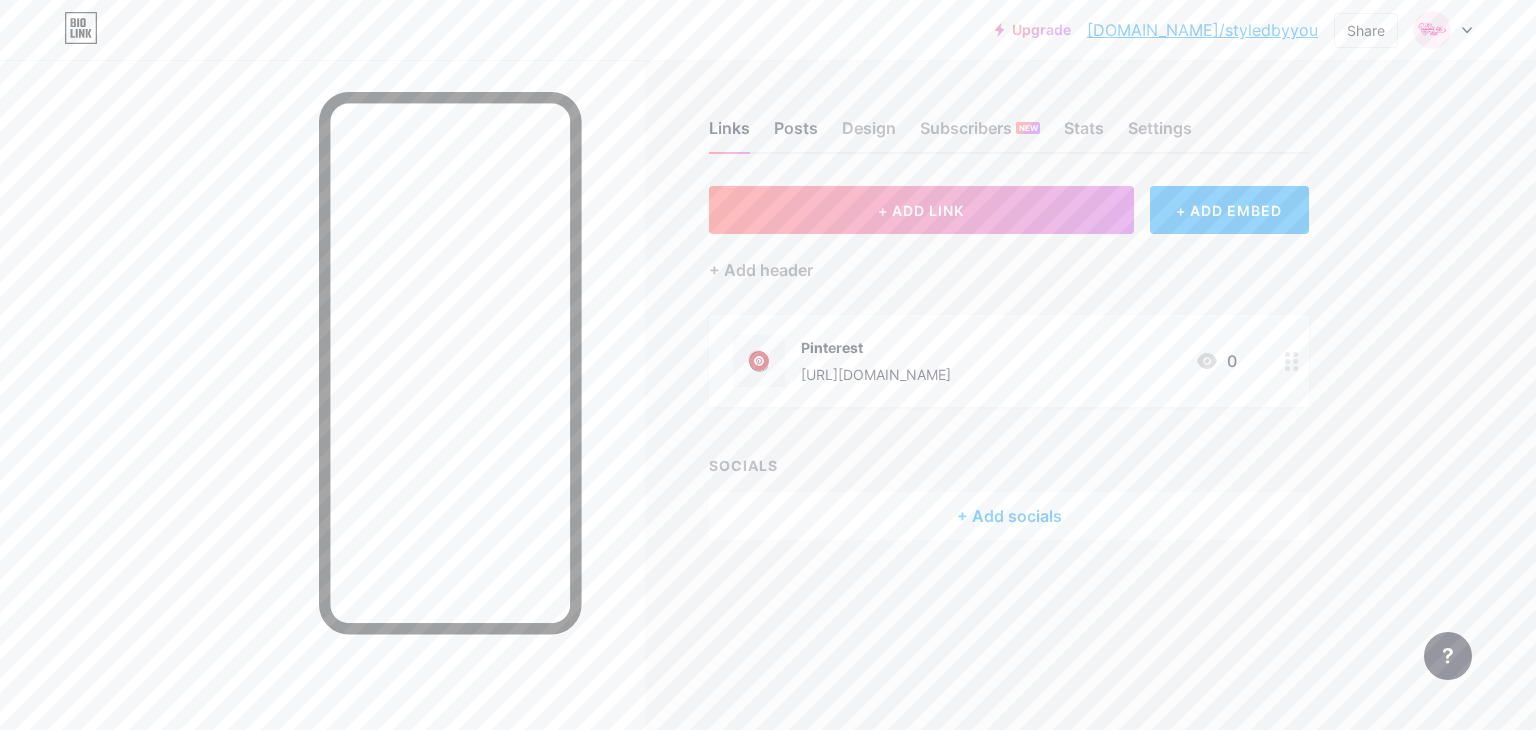 click on "Posts" at bounding box center [796, 134] 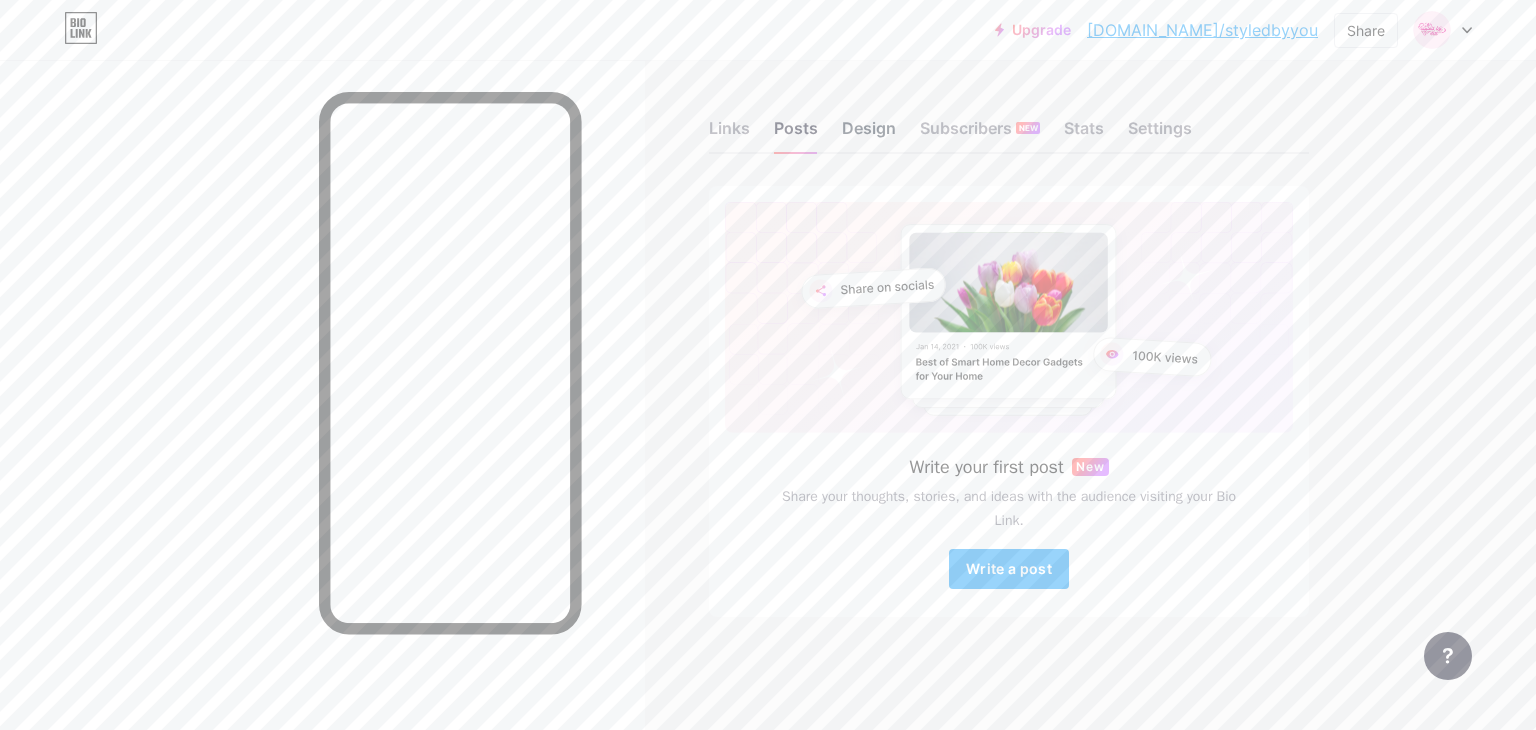 click on "Design" at bounding box center [869, 134] 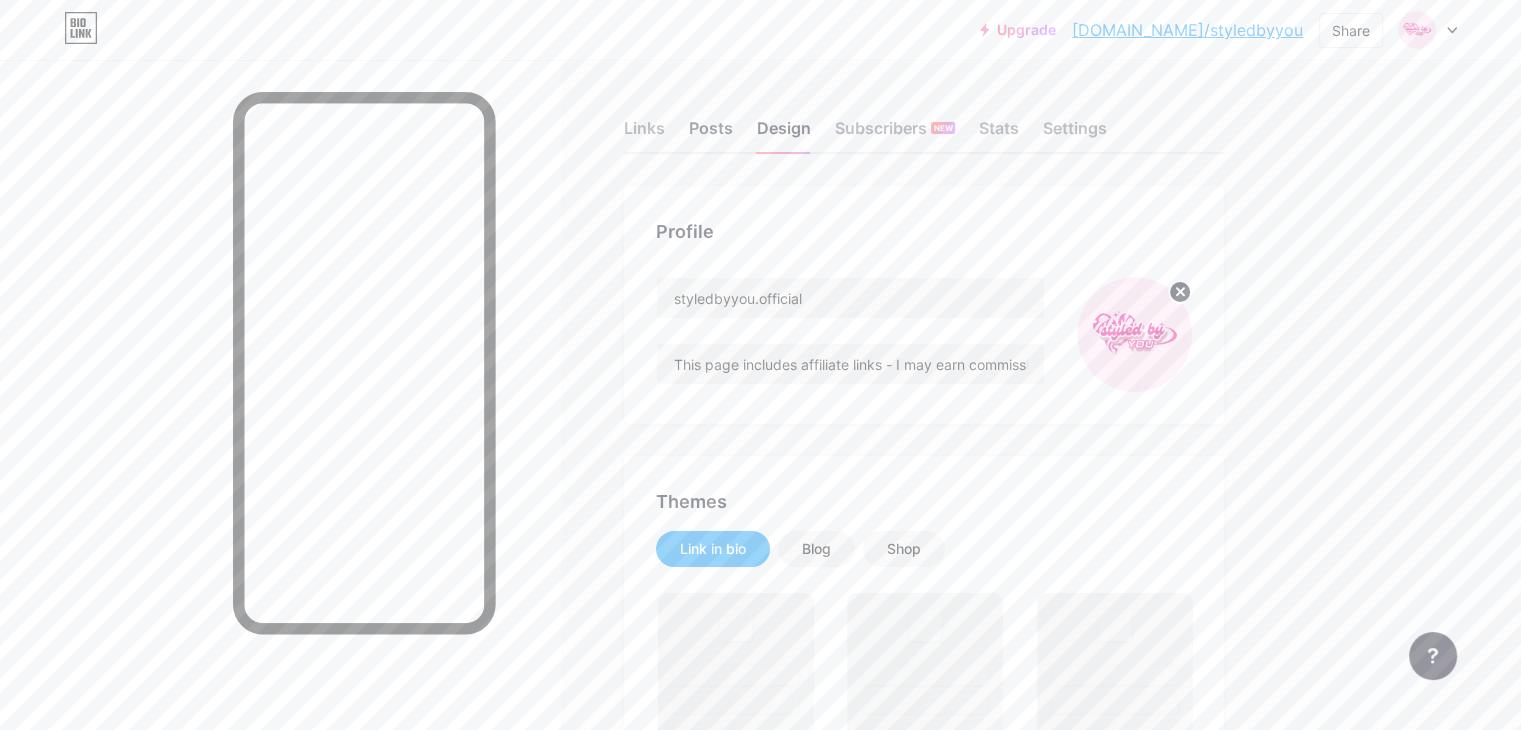 click on "Posts" at bounding box center [711, 134] 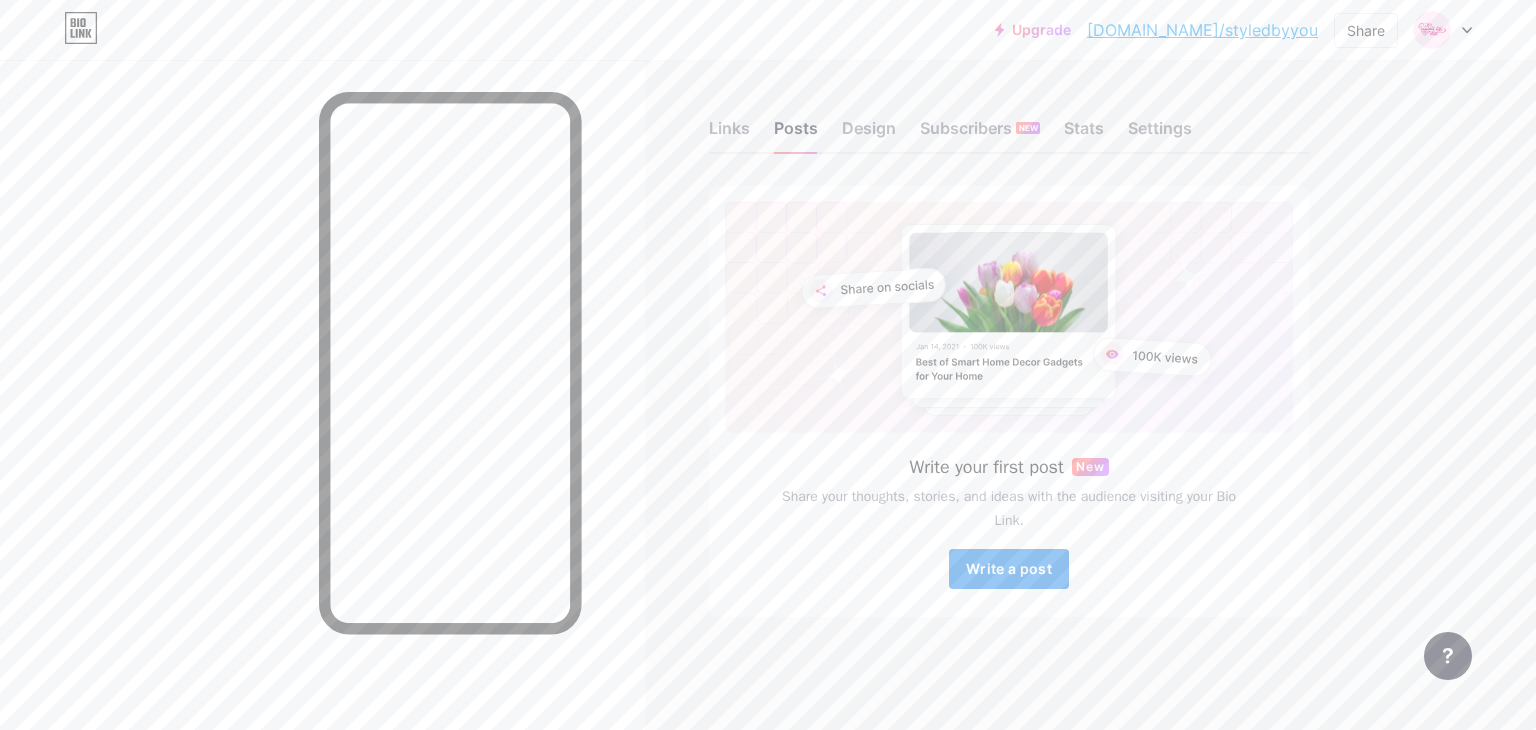 click on "Write a post" at bounding box center (1009, 568) 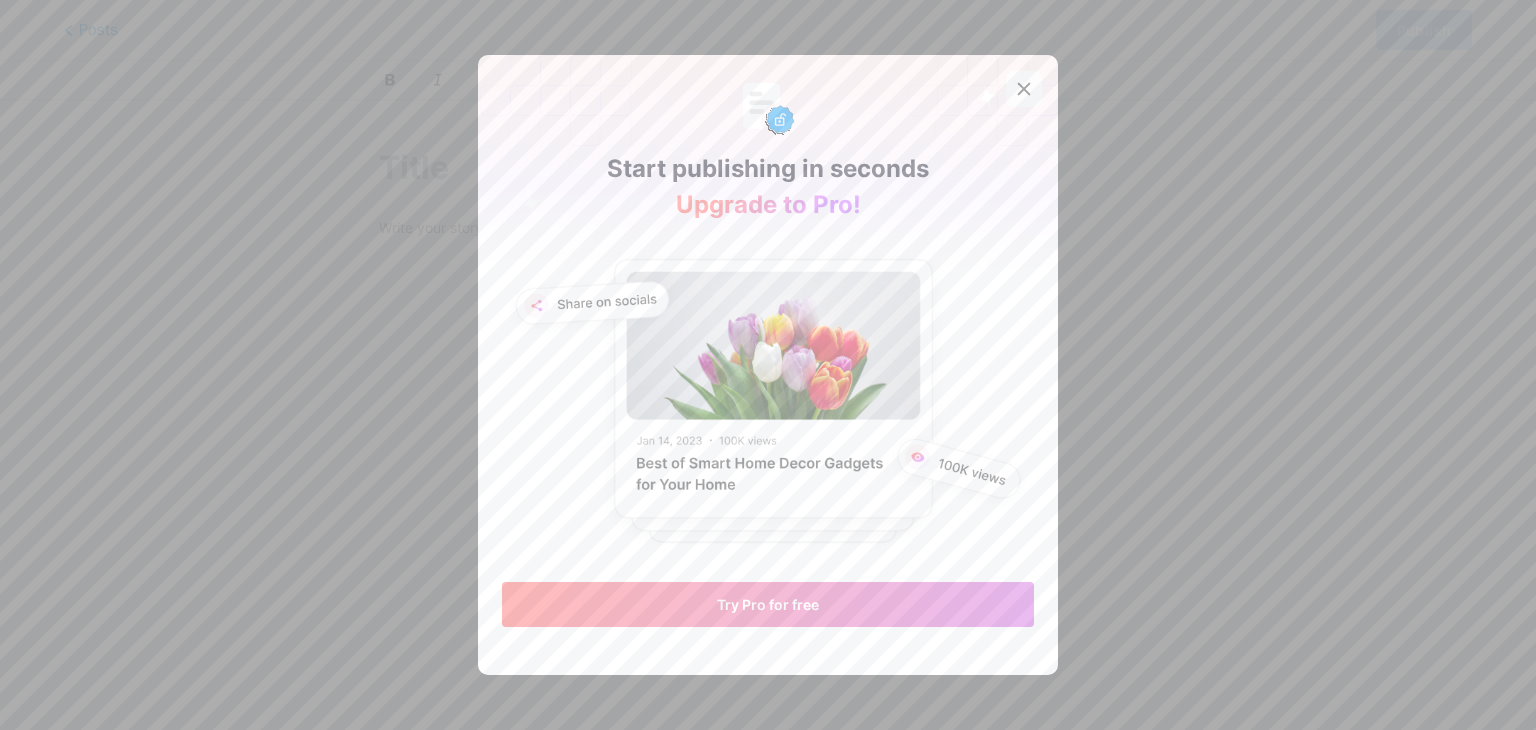 click at bounding box center (1024, 89) 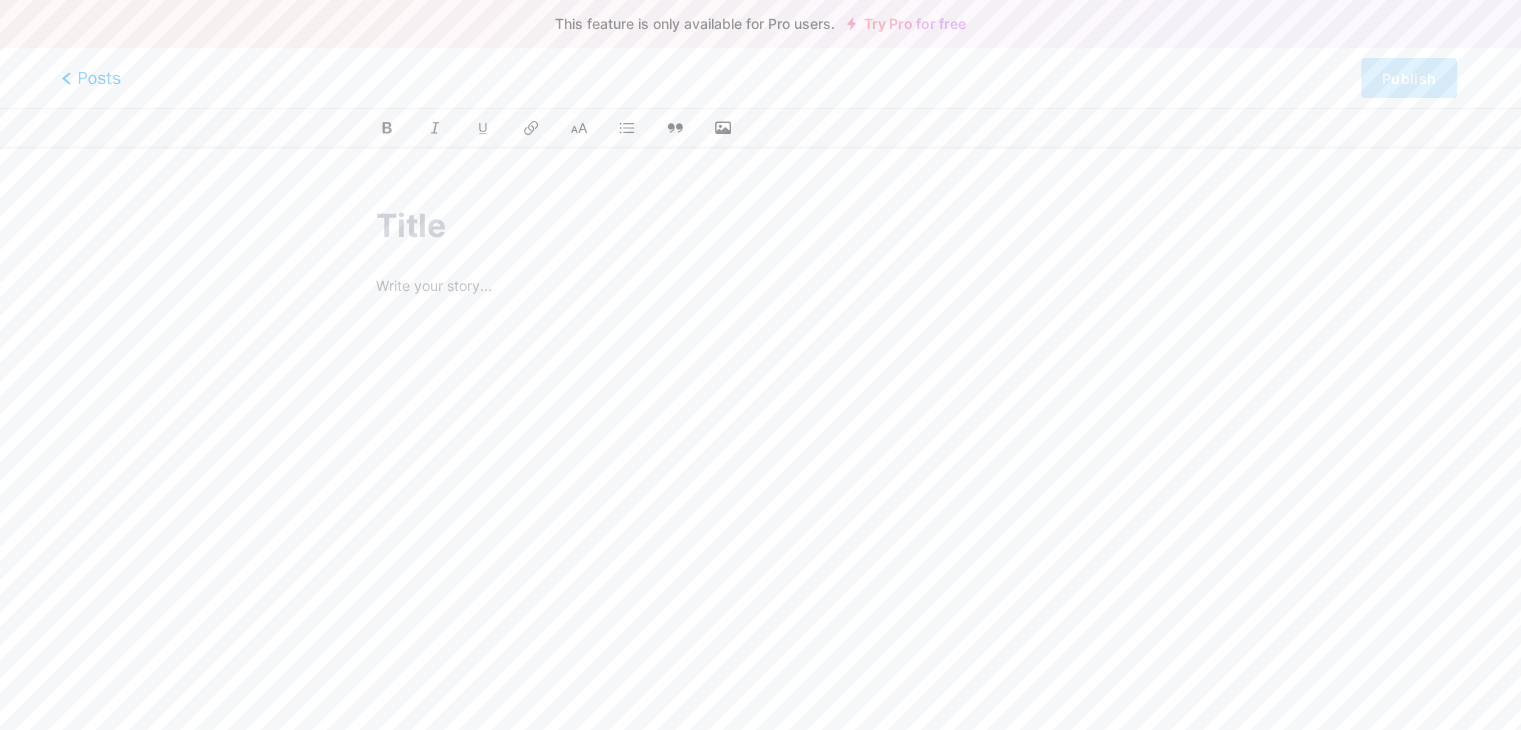 click on "Posts" at bounding box center [91, 78] 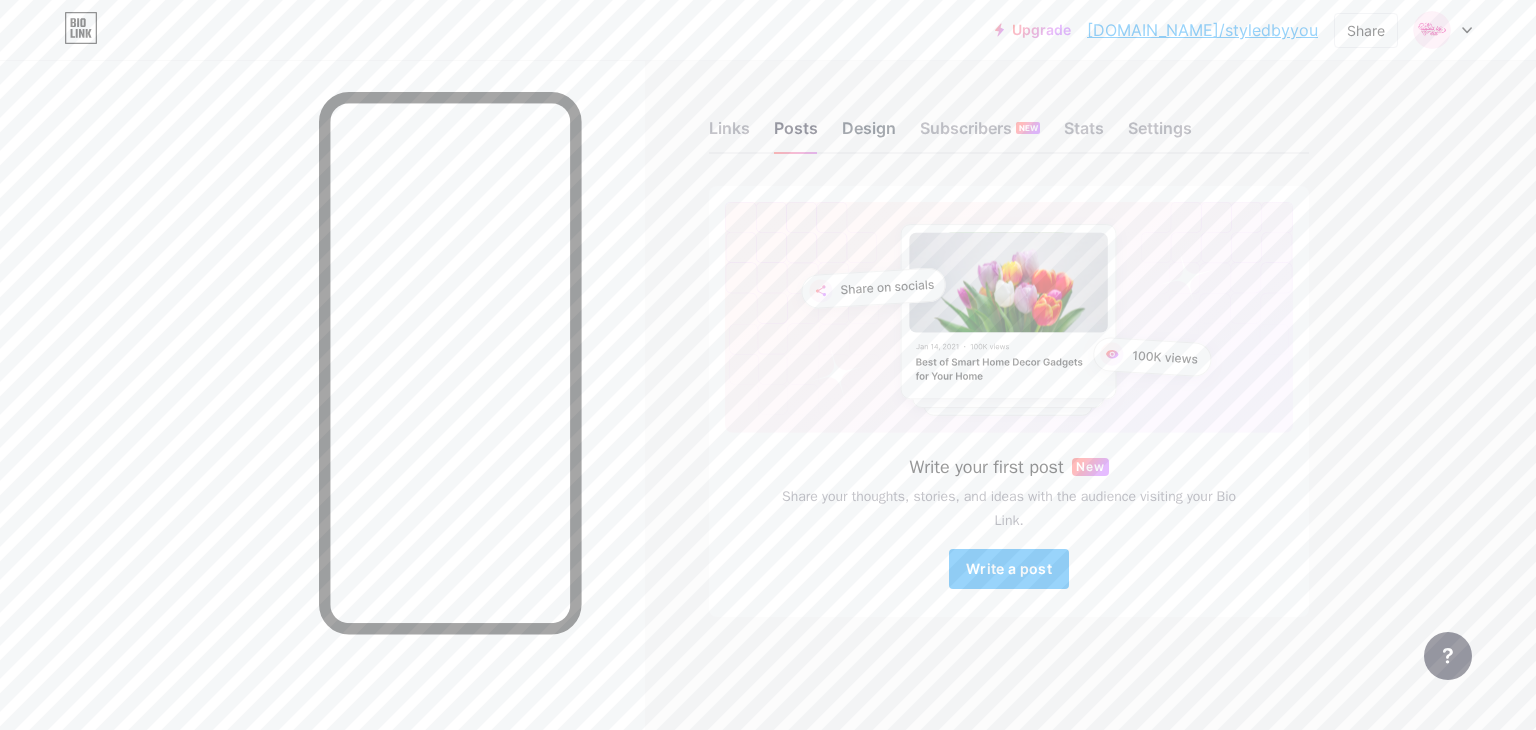 click on "Design" at bounding box center [869, 134] 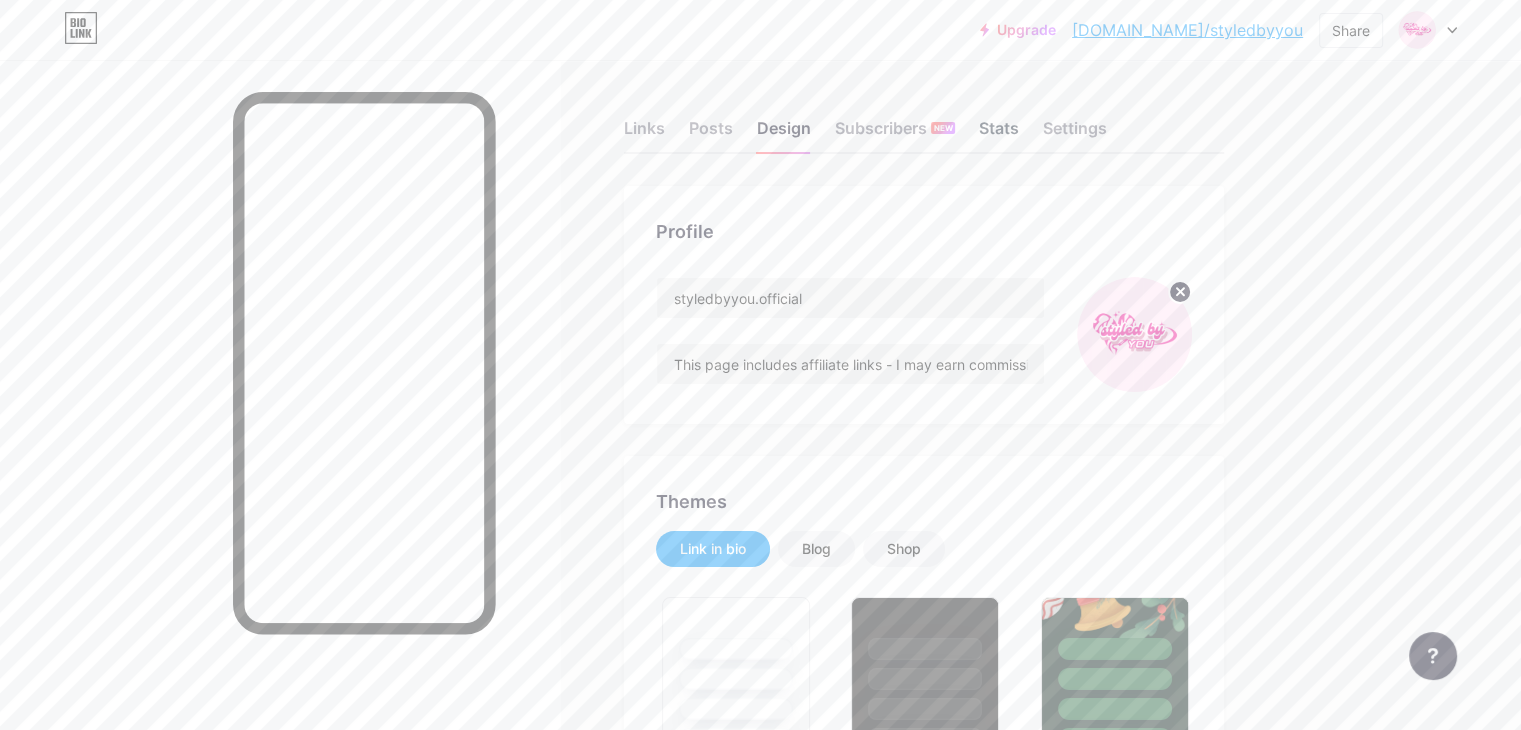 click on "Stats" at bounding box center [999, 134] 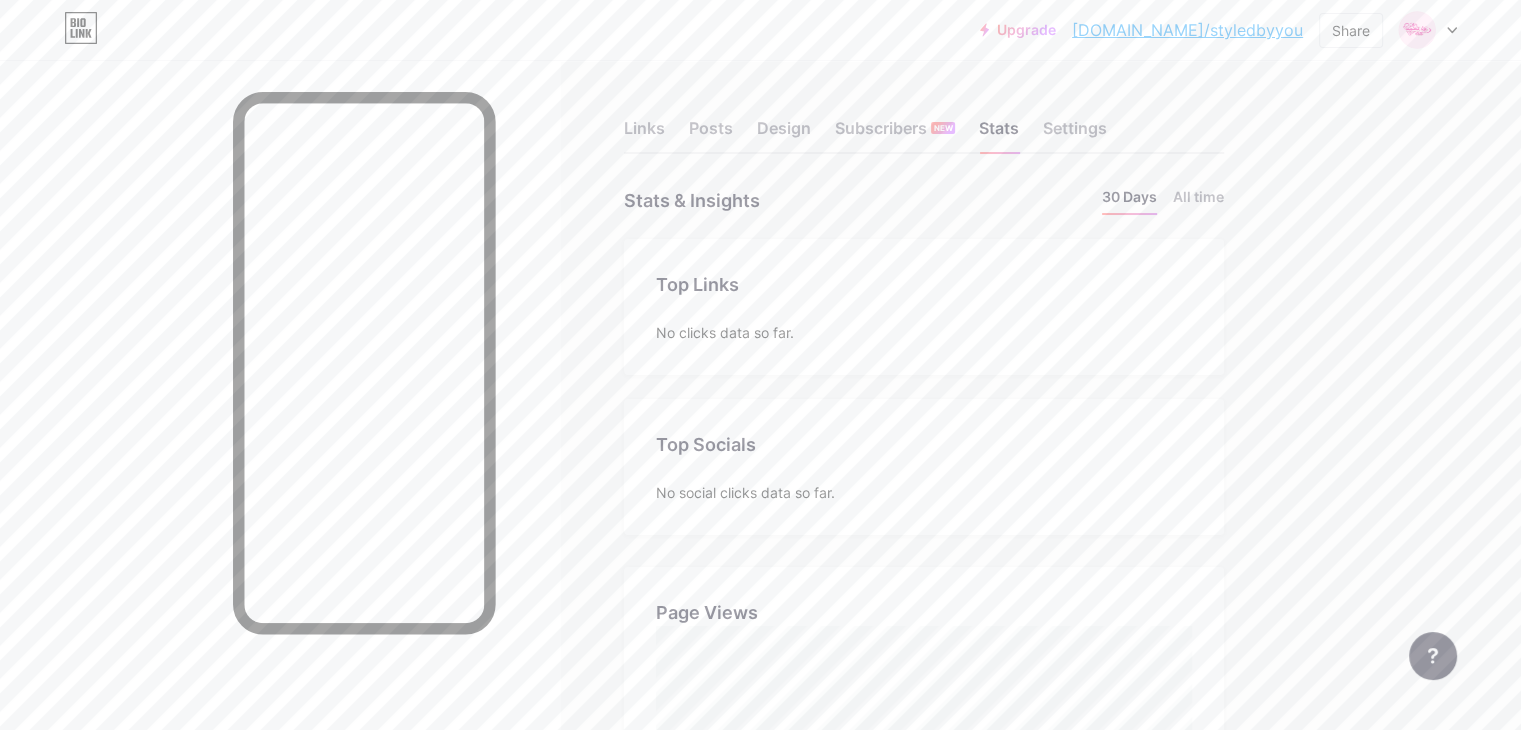 scroll, scrollTop: 999270, scrollLeft: 998479, axis: both 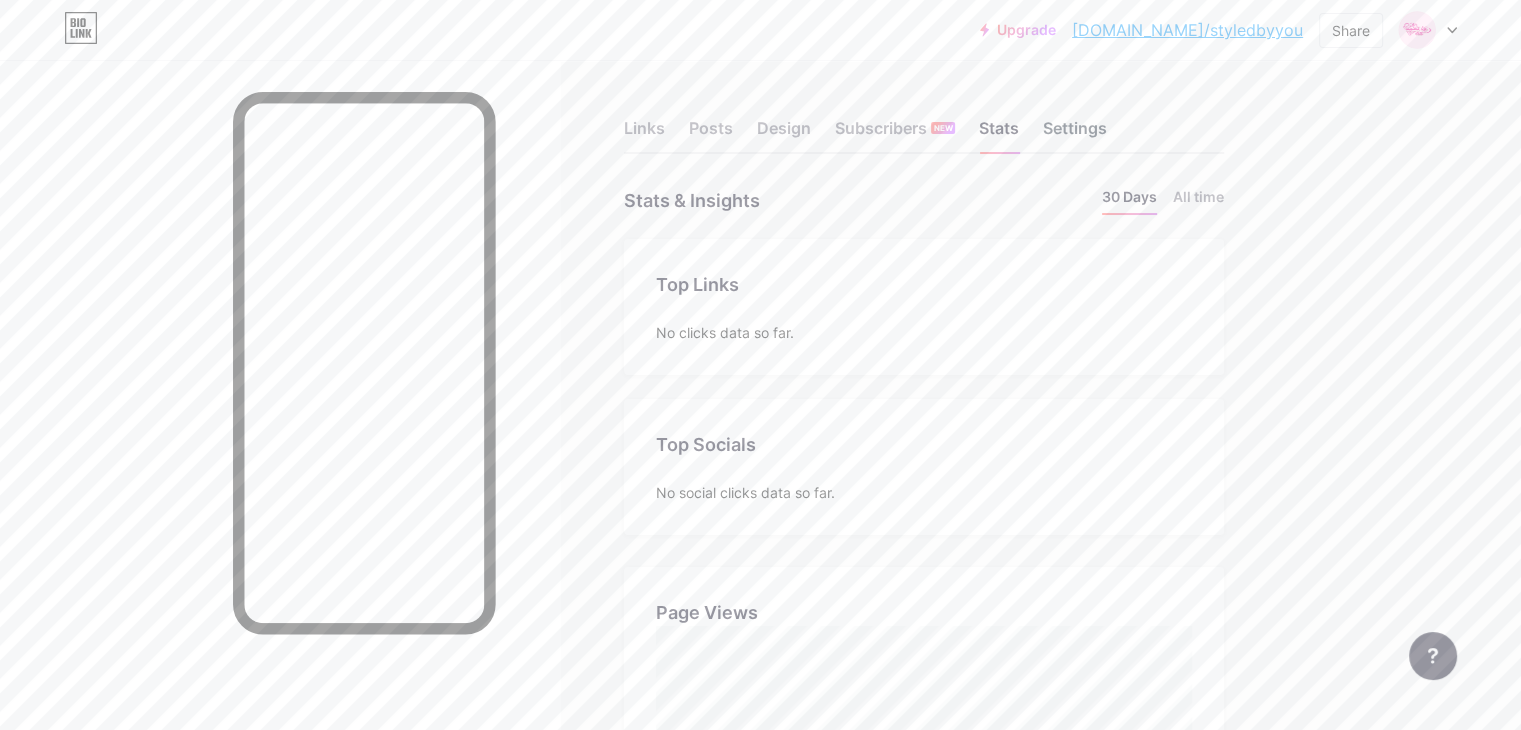 click on "Settings" at bounding box center (1075, 134) 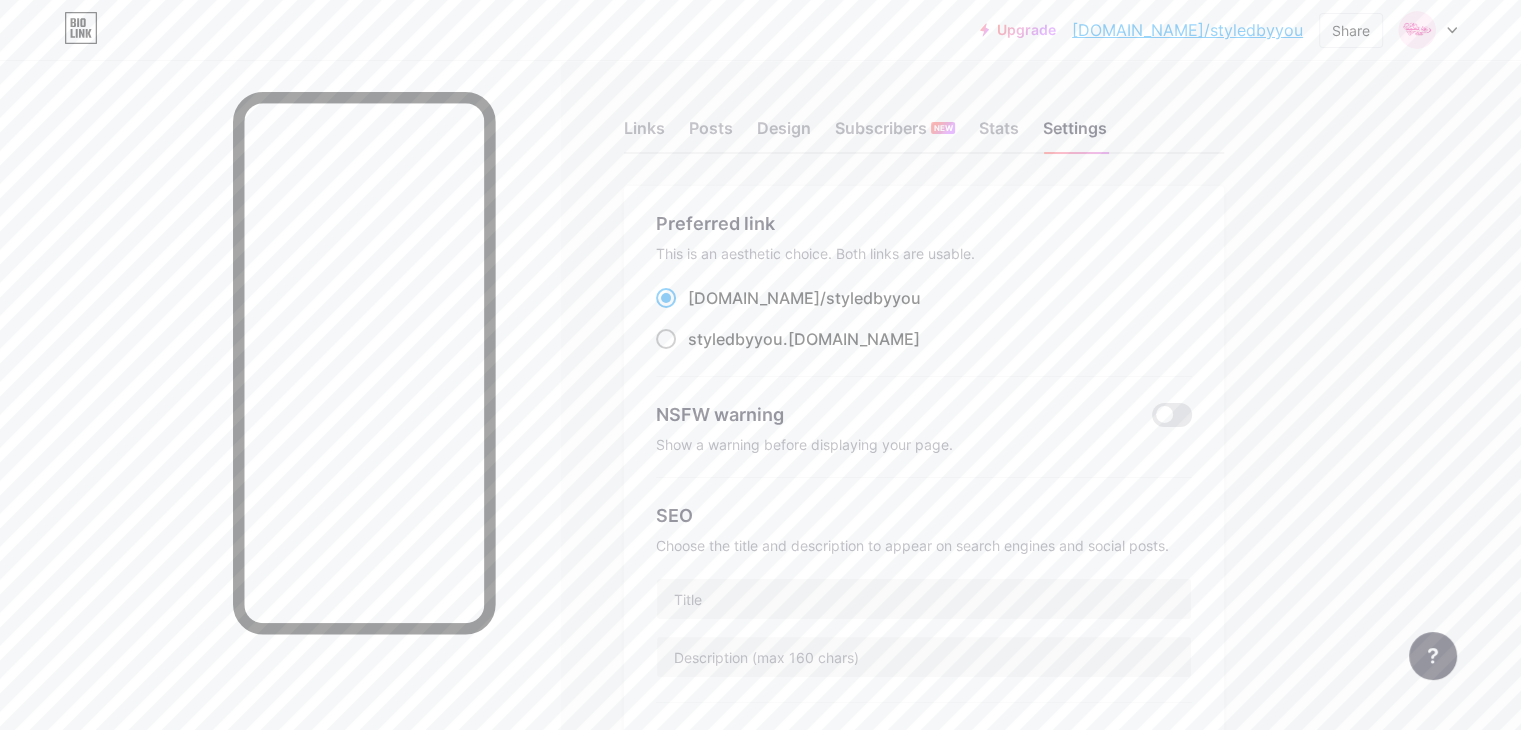 click at bounding box center [666, 339] 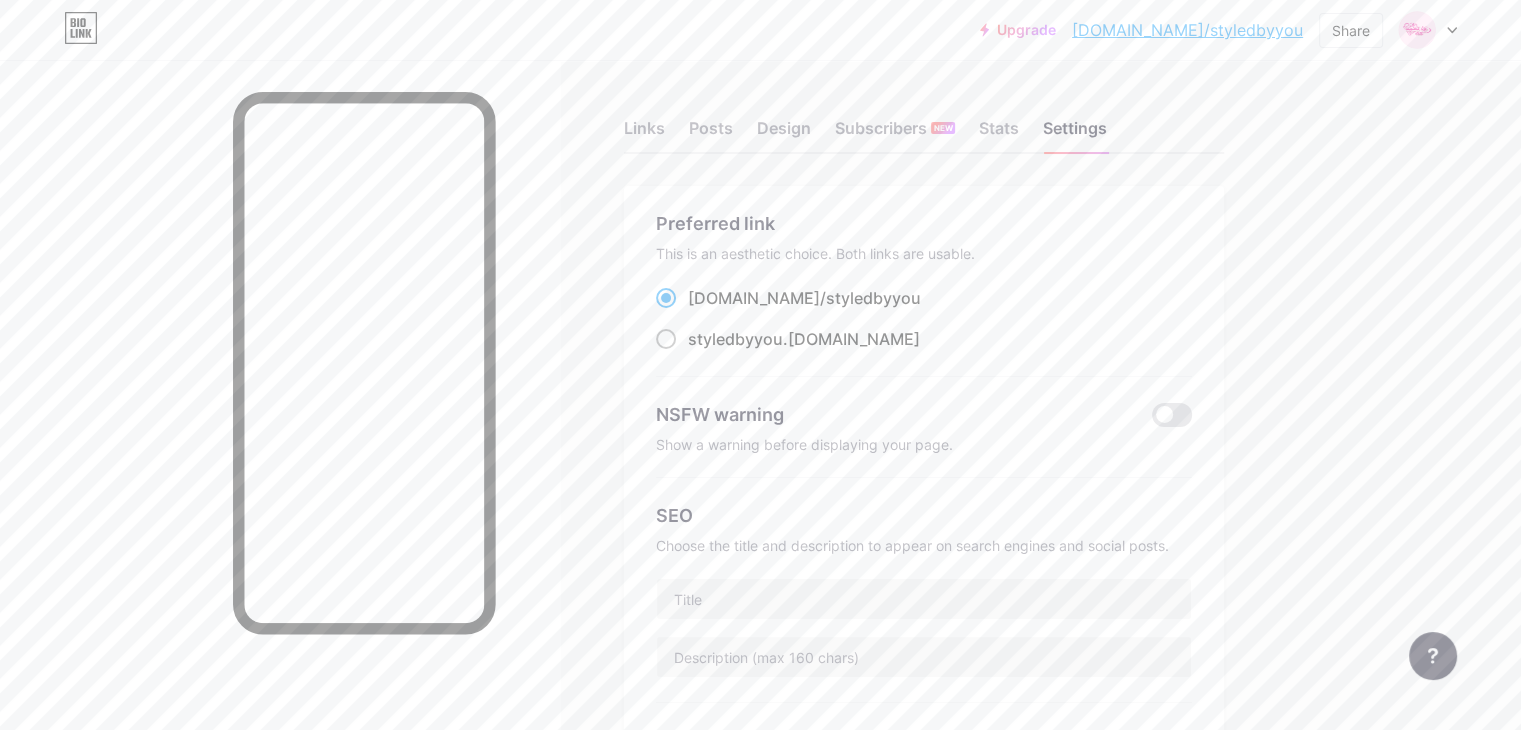 click on "styledbyyou .bio.link" at bounding box center [694, 357] 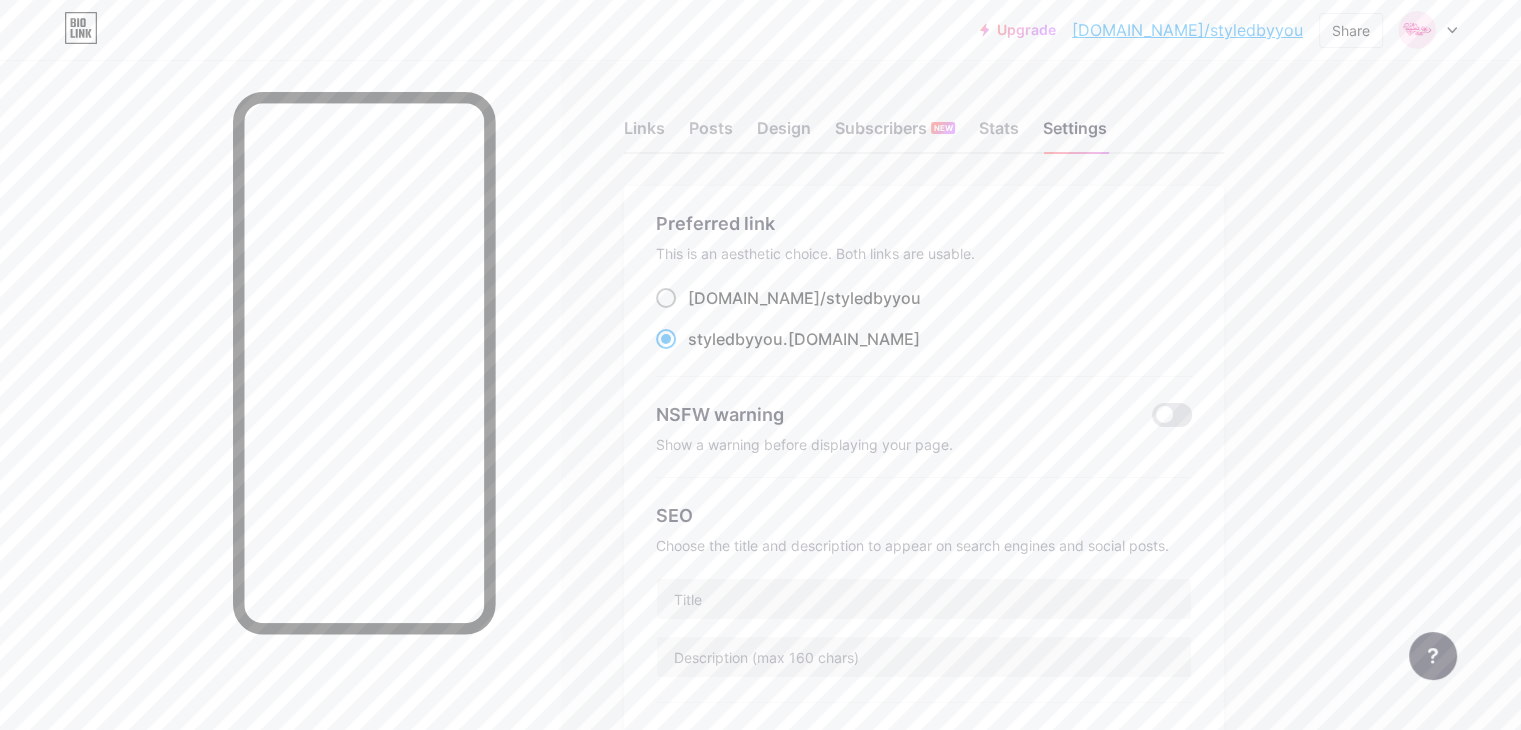 click at bounding box center (666, 298) 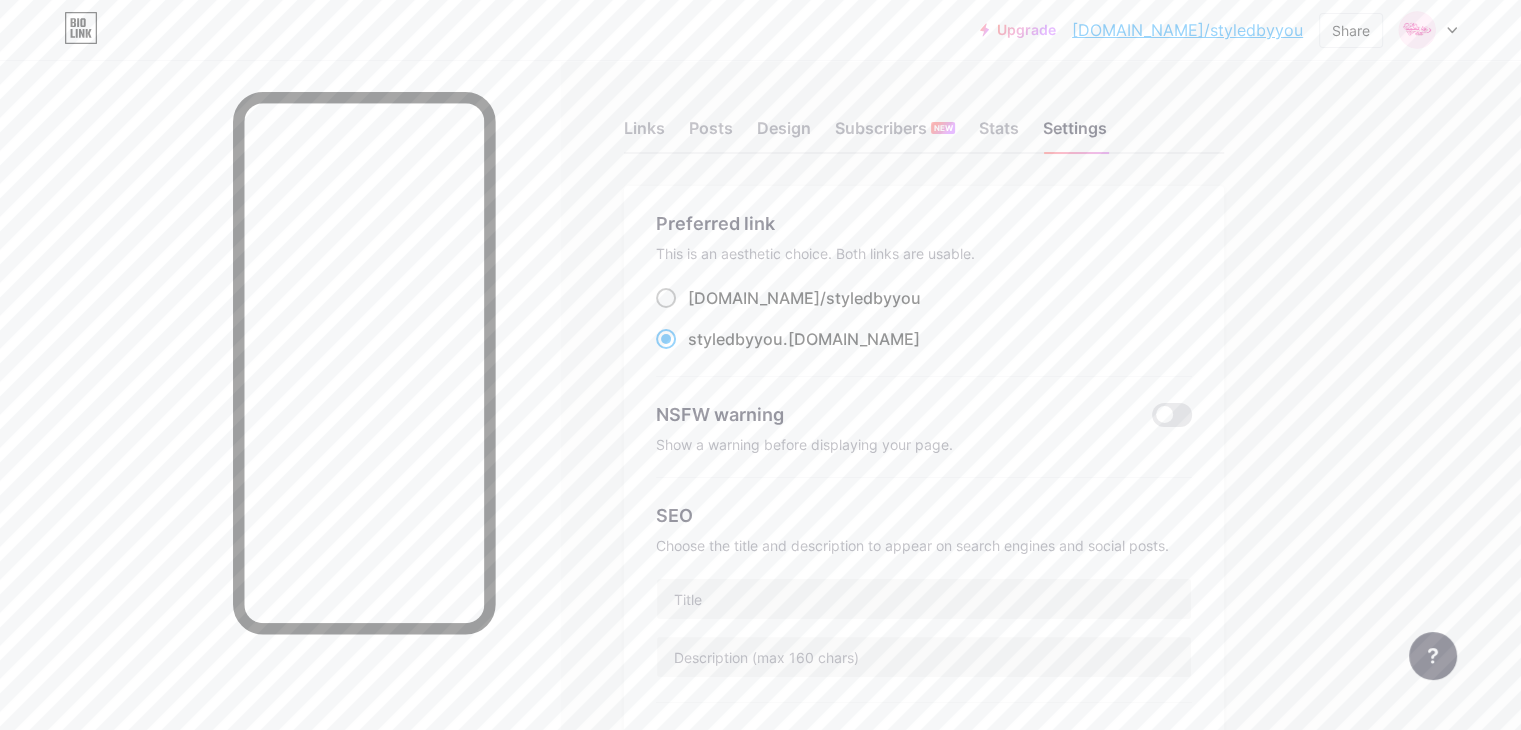 click on "bio.link/ styledbyyou" at bounding box center (694, 316) 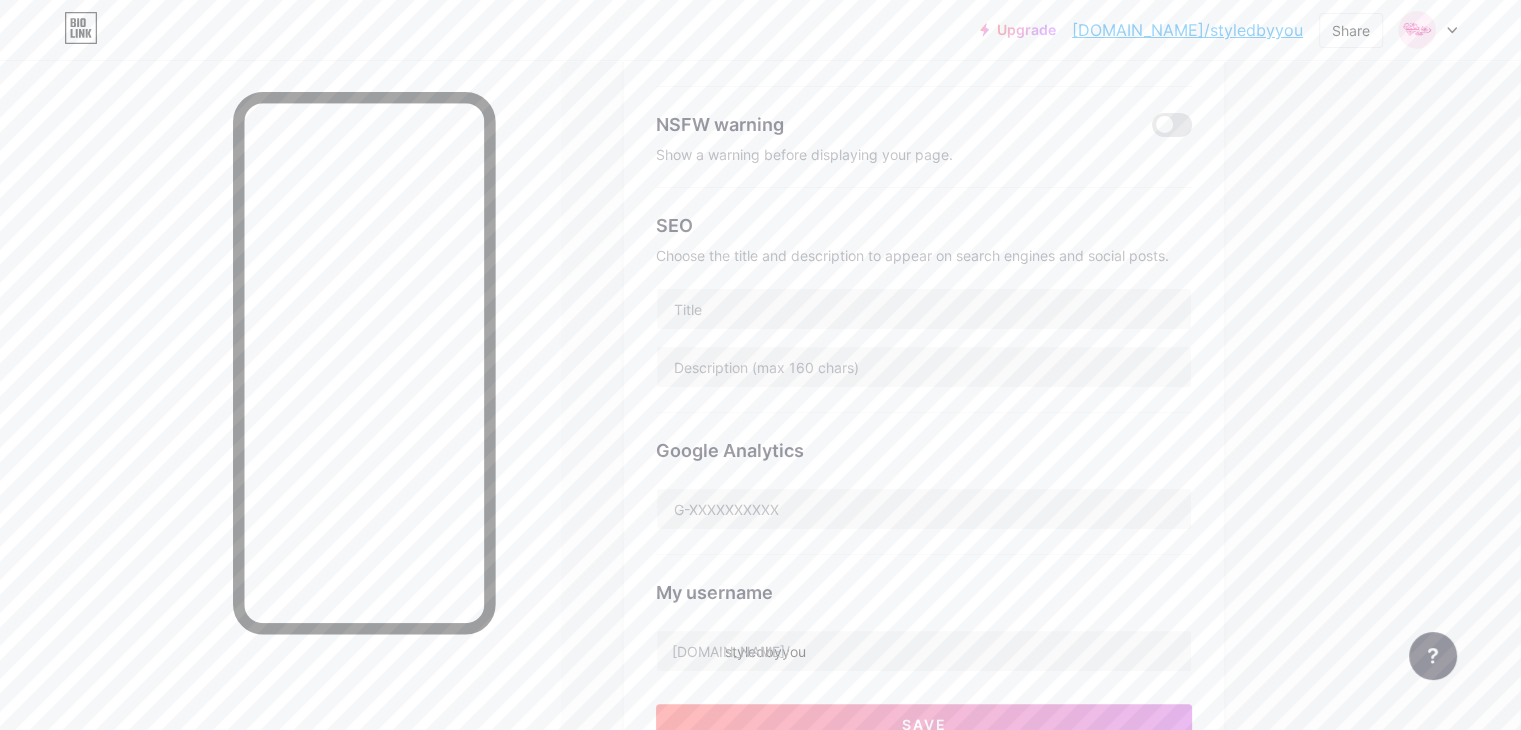 scroll, scrollTop: 293, scrollLeft: 0, axis: vertical 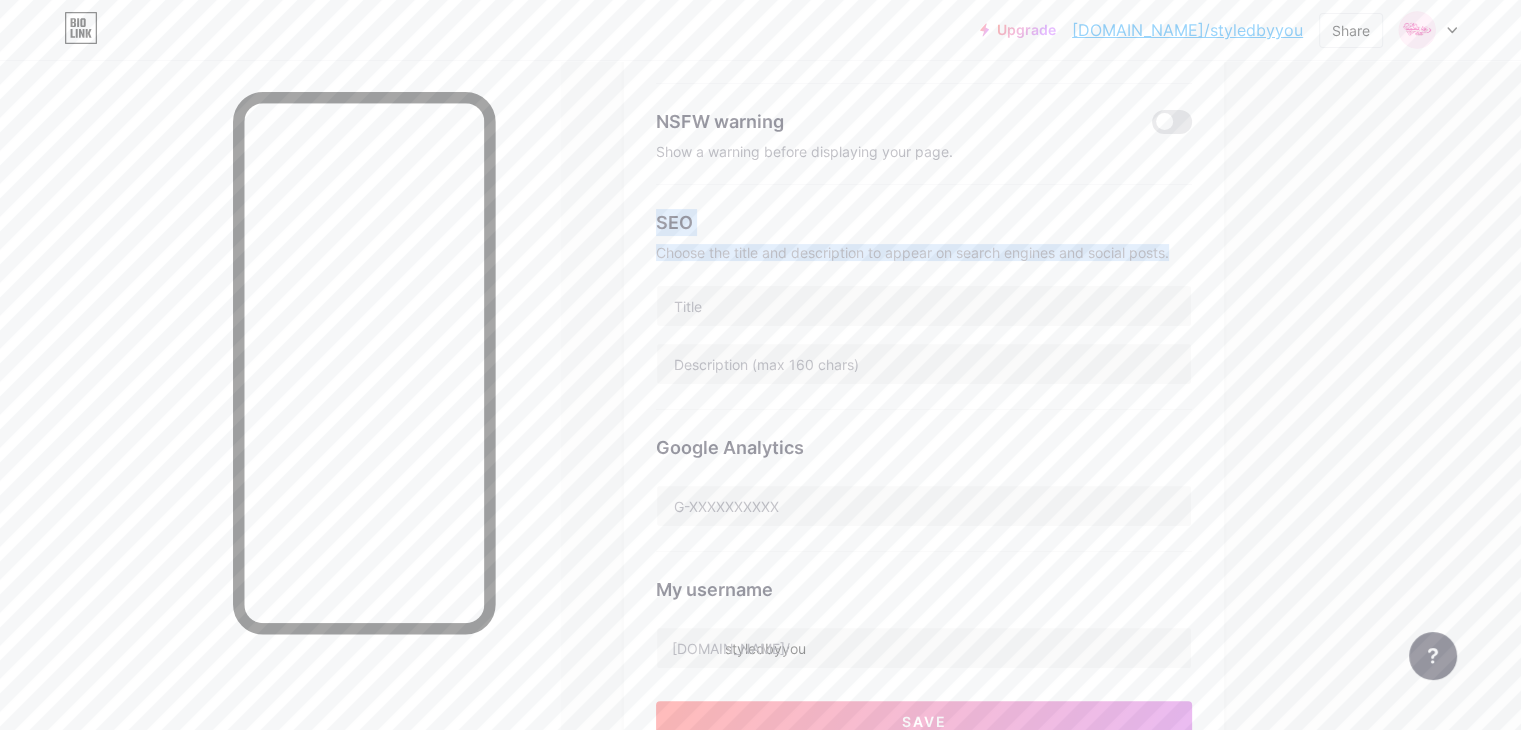 drag, startPoint x: 741, startPoint y: 221, endPoint x: 1268, endPoint y: 265, distance: 528.8336 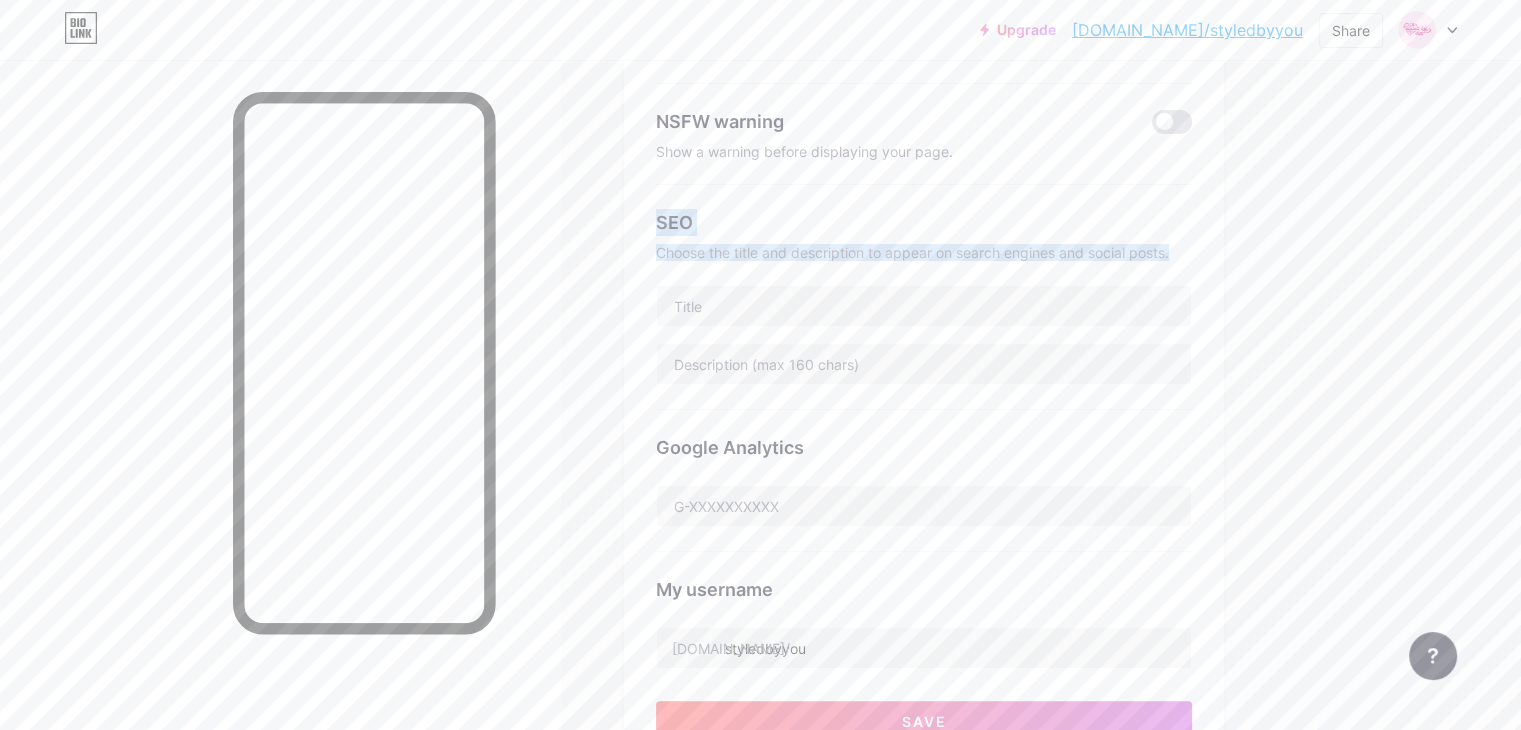 click on "SEO   Choose the title and description to appear on search engines and social posts." at bounding box center (924, 297) 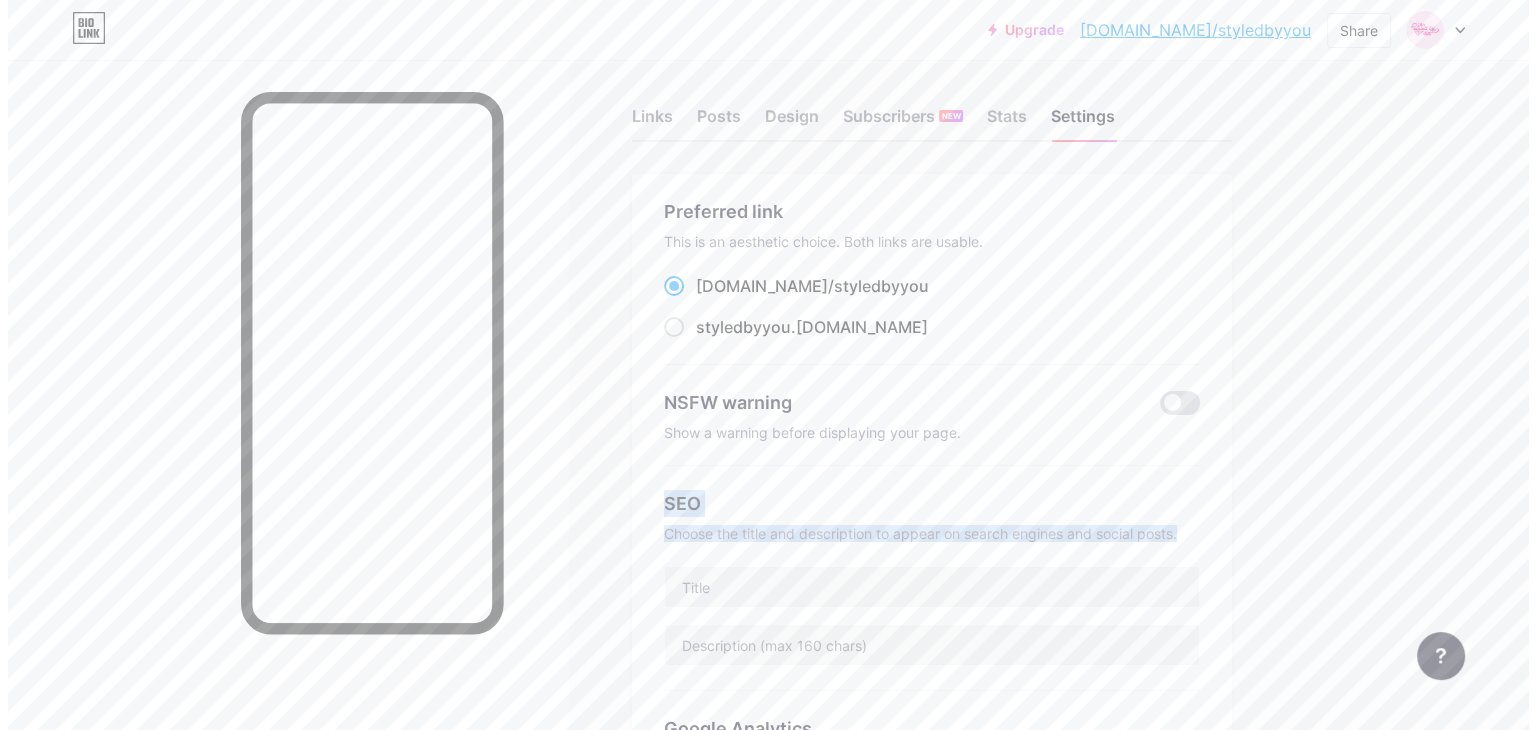 scroll, scrollTop: 0, scrollLeft: 0, axis: both 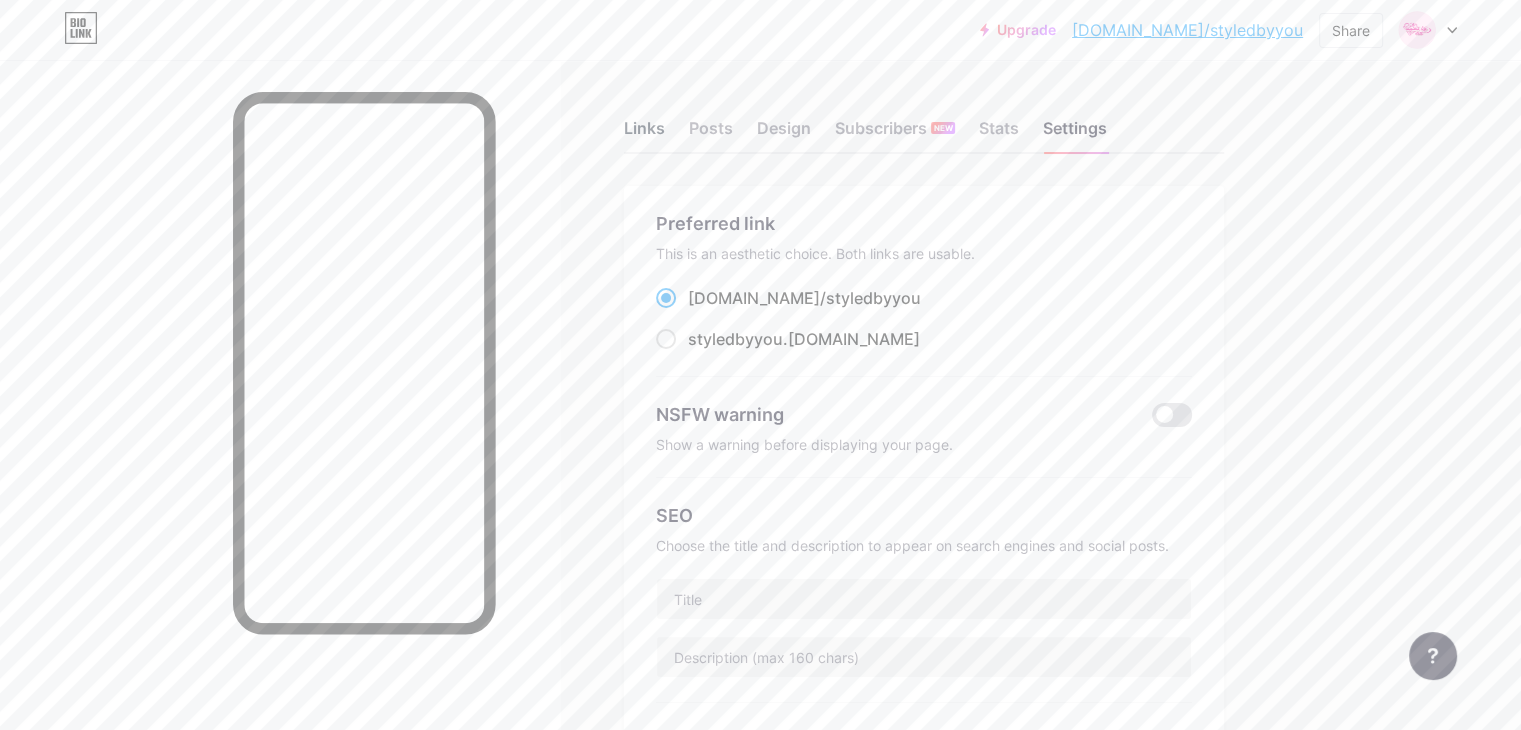 click on "Links" at bounding box center (644, 134) 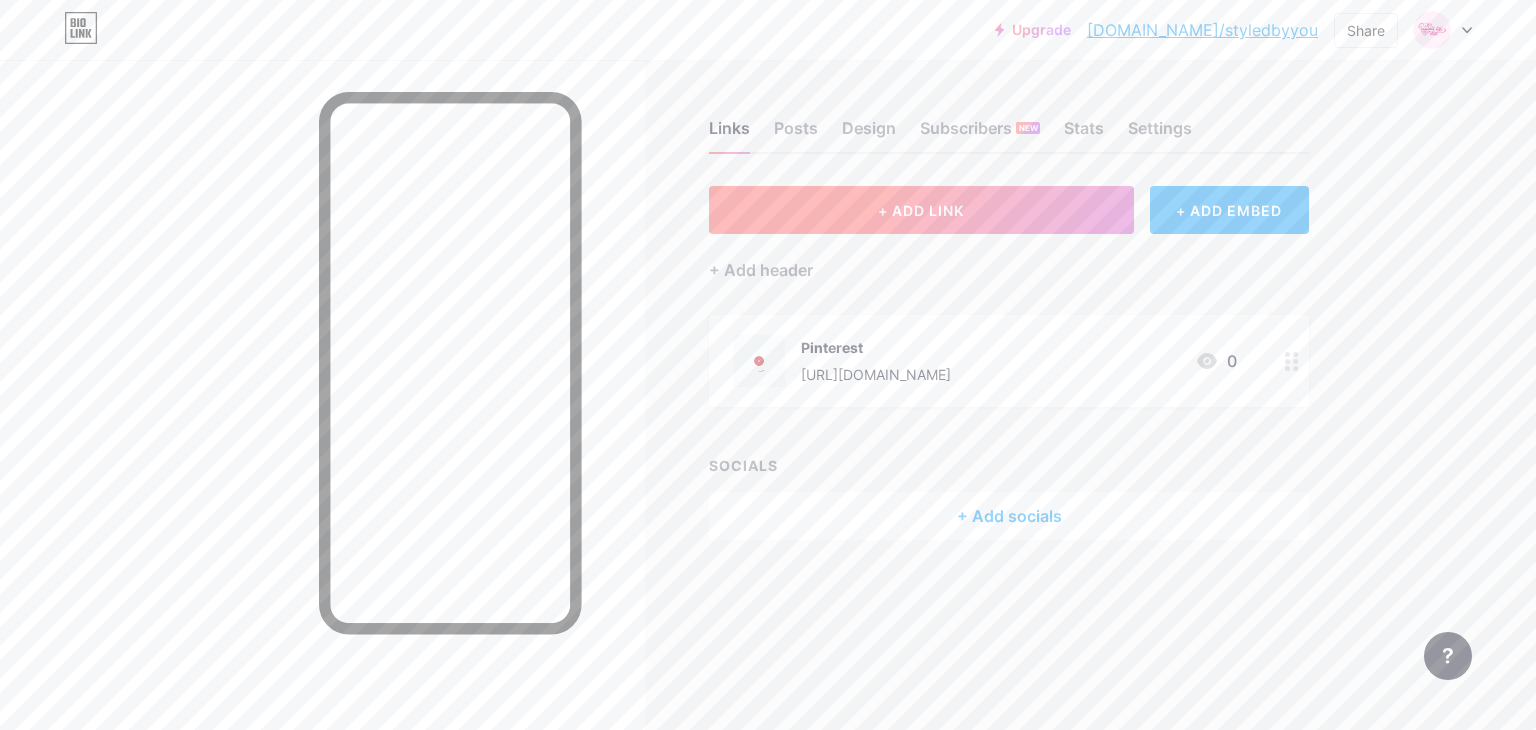 click on "+ ADD LINK" at bounding box center (921, 210) 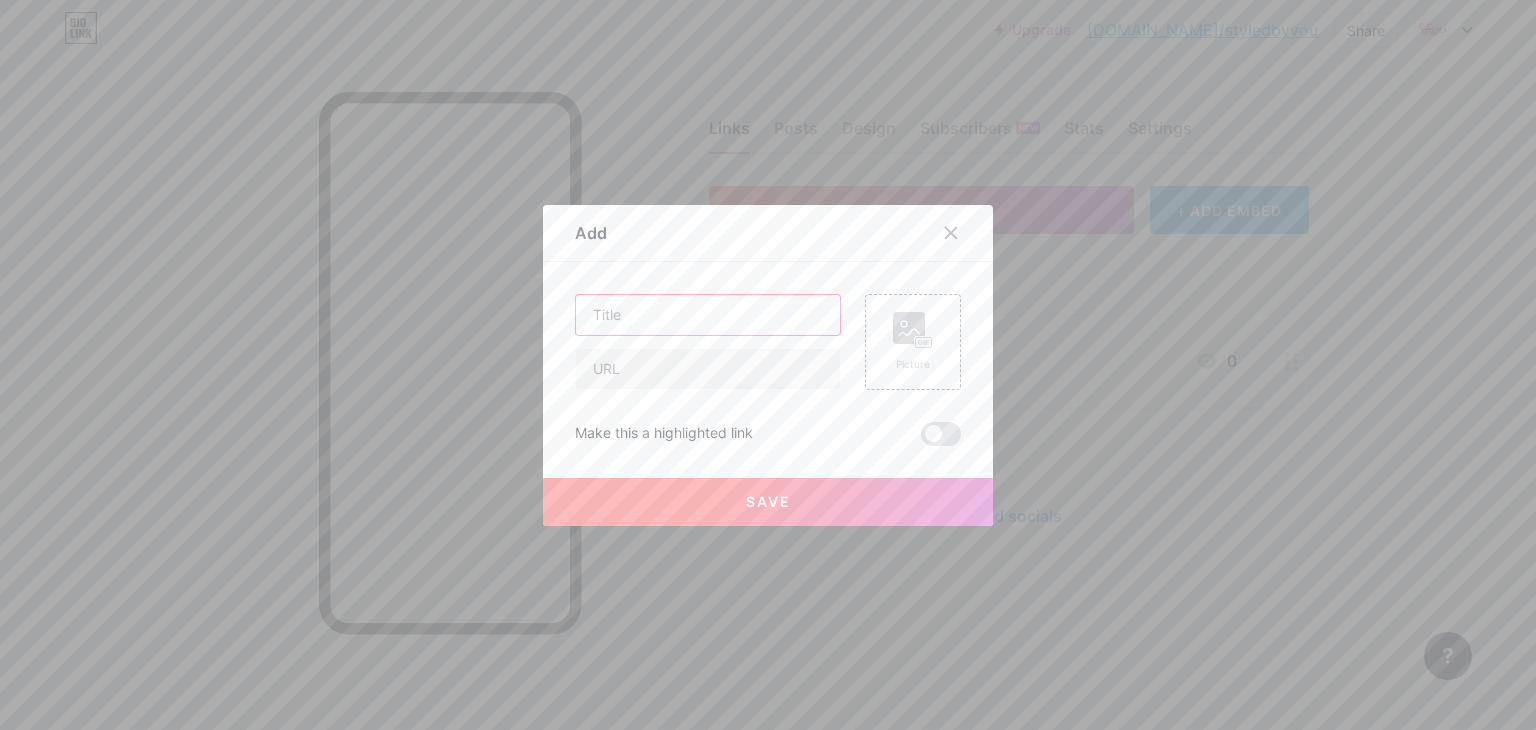 click at bounding box center [708, 315] 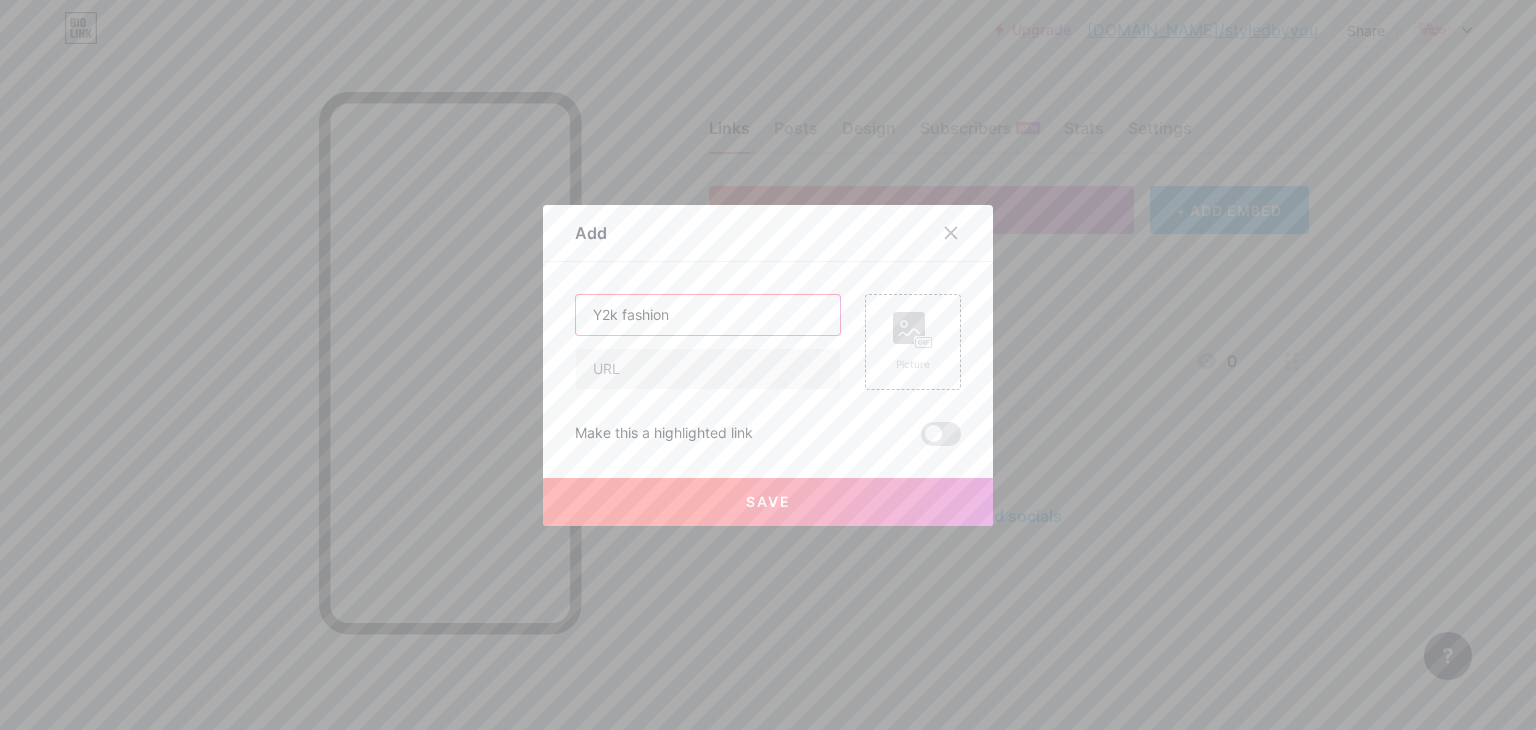 type on "Y2k fashion" 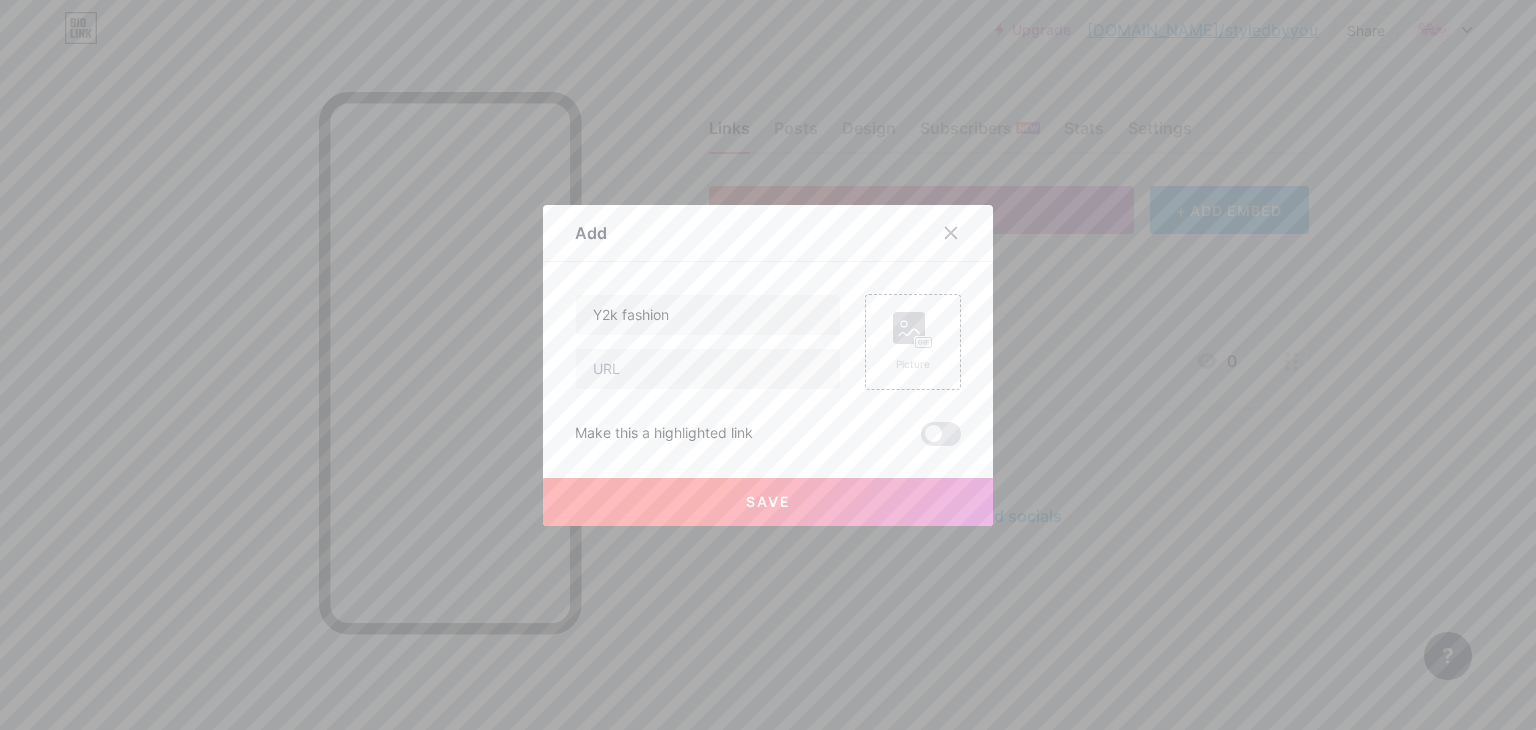 click on "Save" at bounding box center (768, 502) 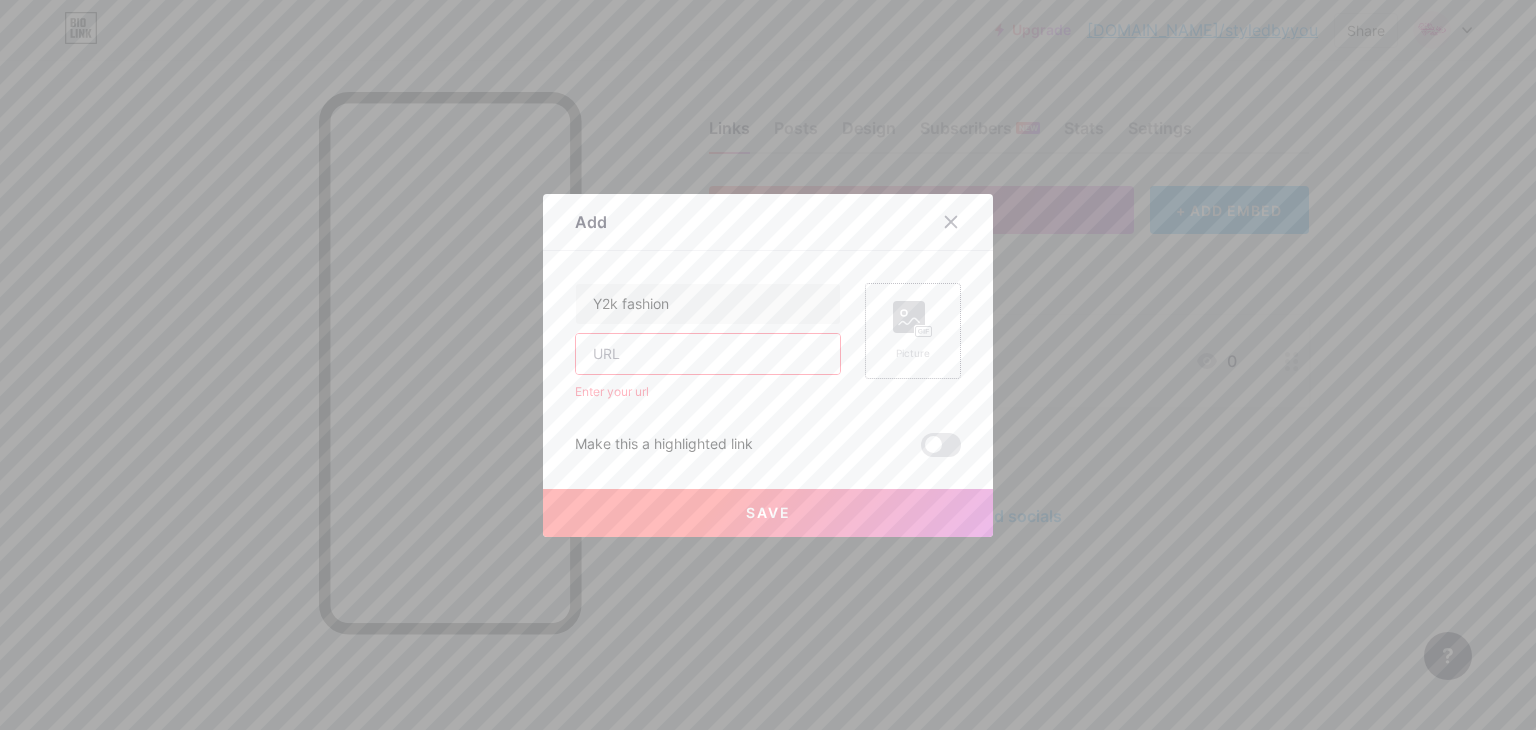 click 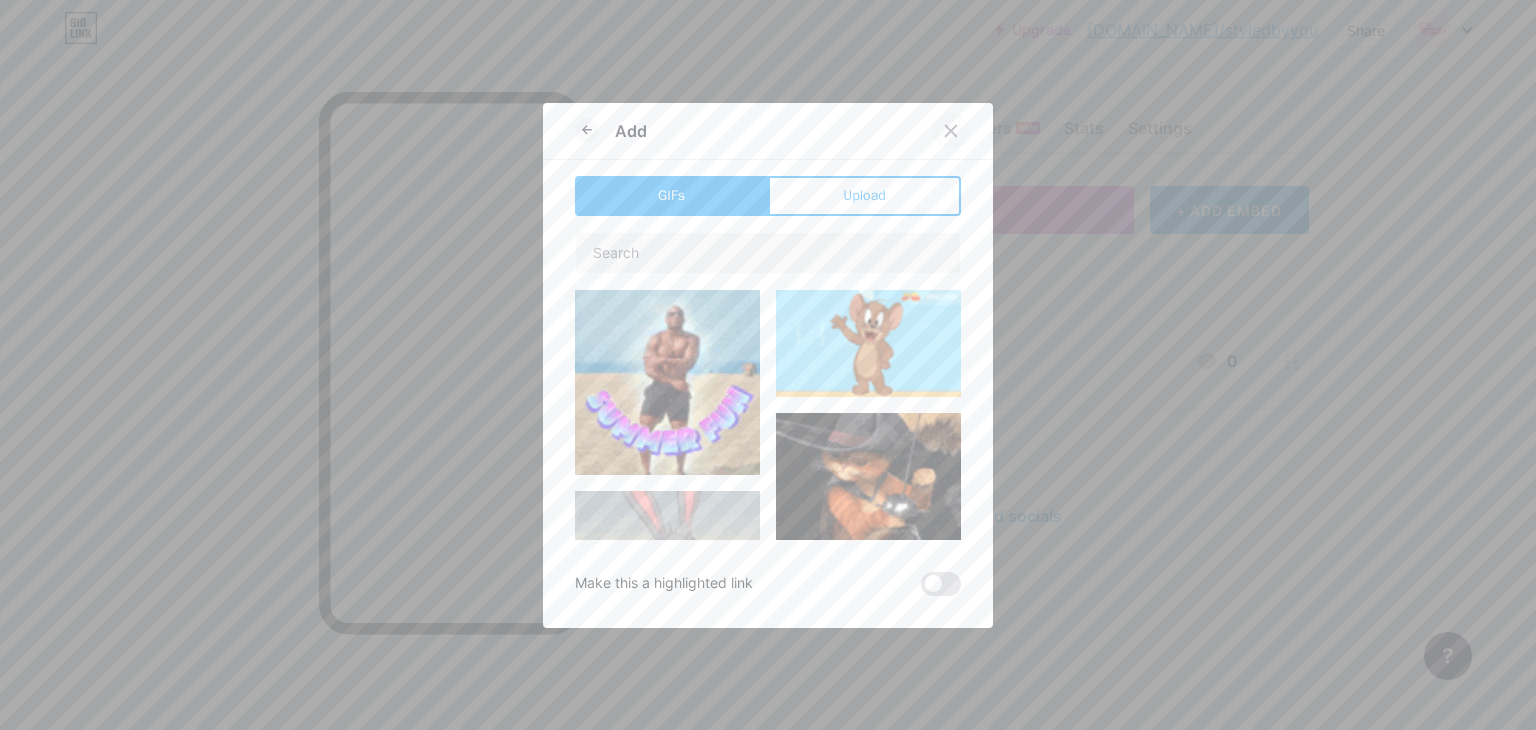 click 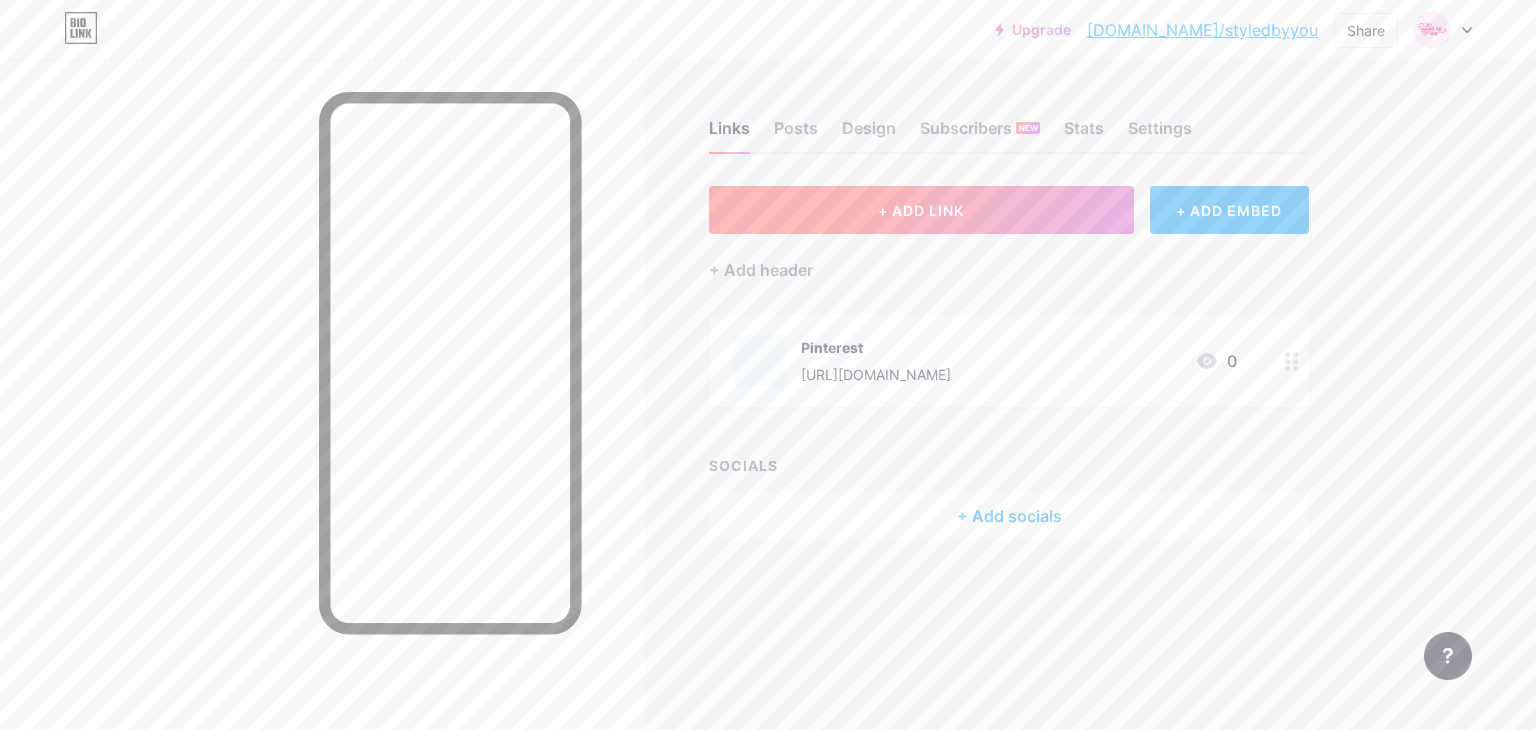 click on "+ ADD LINK" at bounding box center [921, 210] 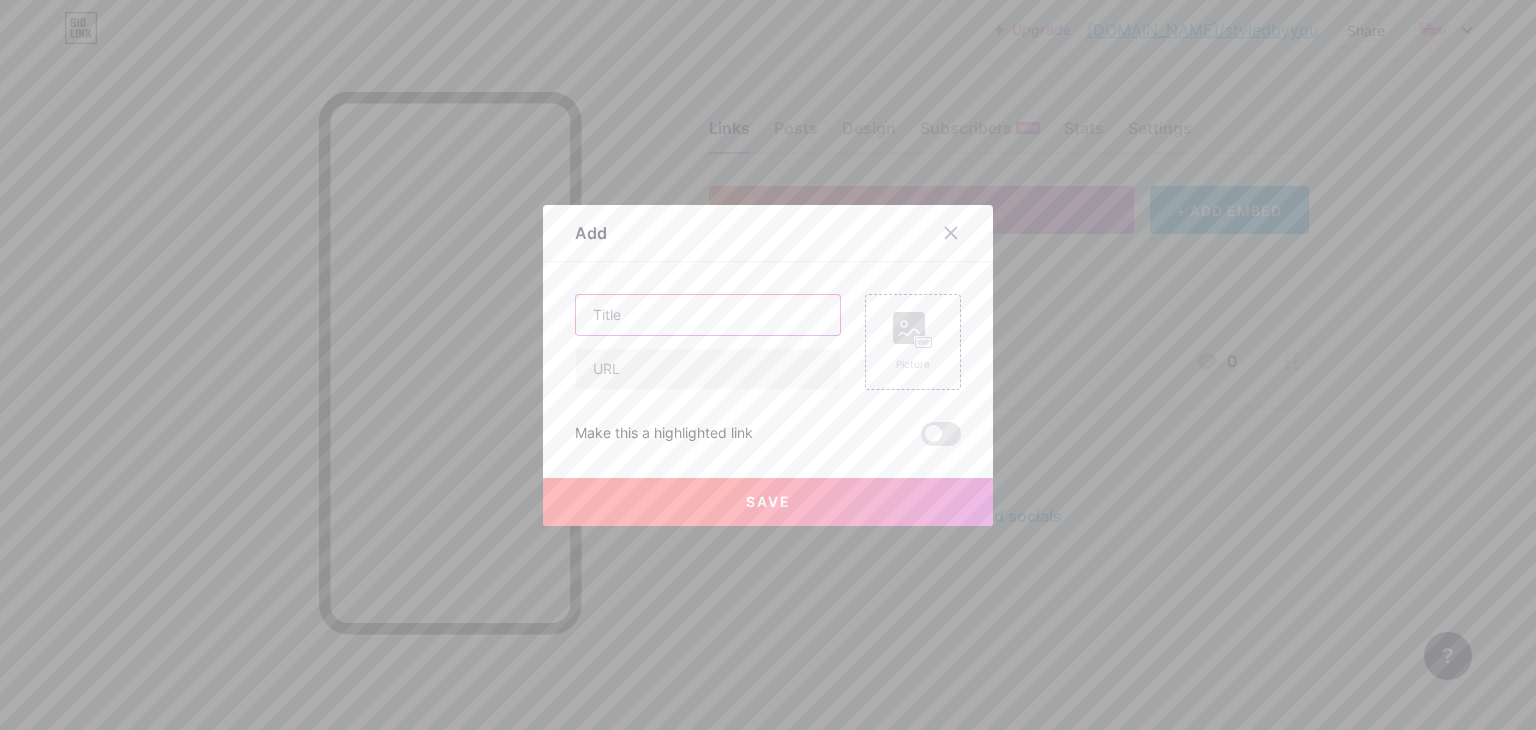 click at bounding box center (708, 315) 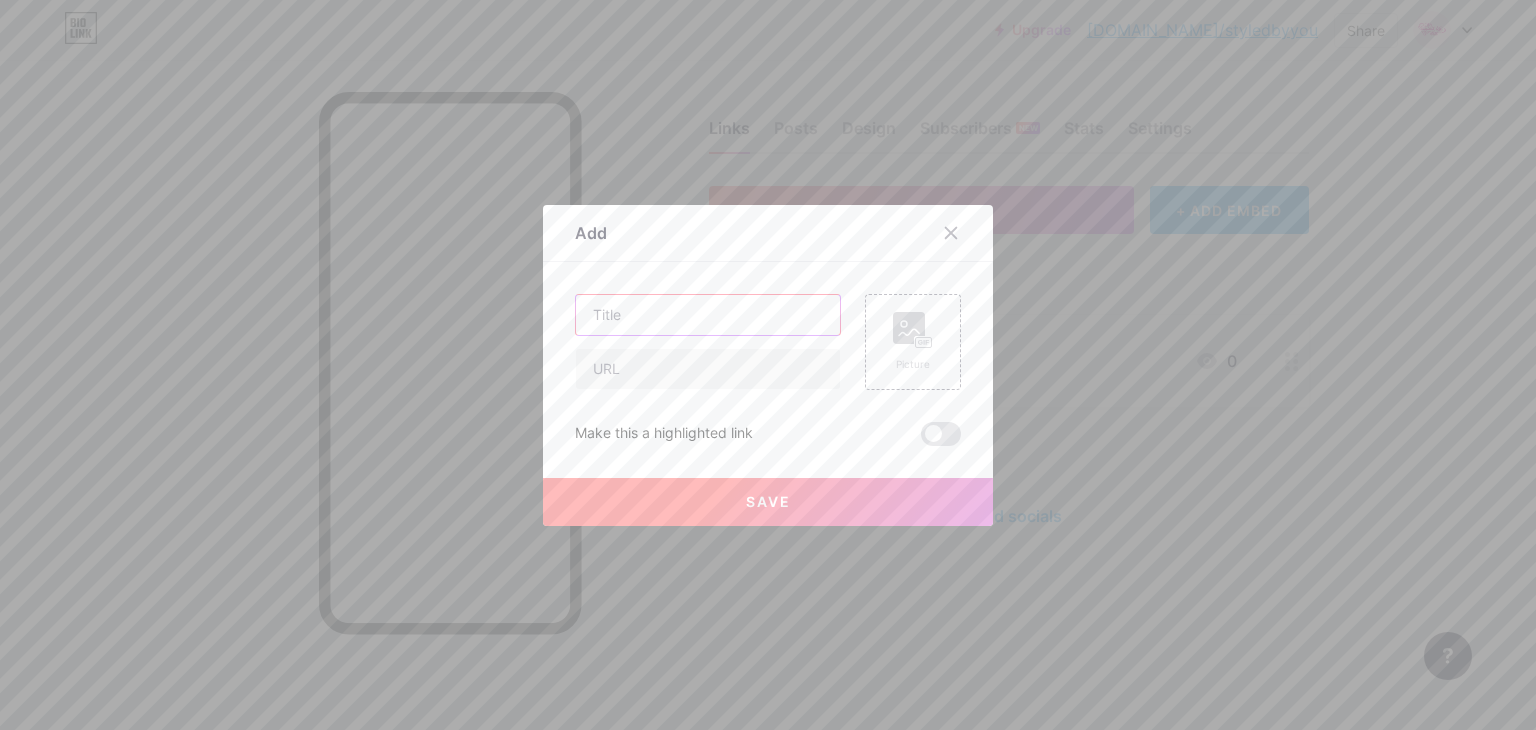 type on "y" 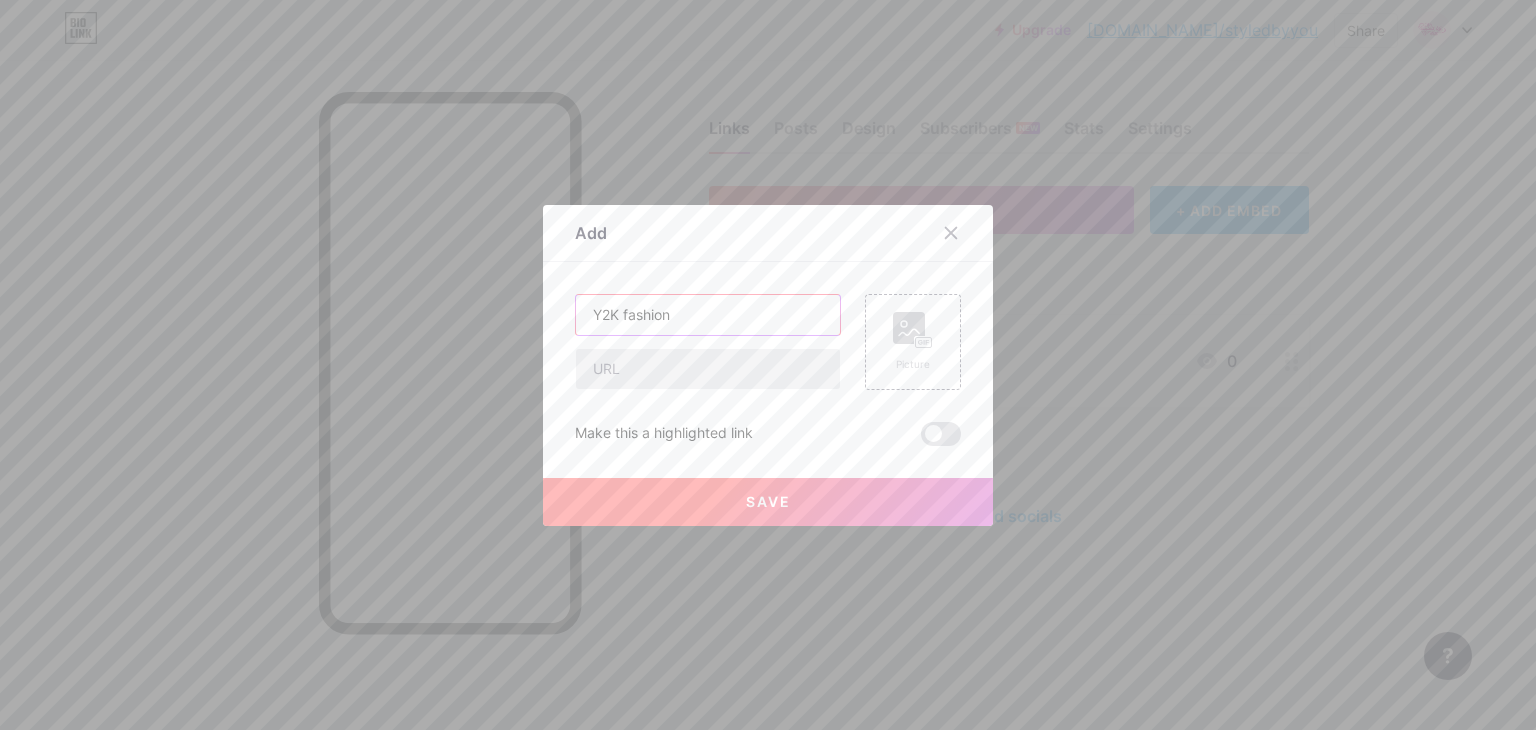 type on "Y2K fashion" 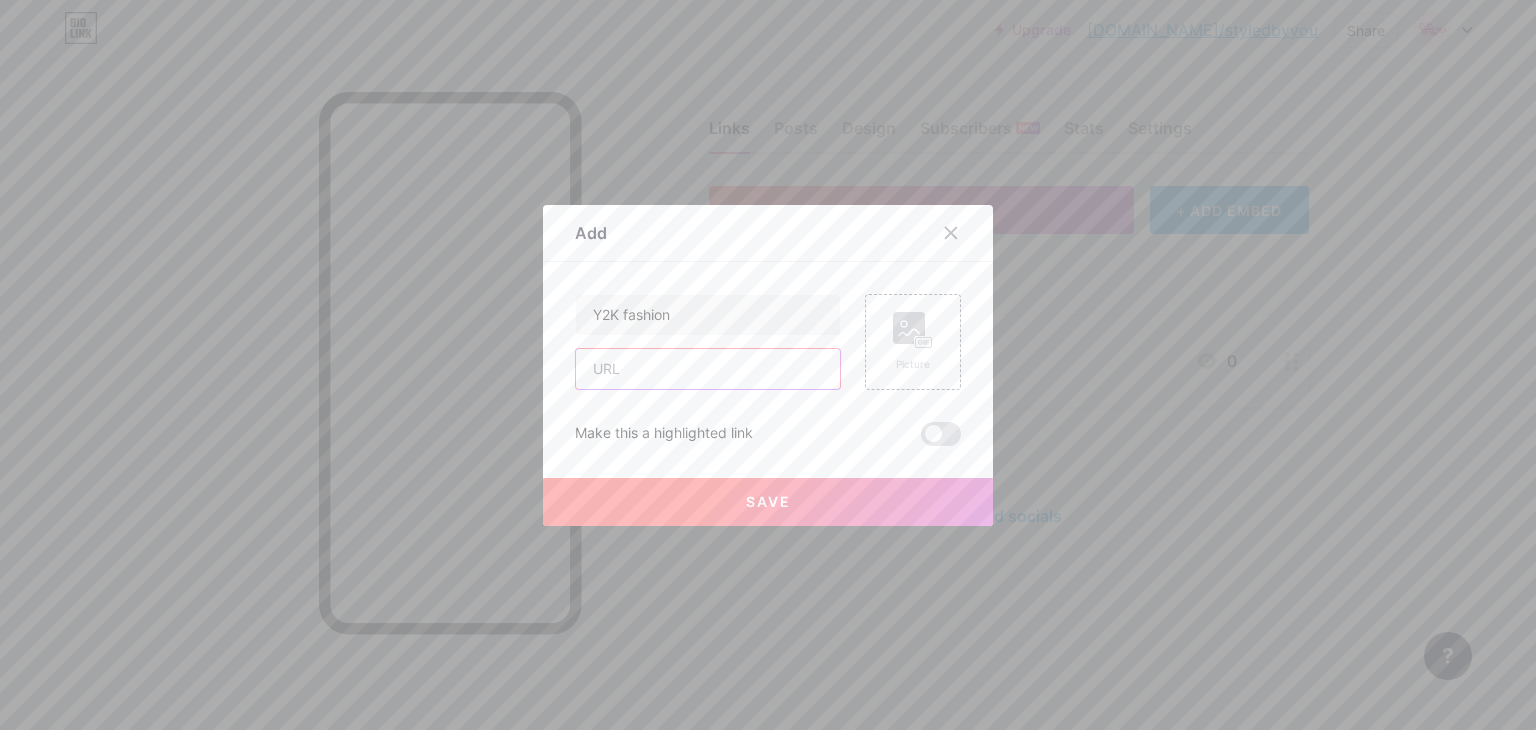 click at bounding box center (708, 369) 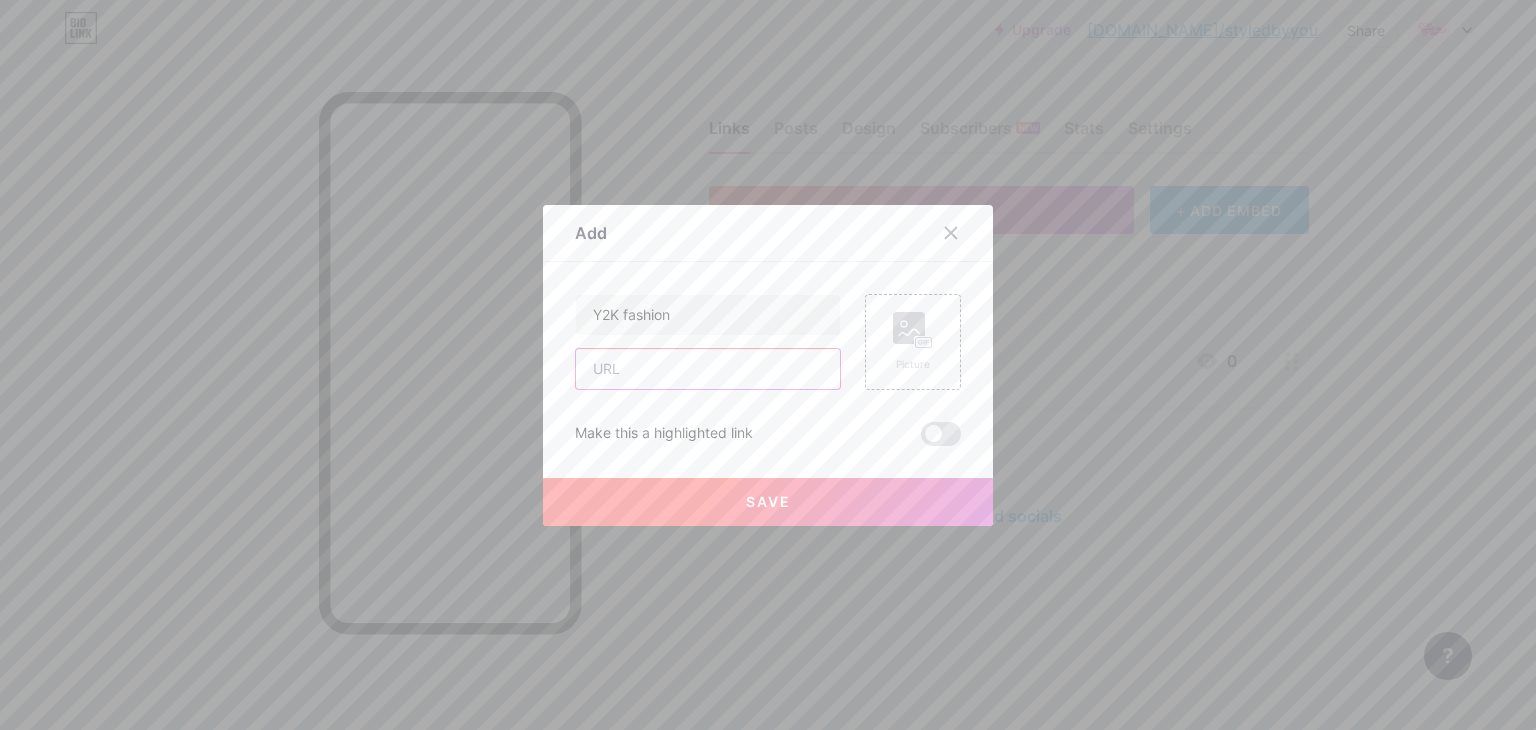 type on "[URL][DOMAIN_NAME]" 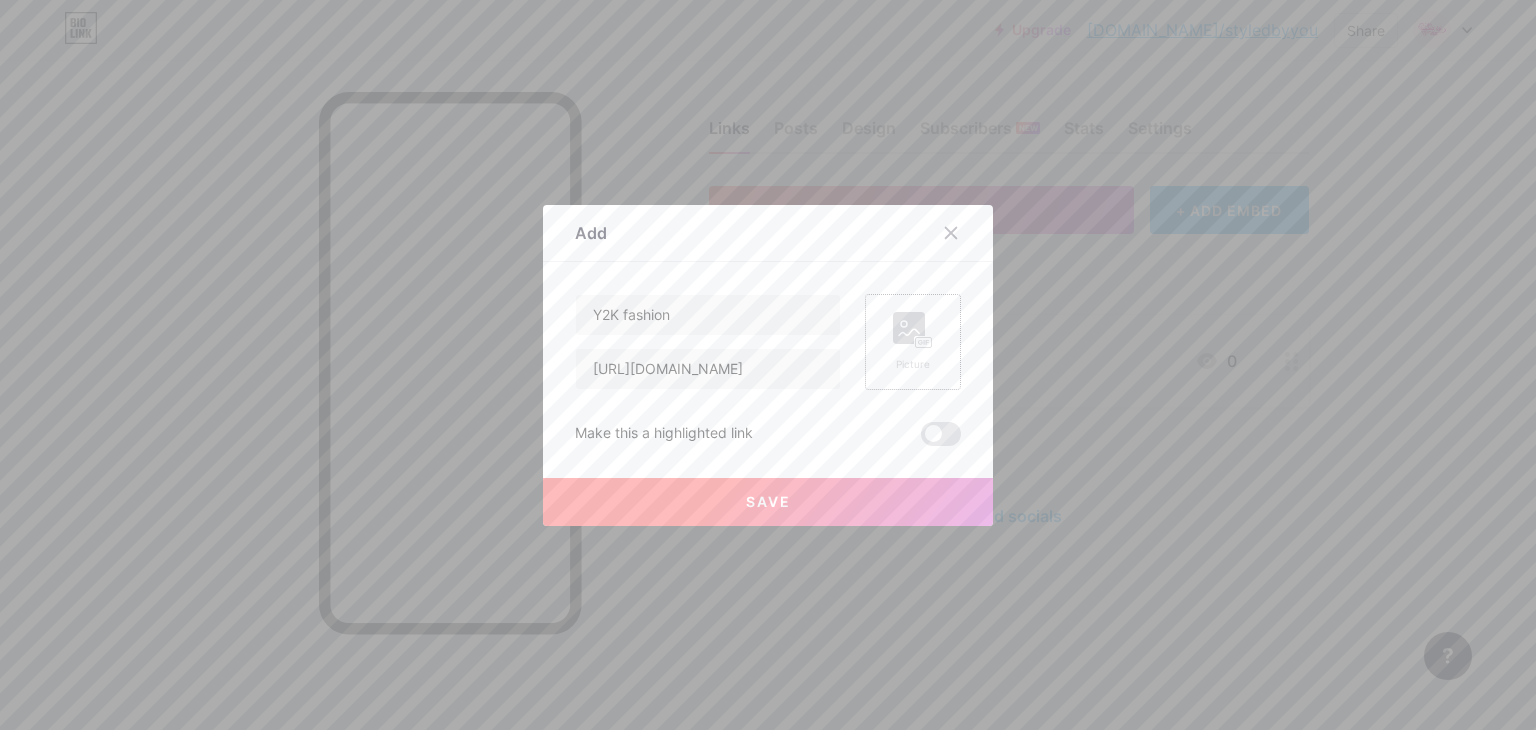 click on "Picture" at bounding box center (913, 364) 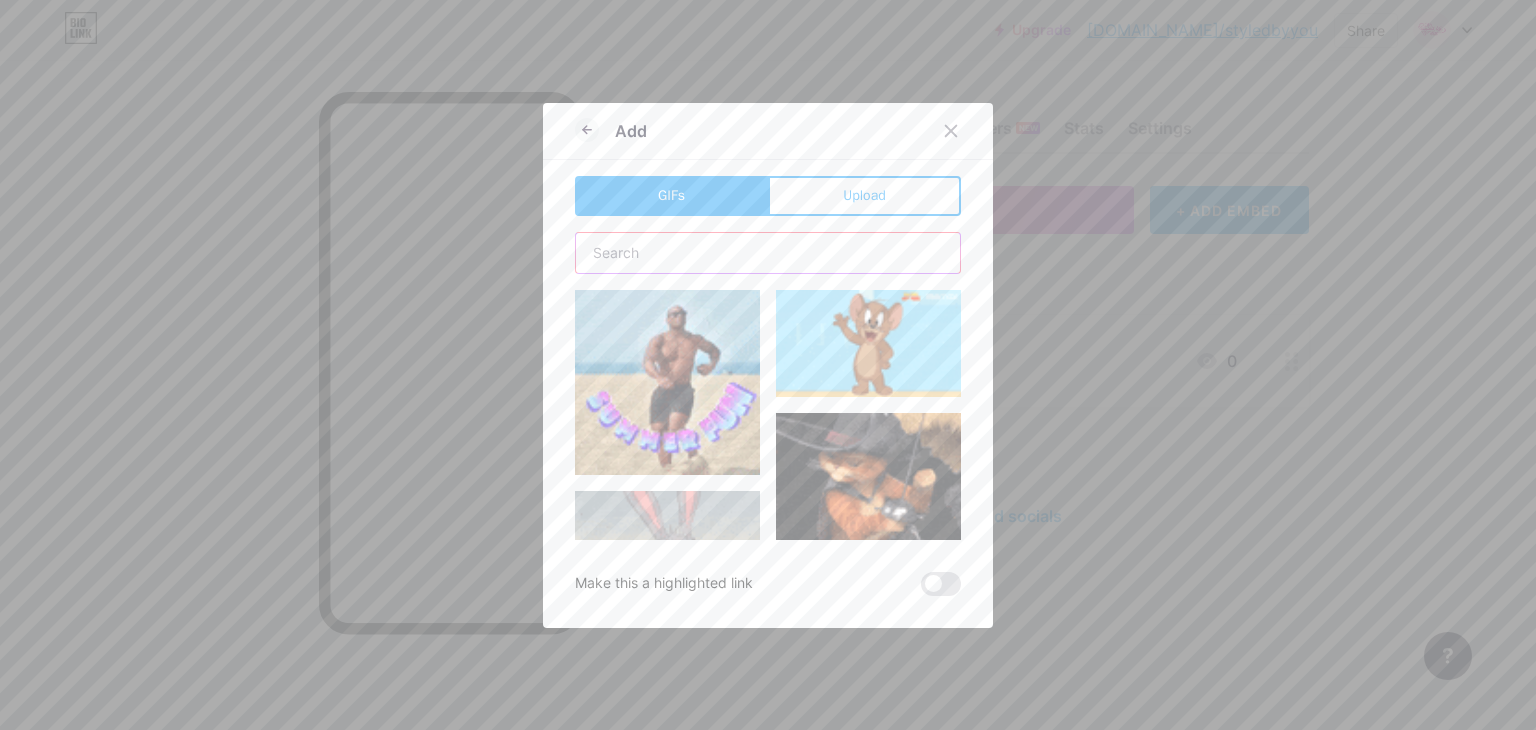 click at bounding box center [768, 253] 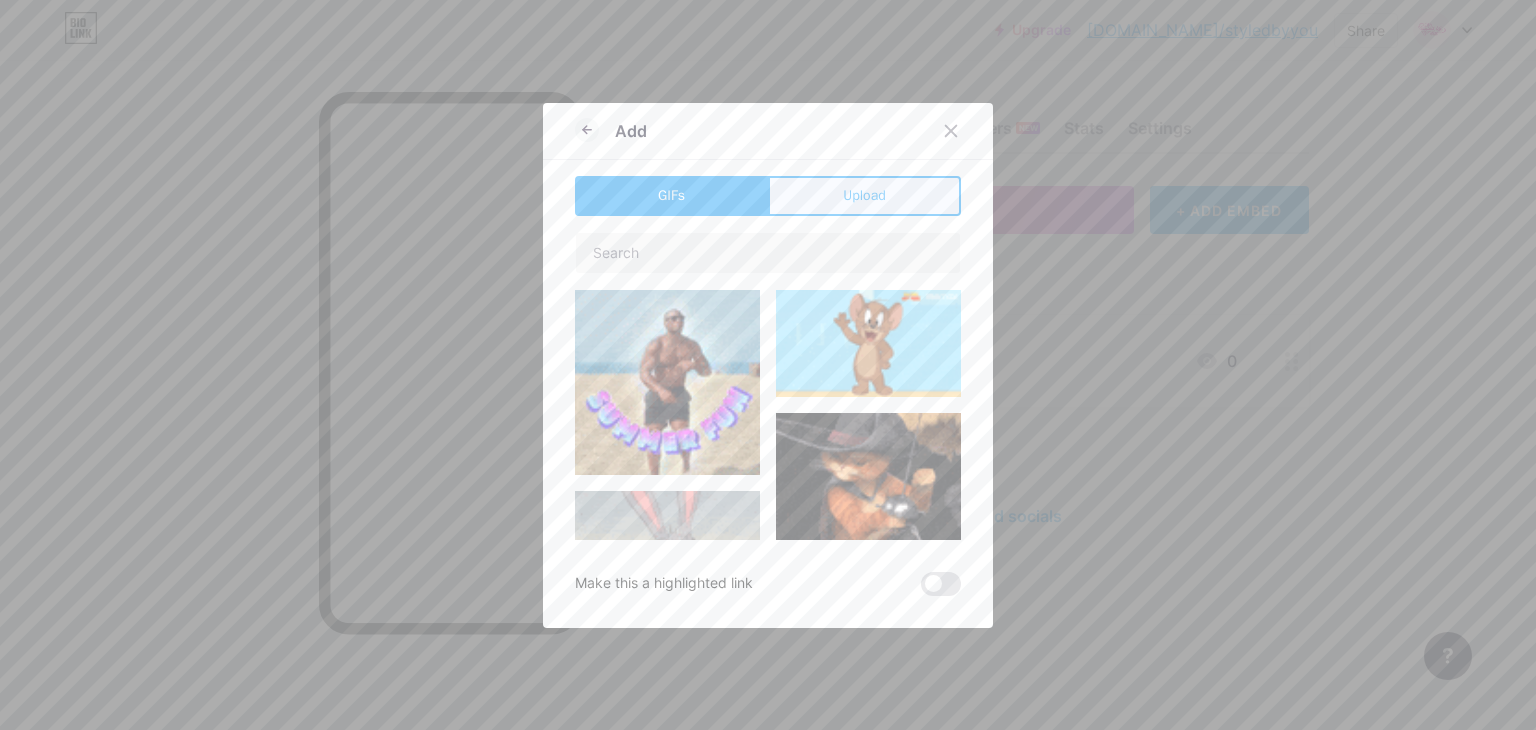 click on "Upload" at bounding box center [864, 195] 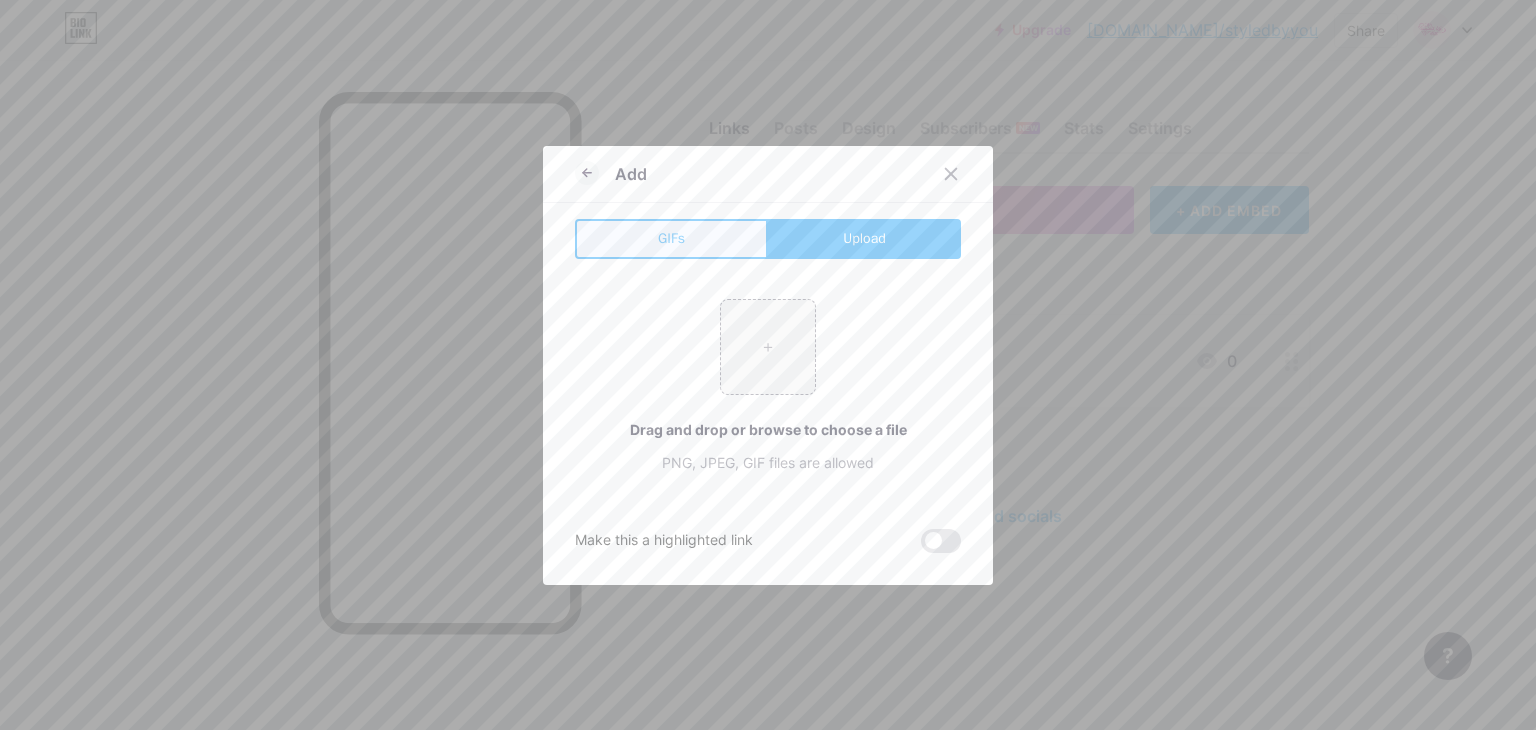 click on "GIFs" at bounding box center [671, 239] 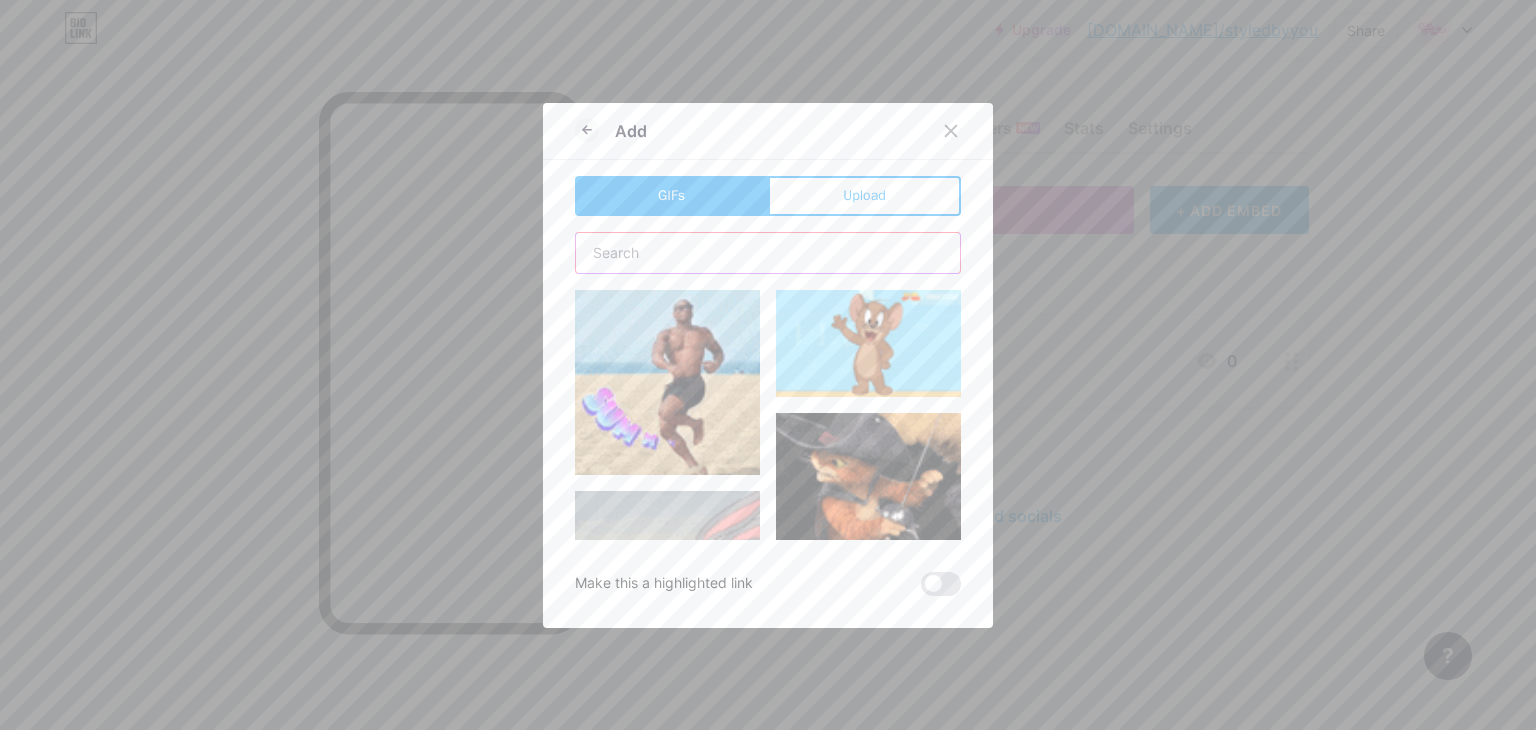 click at bounding box center [768, 253] 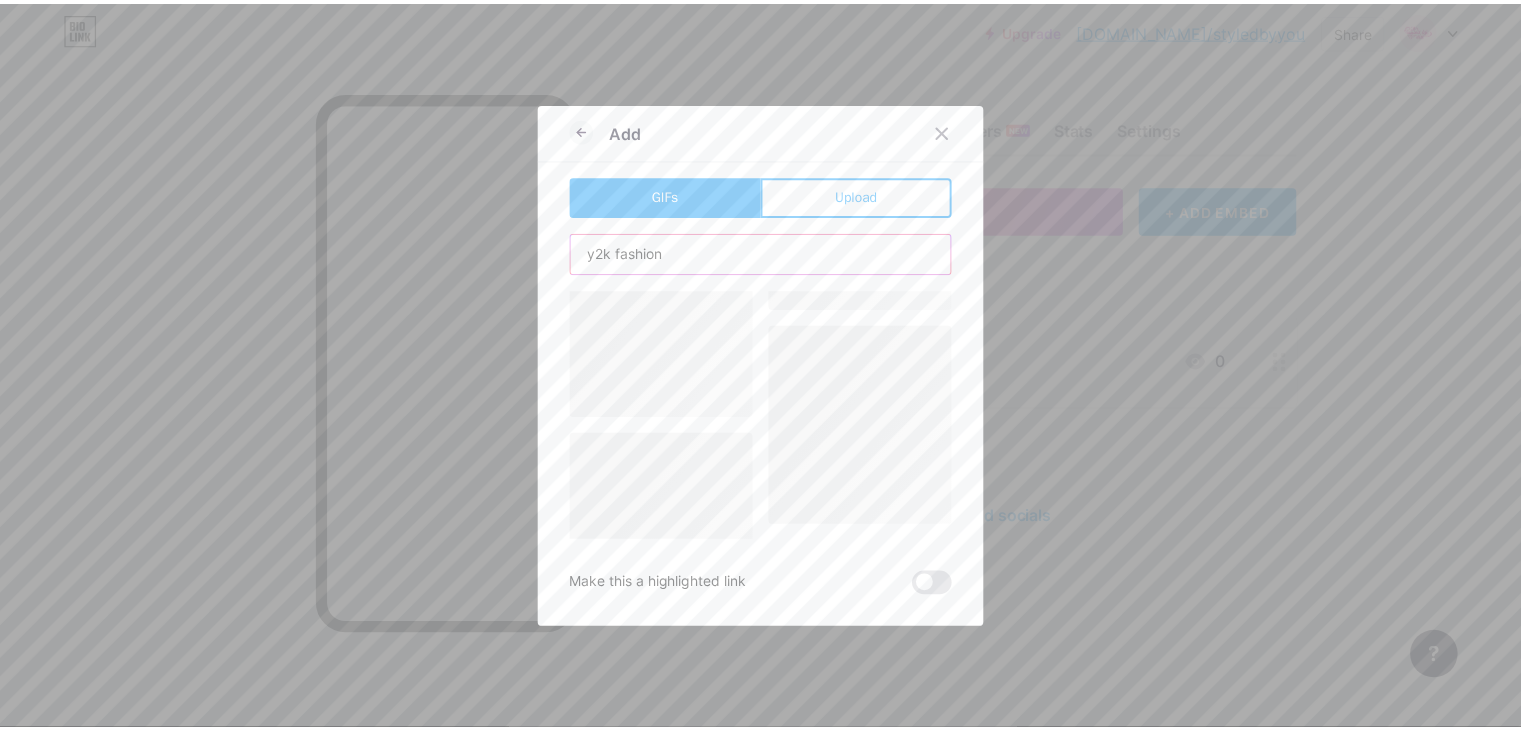 scroll, scrollTop: 0, scrollLeft: 0, axis: both 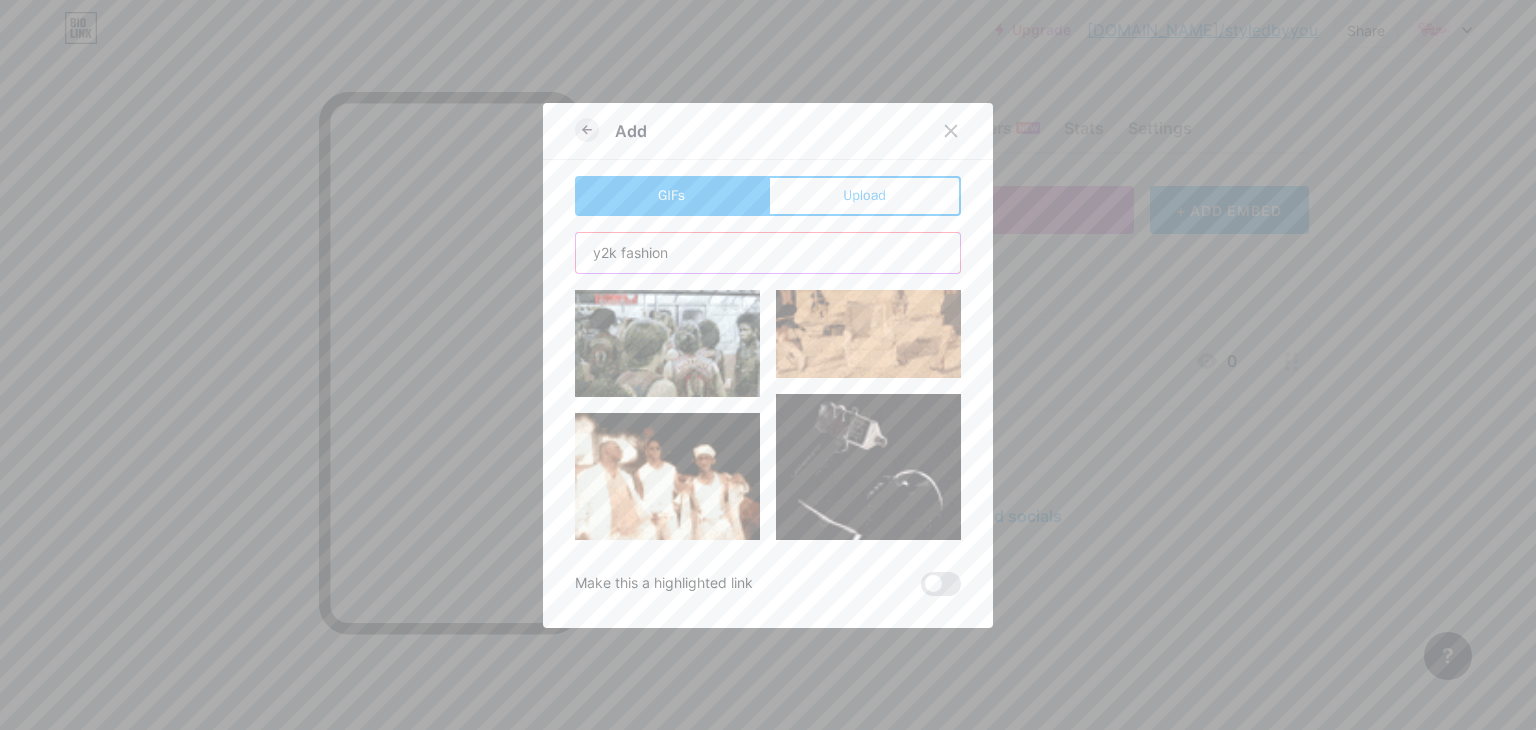 type on "y2k fashion" 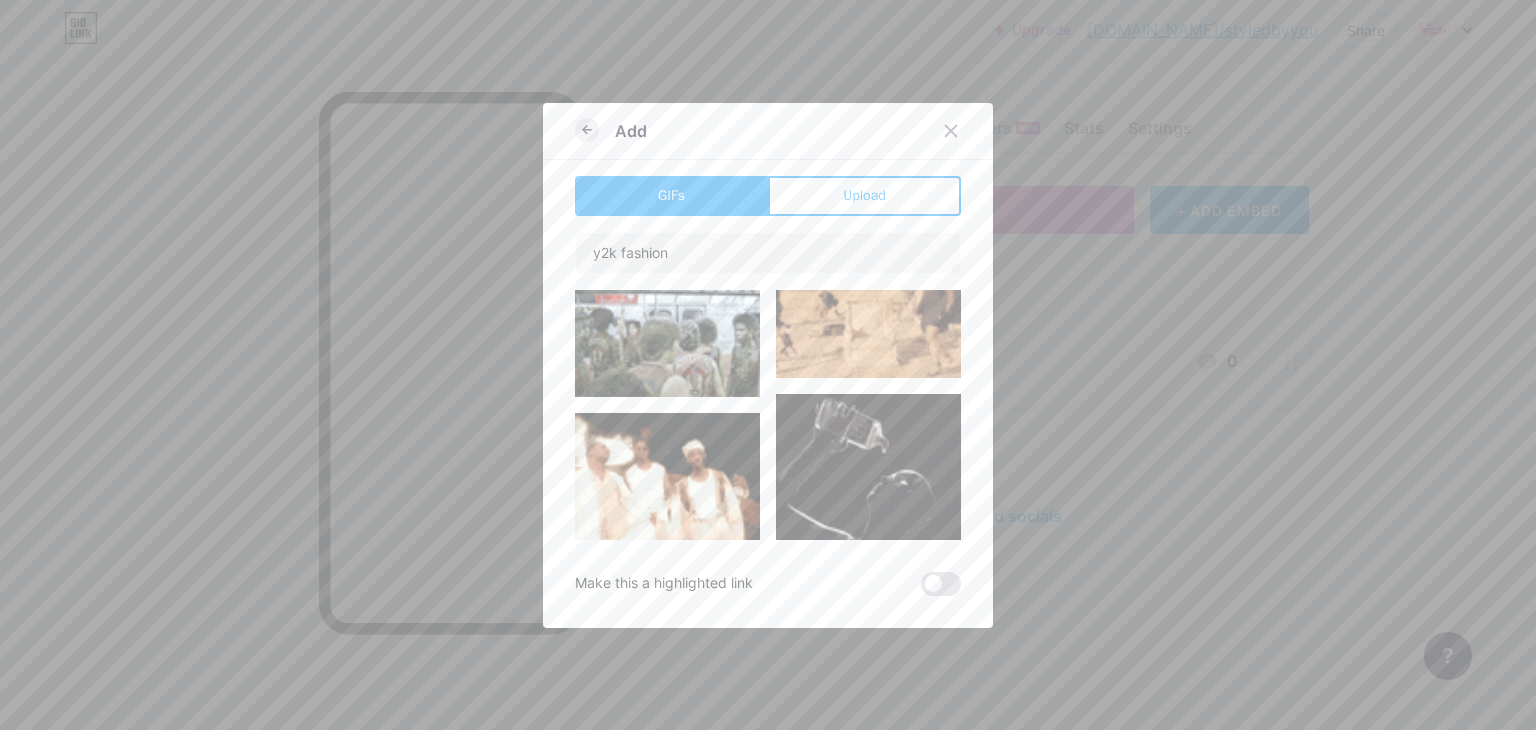 click 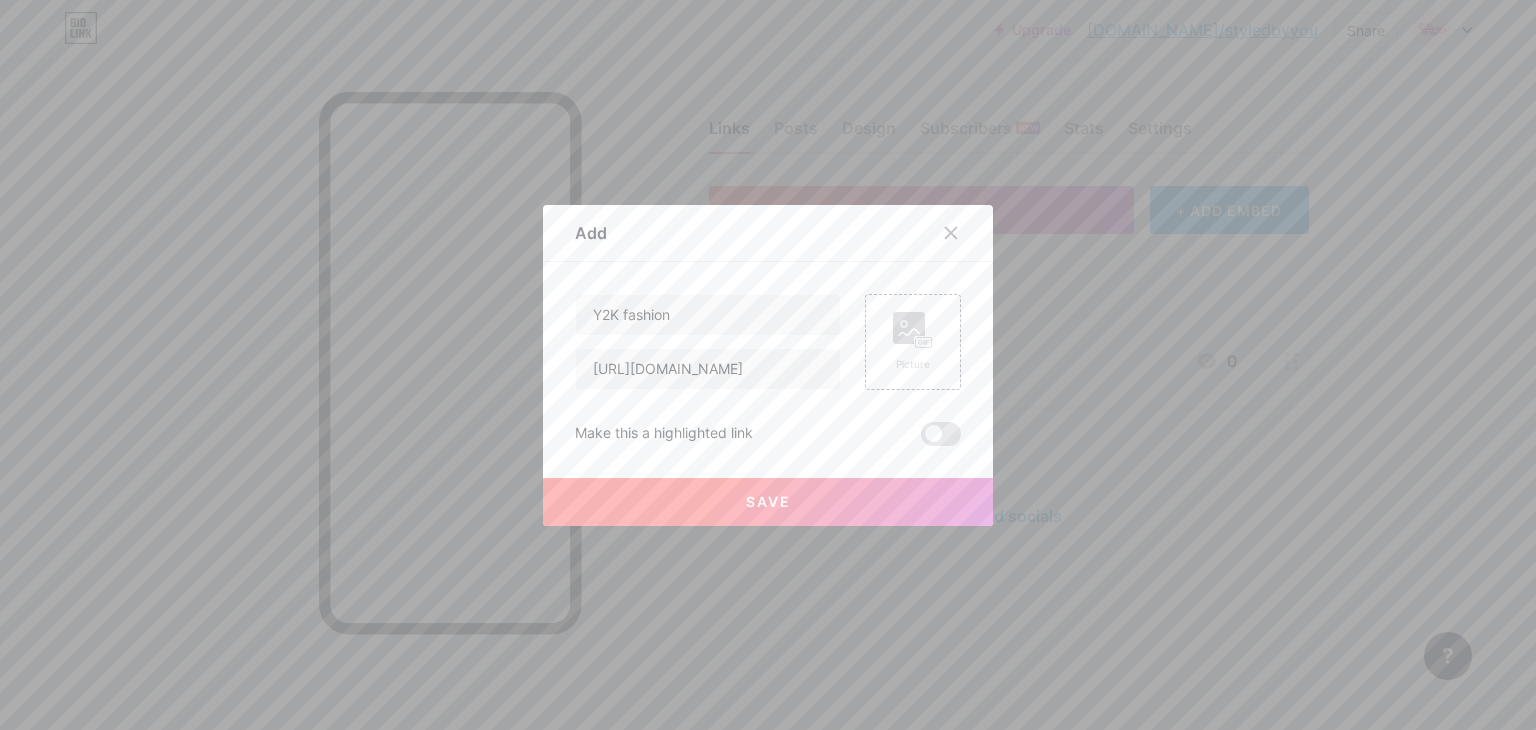 click on "Save" at bounding box center [768, 502] 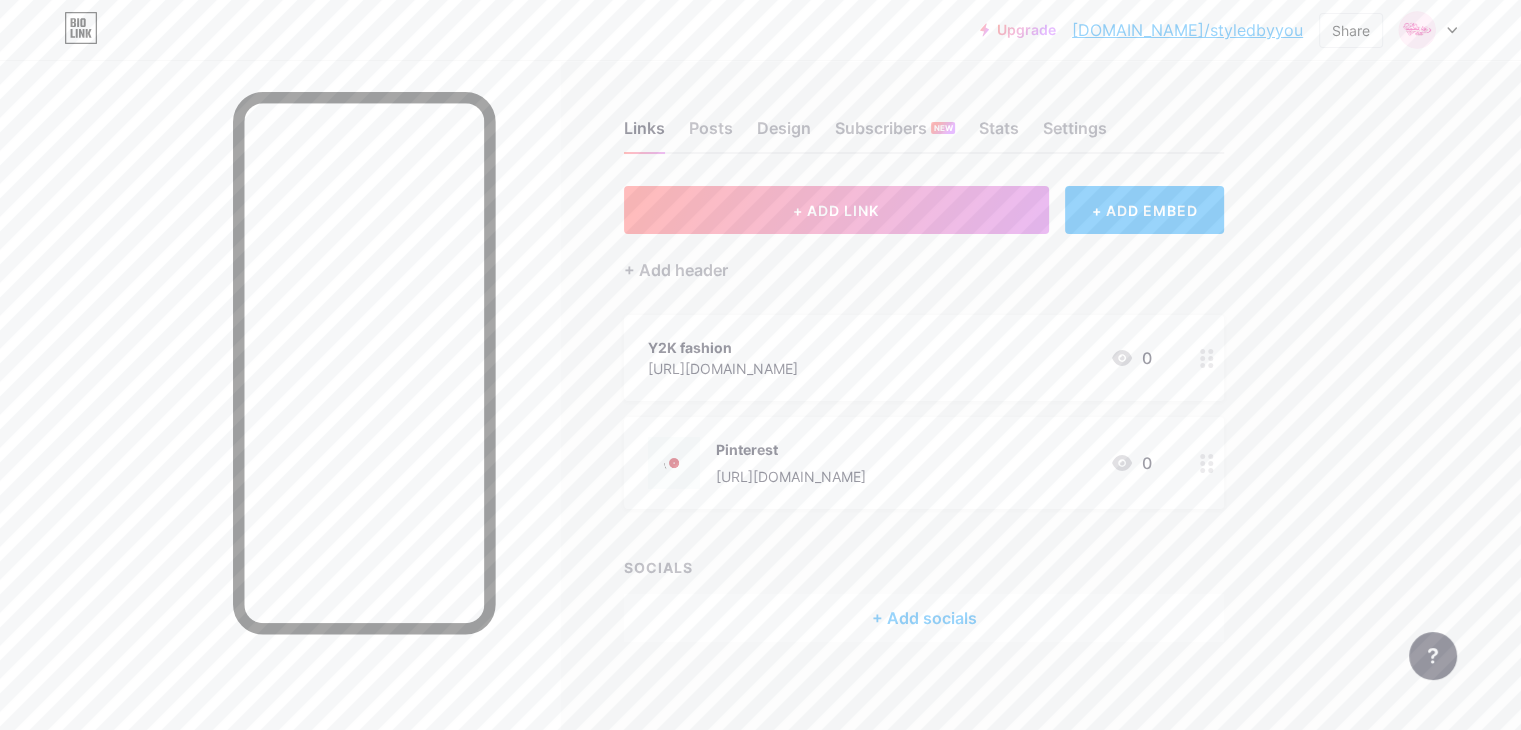 click on "Pinterest
https://www.pinterest.com/styledbyyouofficial2025/
0" at bounding box center [900, 463] 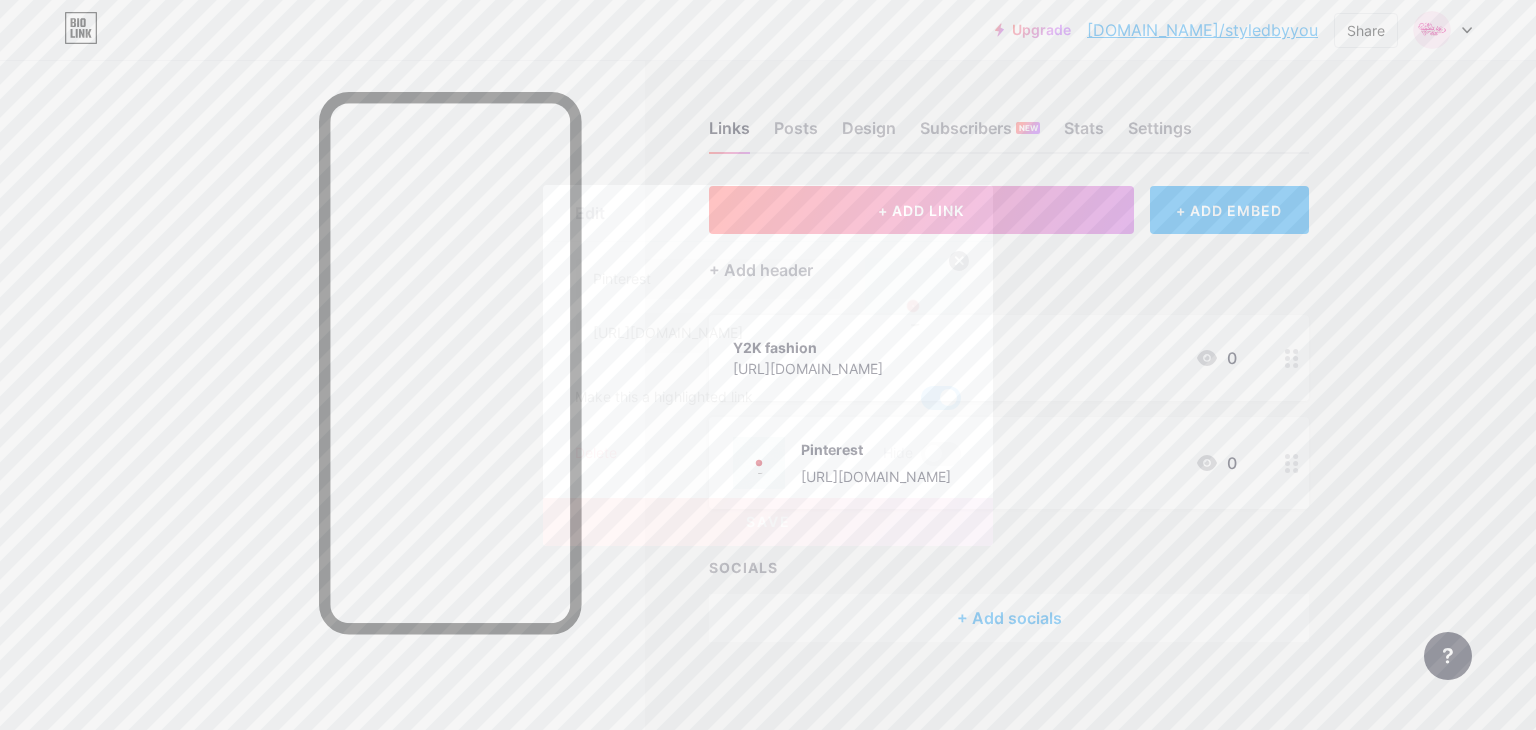 click at bounding box center [941, 398] 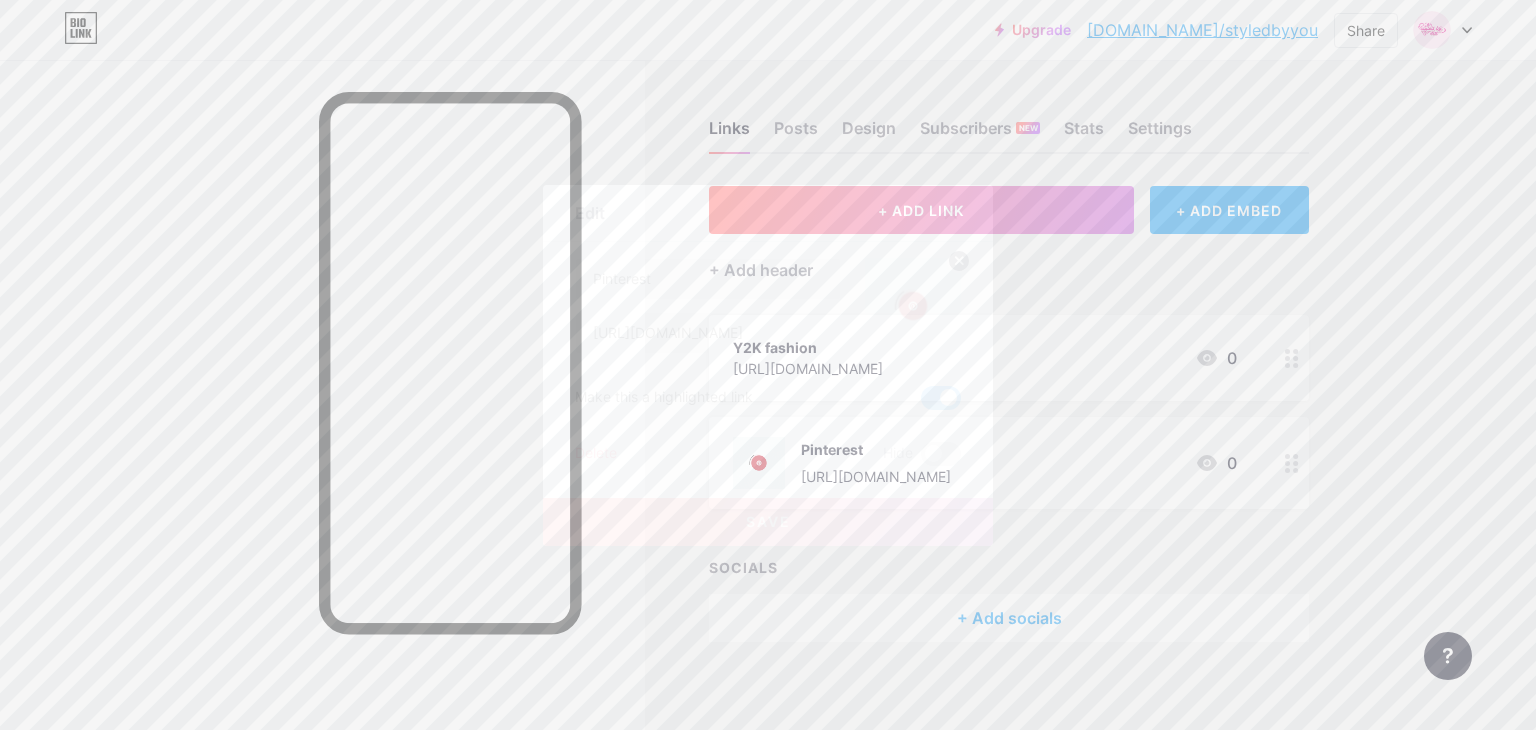 click at bounding box center [921, 403] 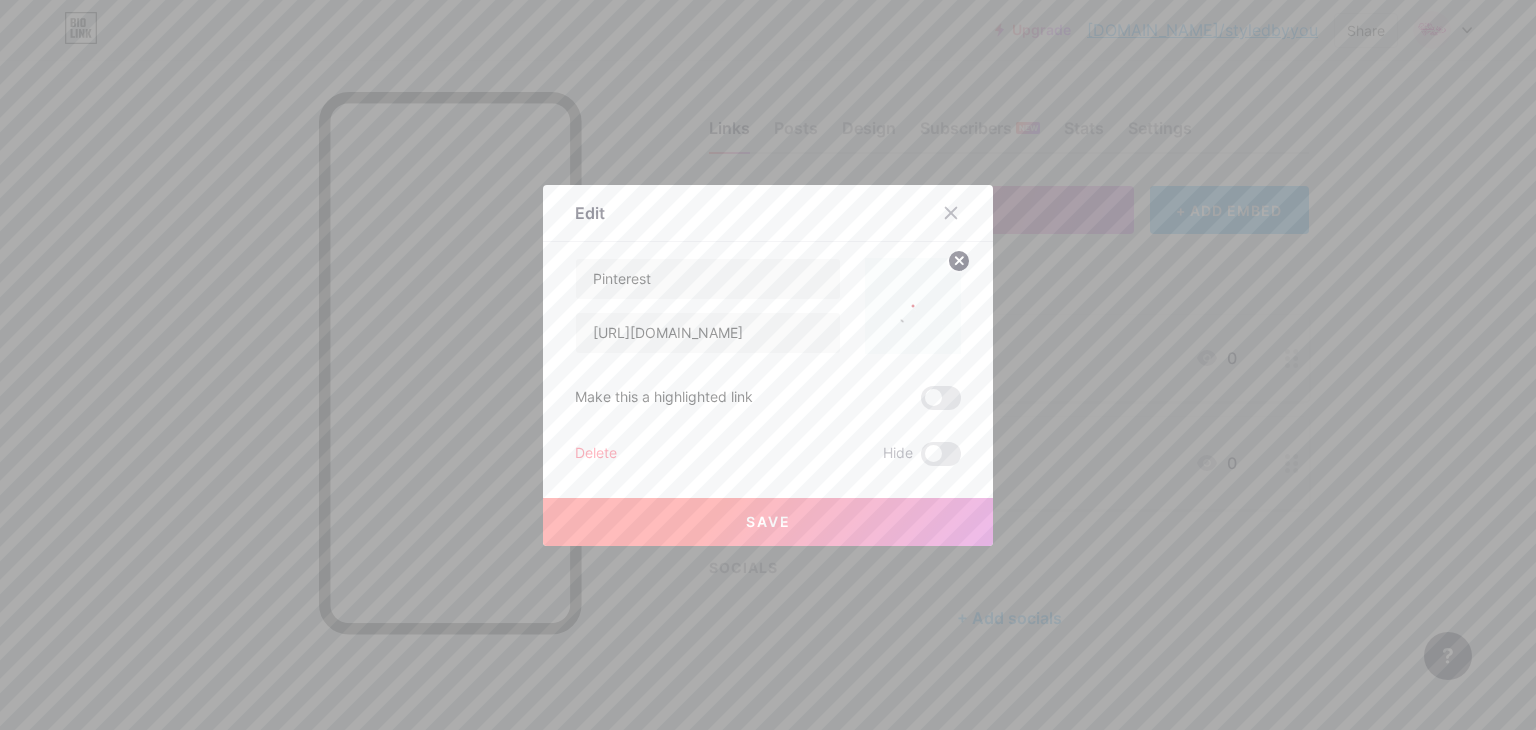 click on "Save" at bounding box center [768, 522] 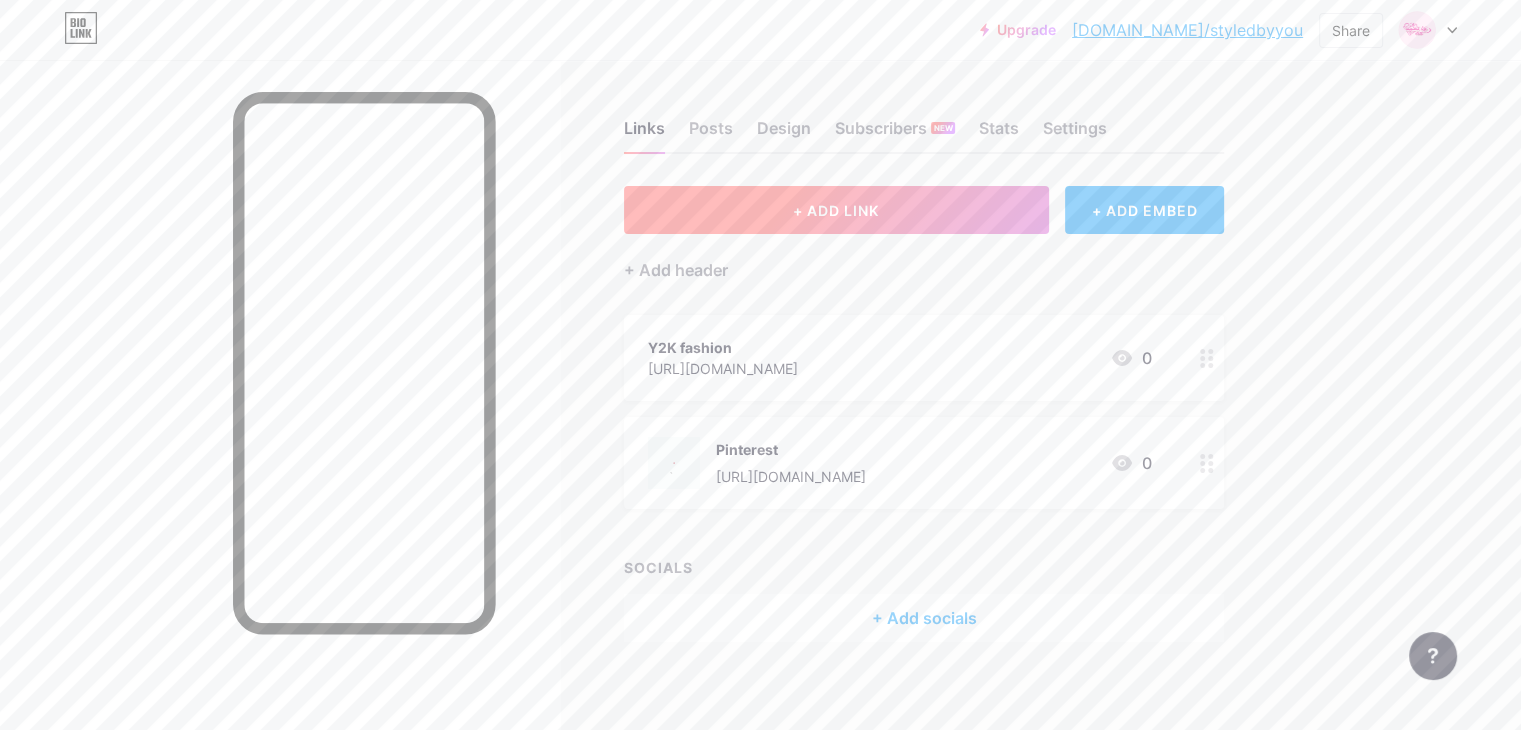 click on "+ ADD LINK" at bounding box center [836, 210] 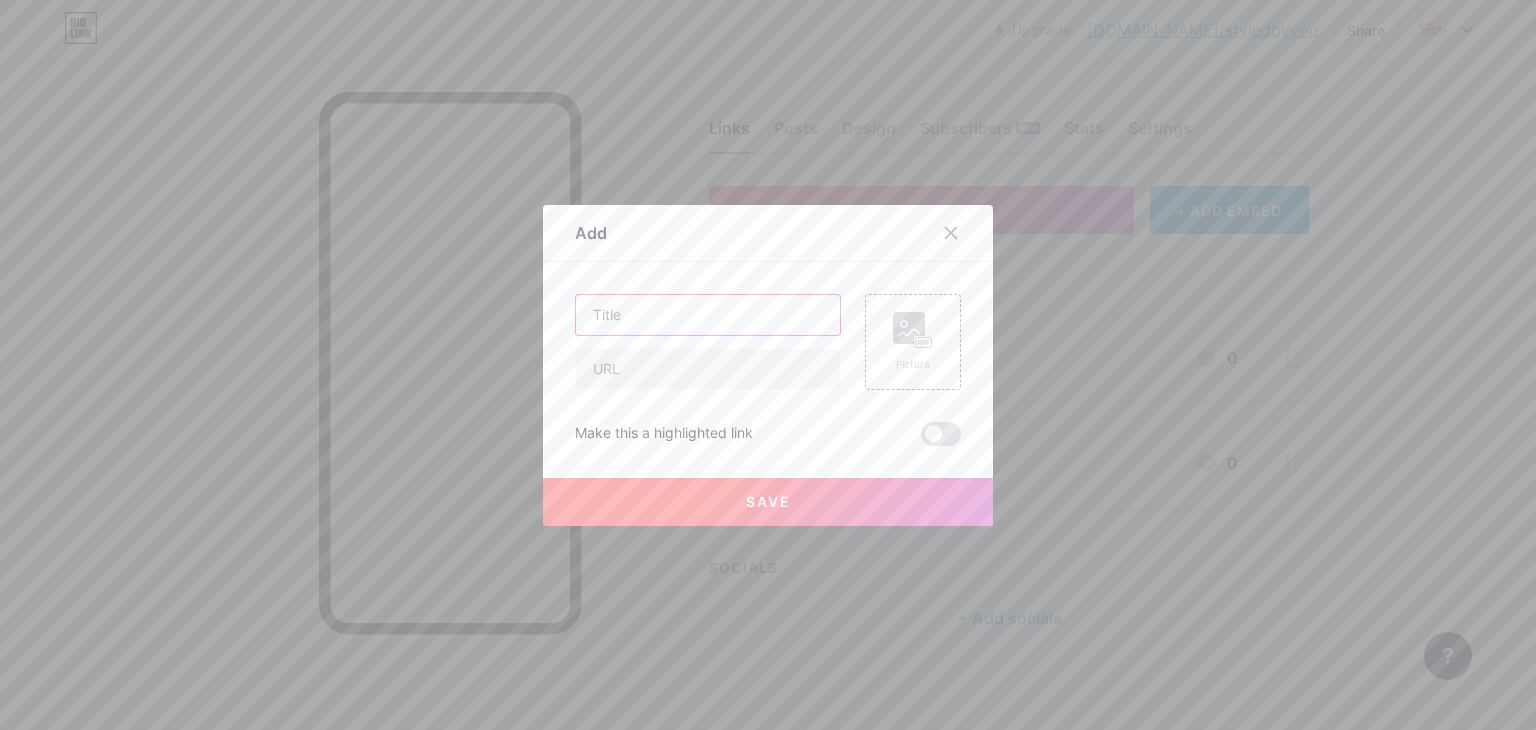 click at bounding box center (708, 315) 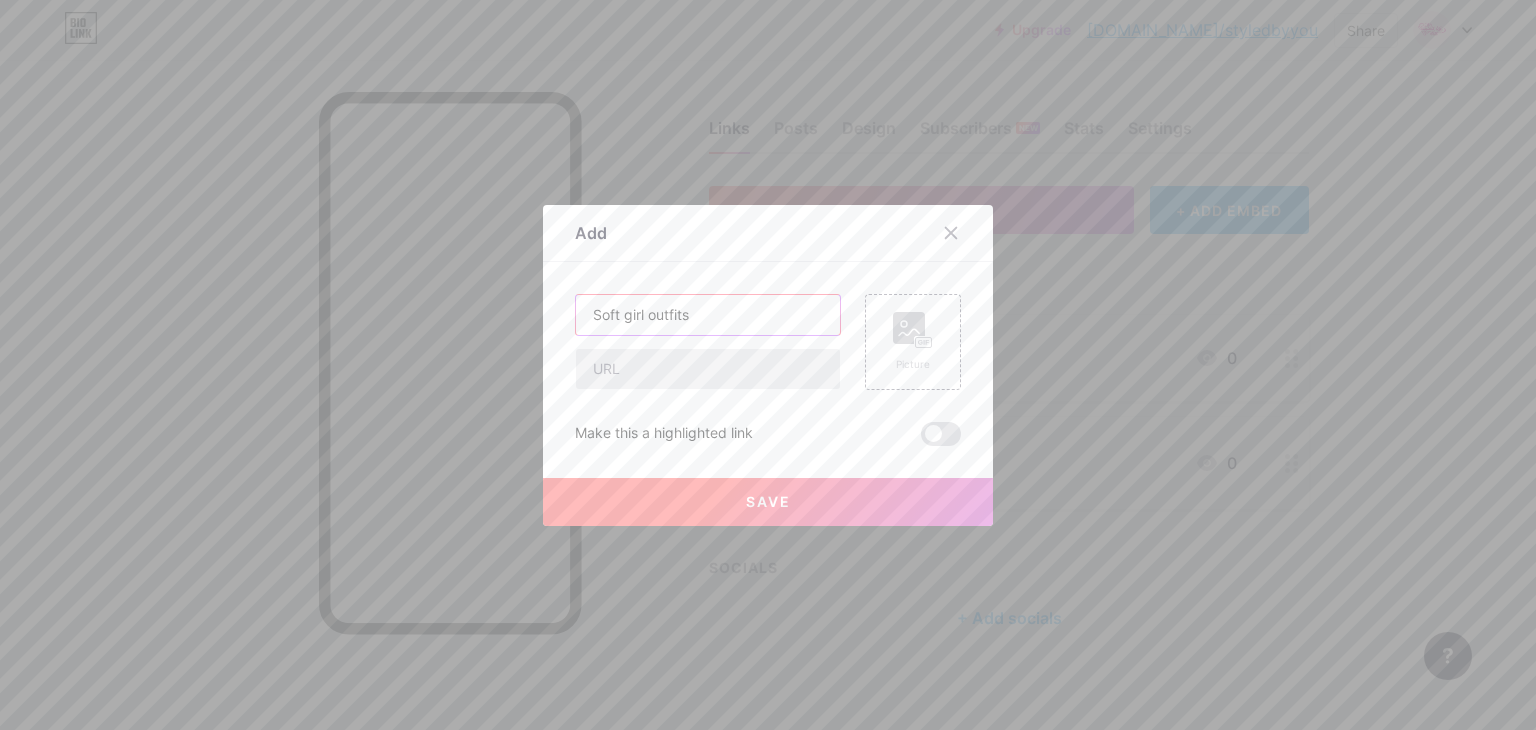 type on "Soft girl outfits" 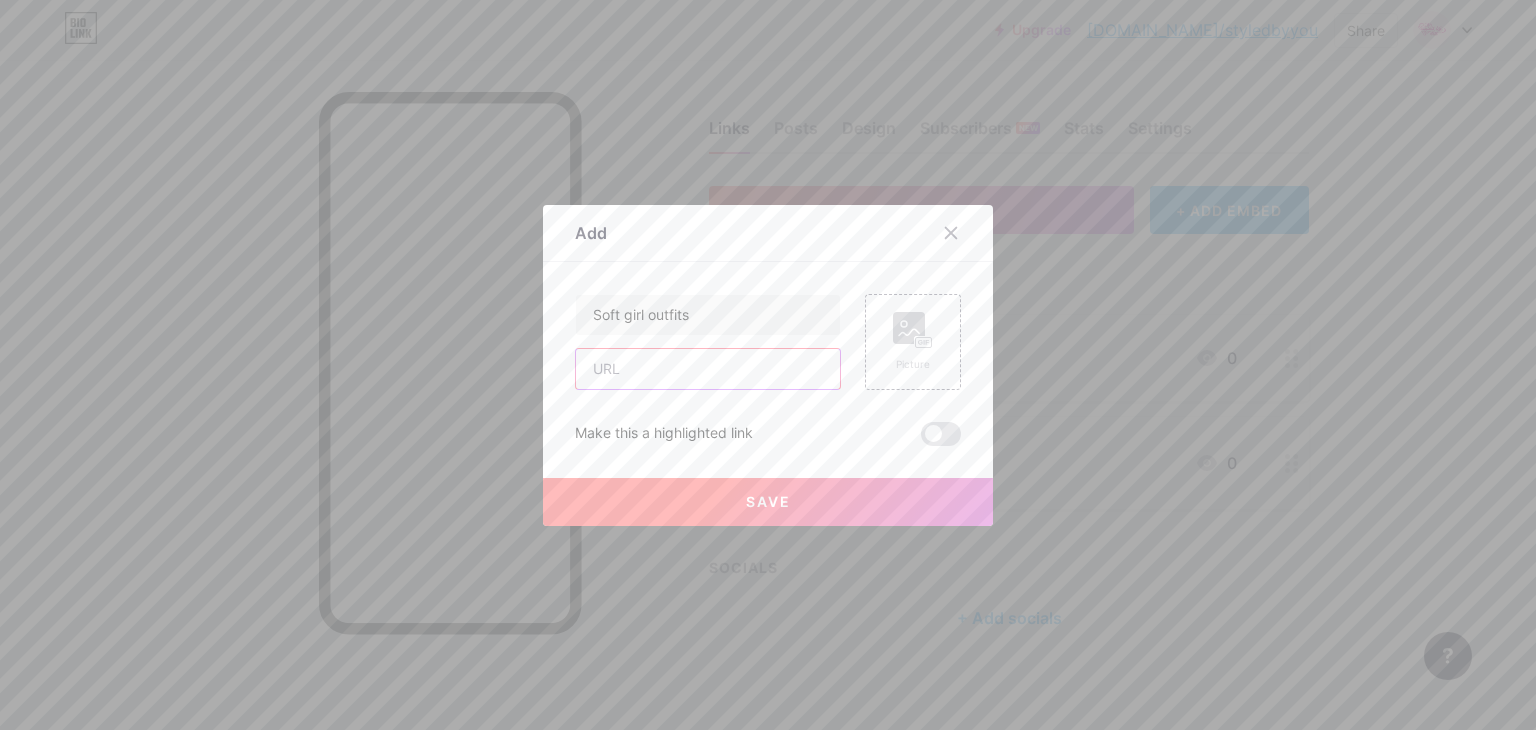 click at bounding box center [708, 369] 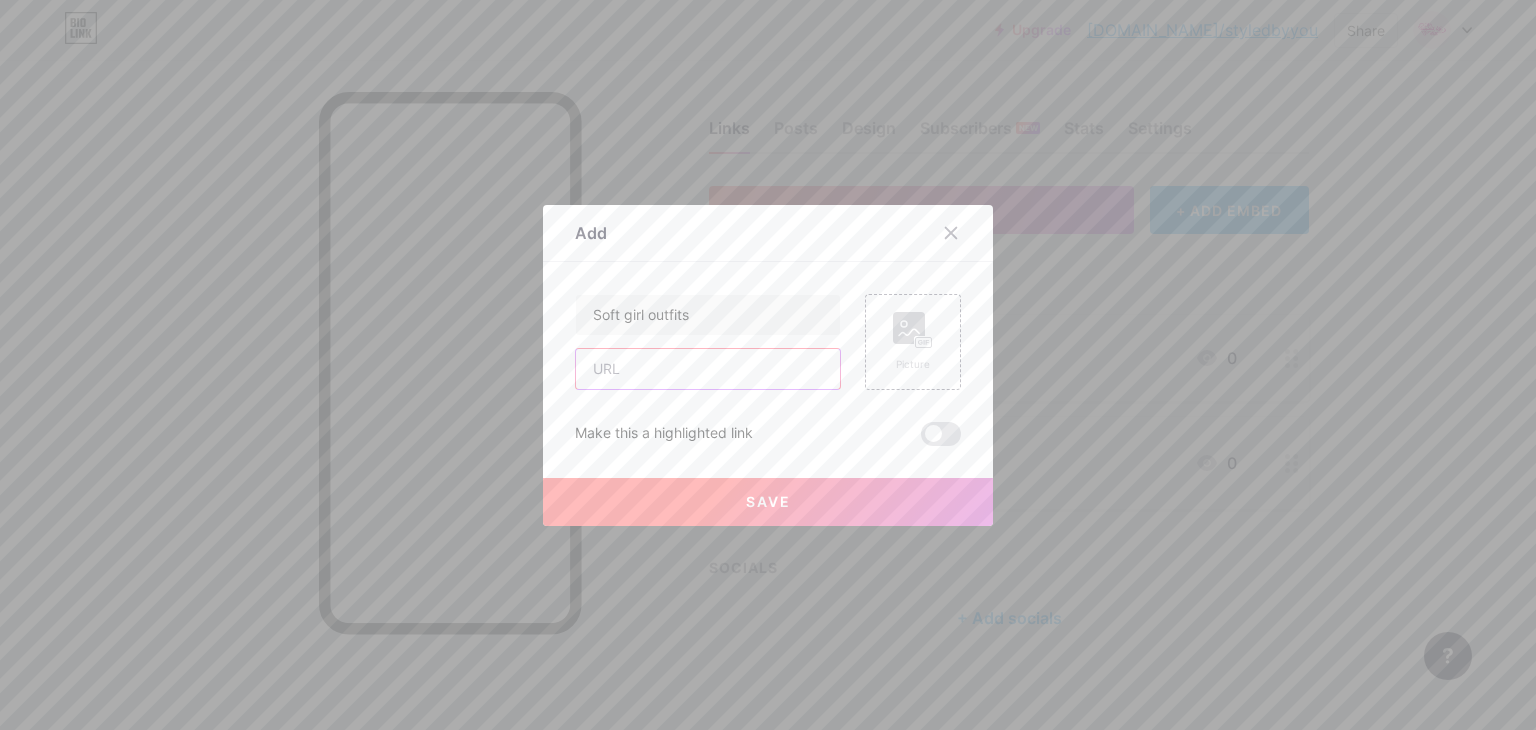 type on "[URL][DOMAIN_NAME]" 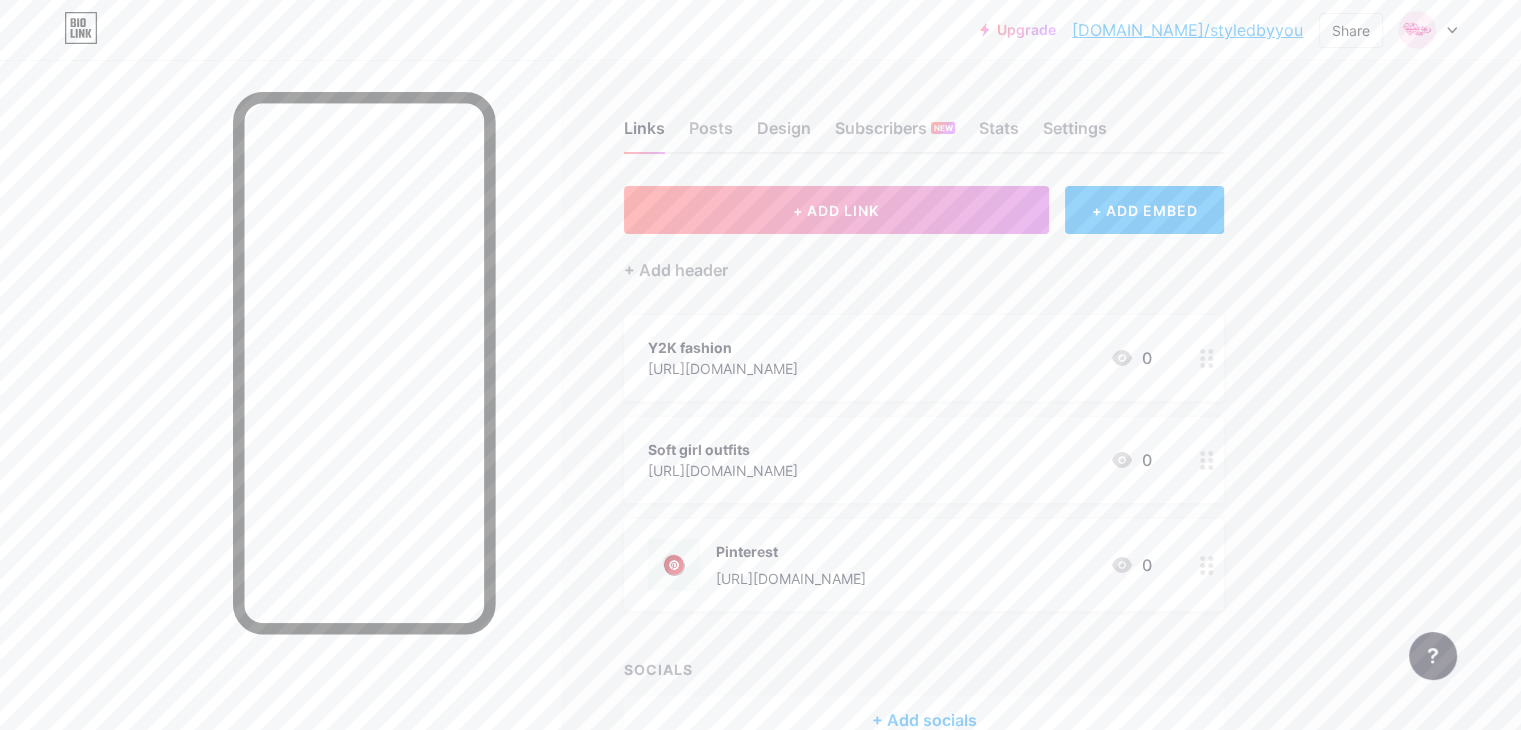 click 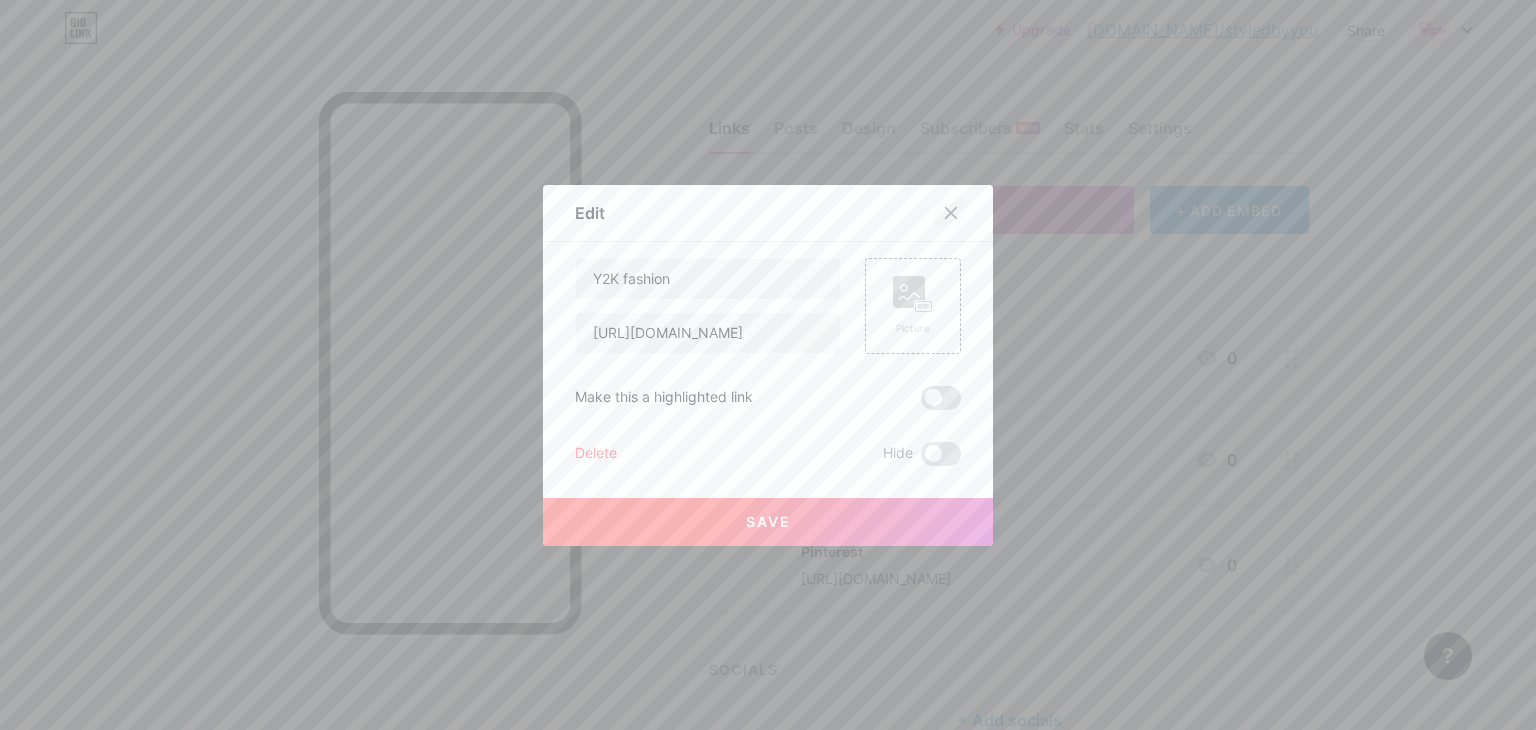 click at bounding box center [951, 213] 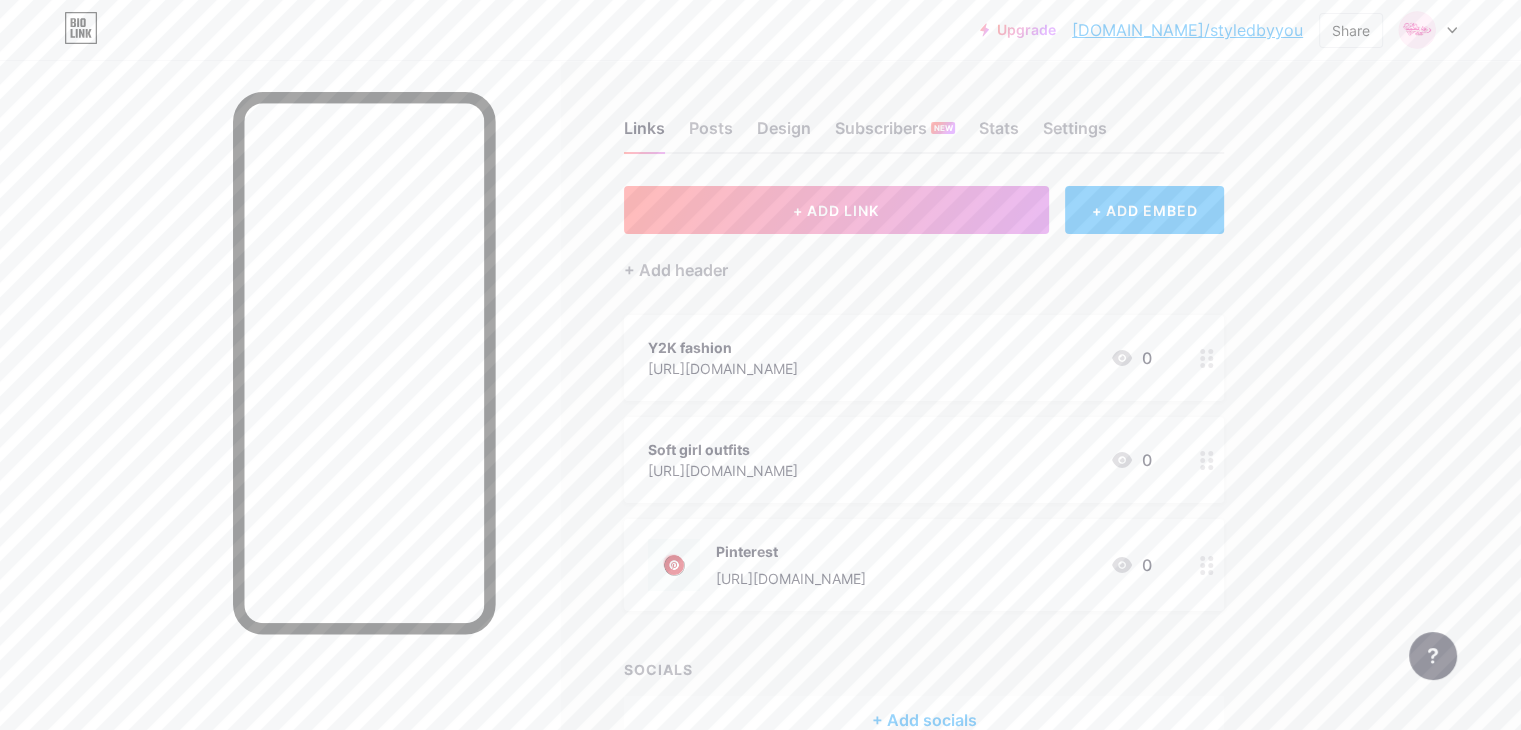 click on "+ ADD EMBED" at bounding box center [1144, 210] 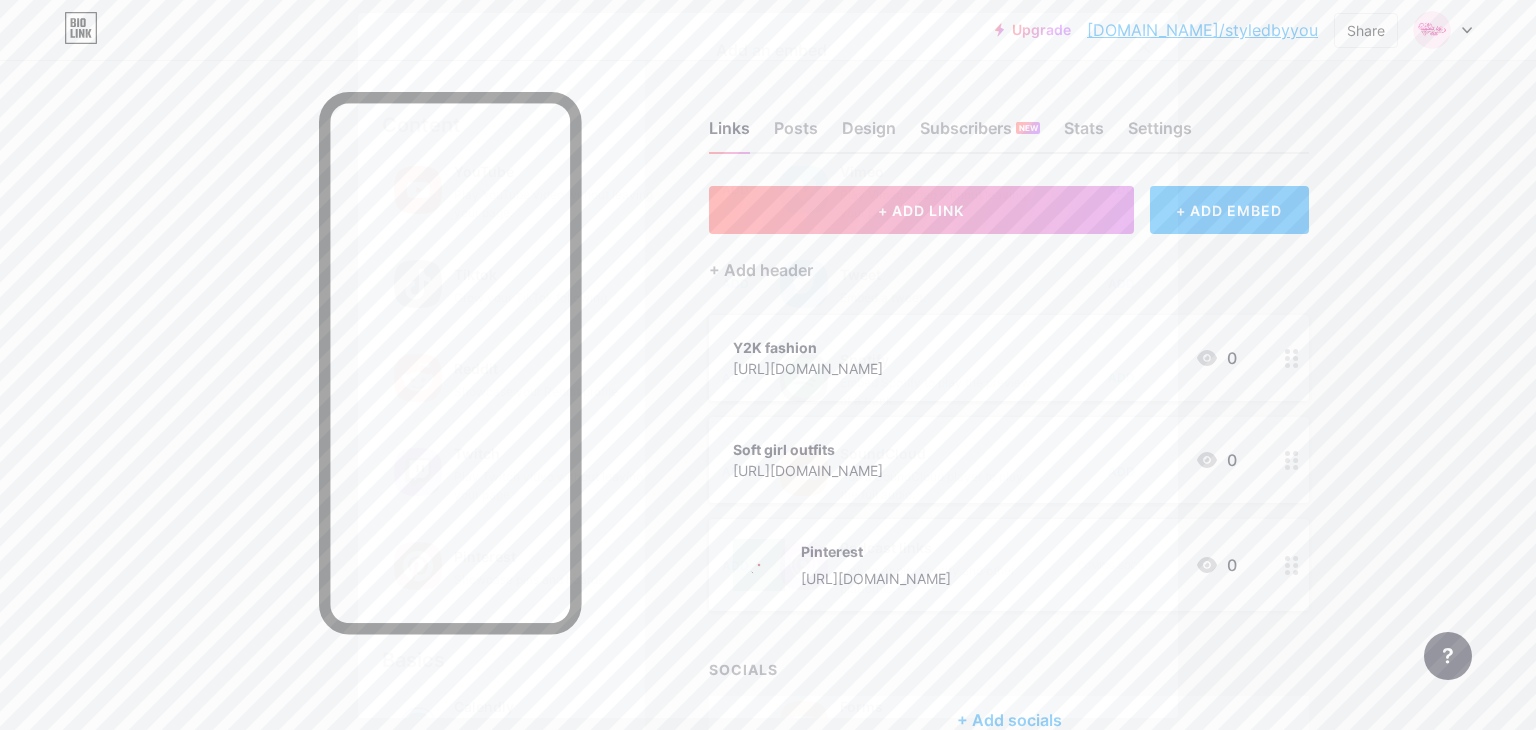 click on "ADD" at bounding box center [735, 565] 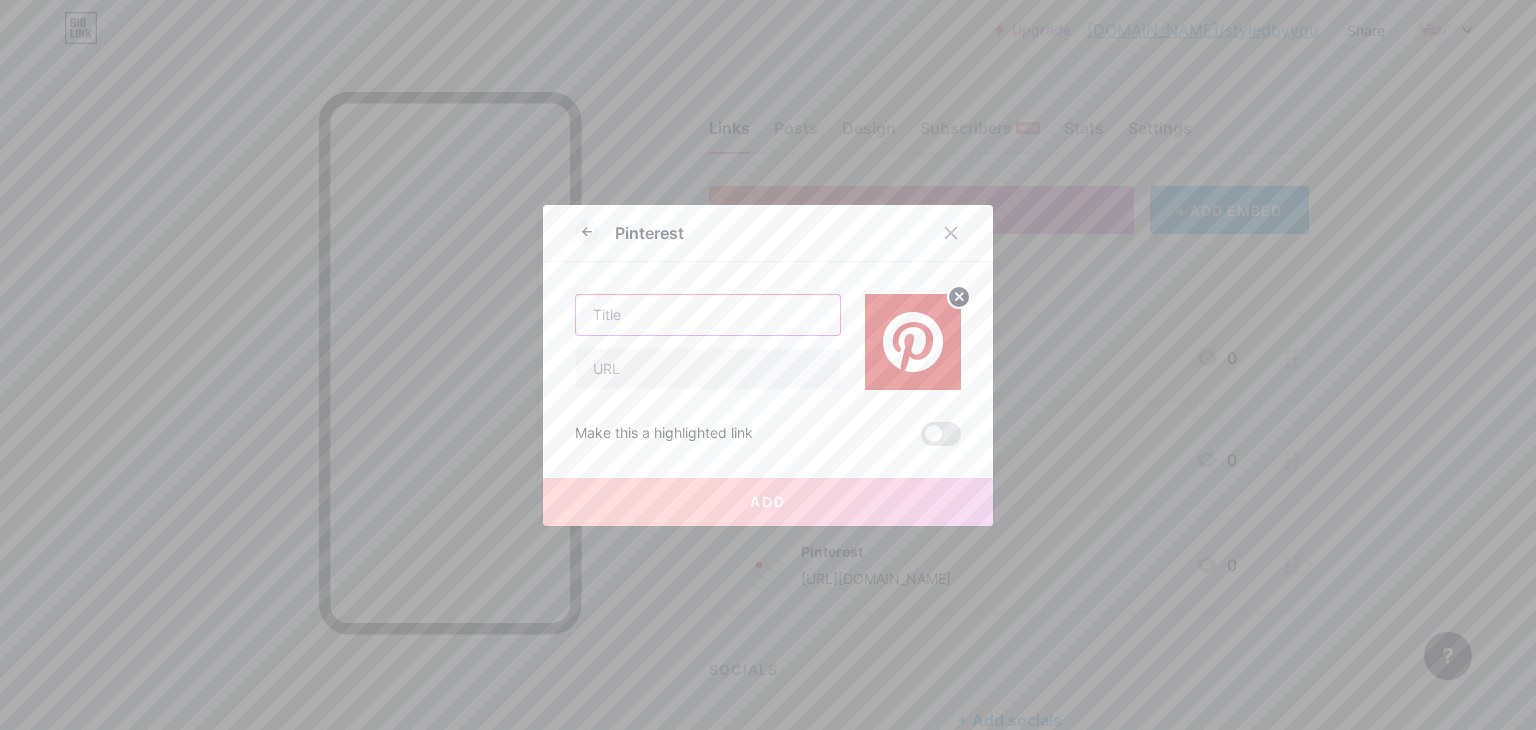 click at bounding box center [708, 315] 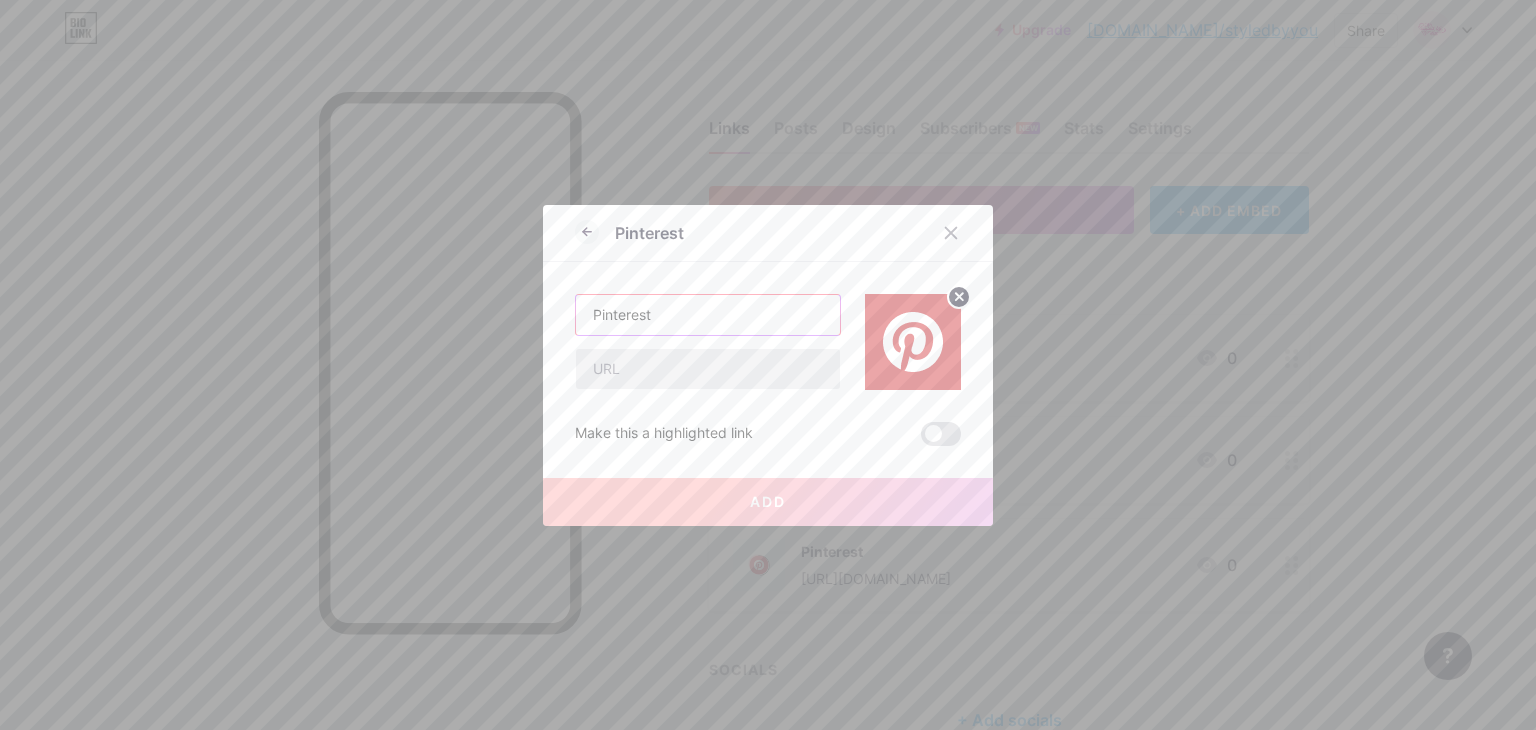 type on "Pinterest" 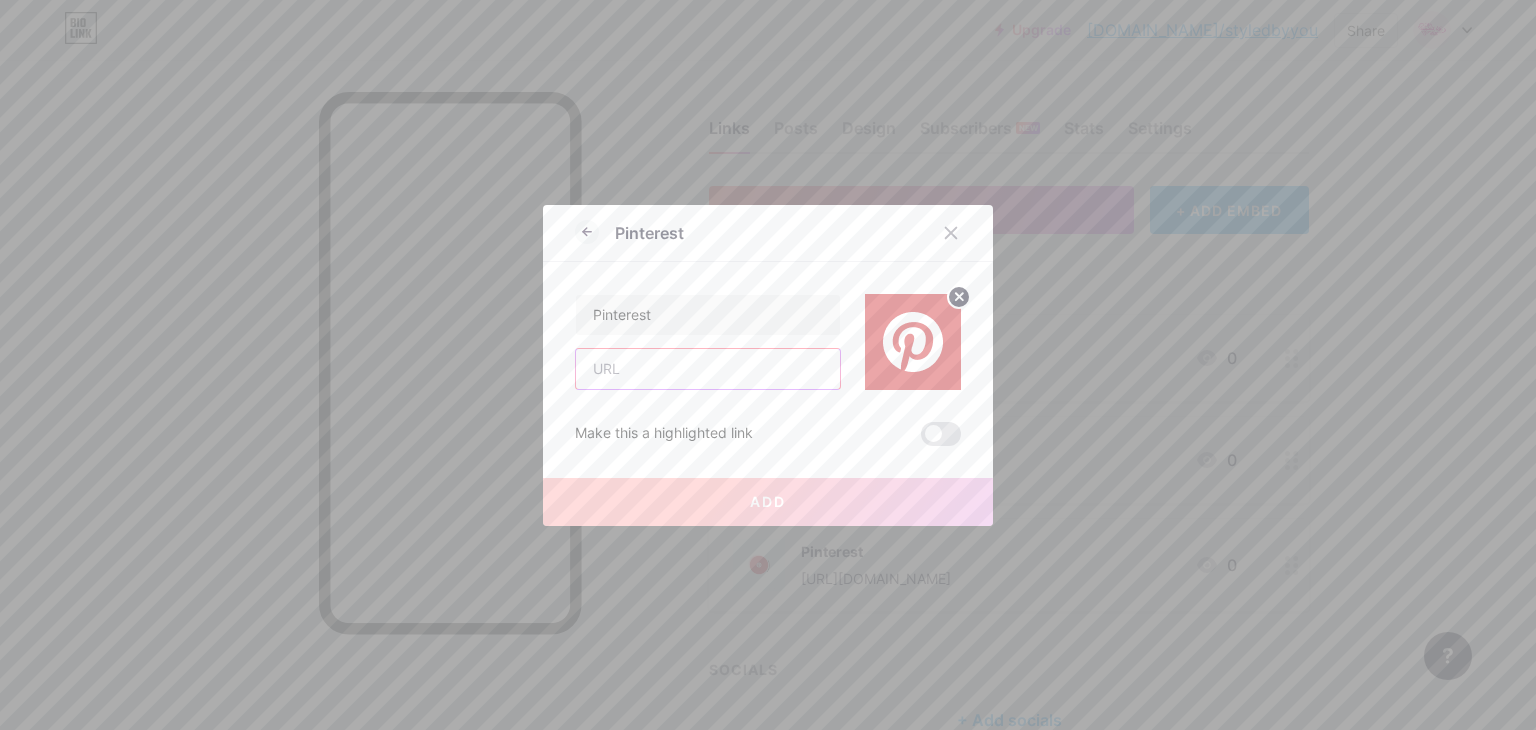 click at bounding box center (708, 369) 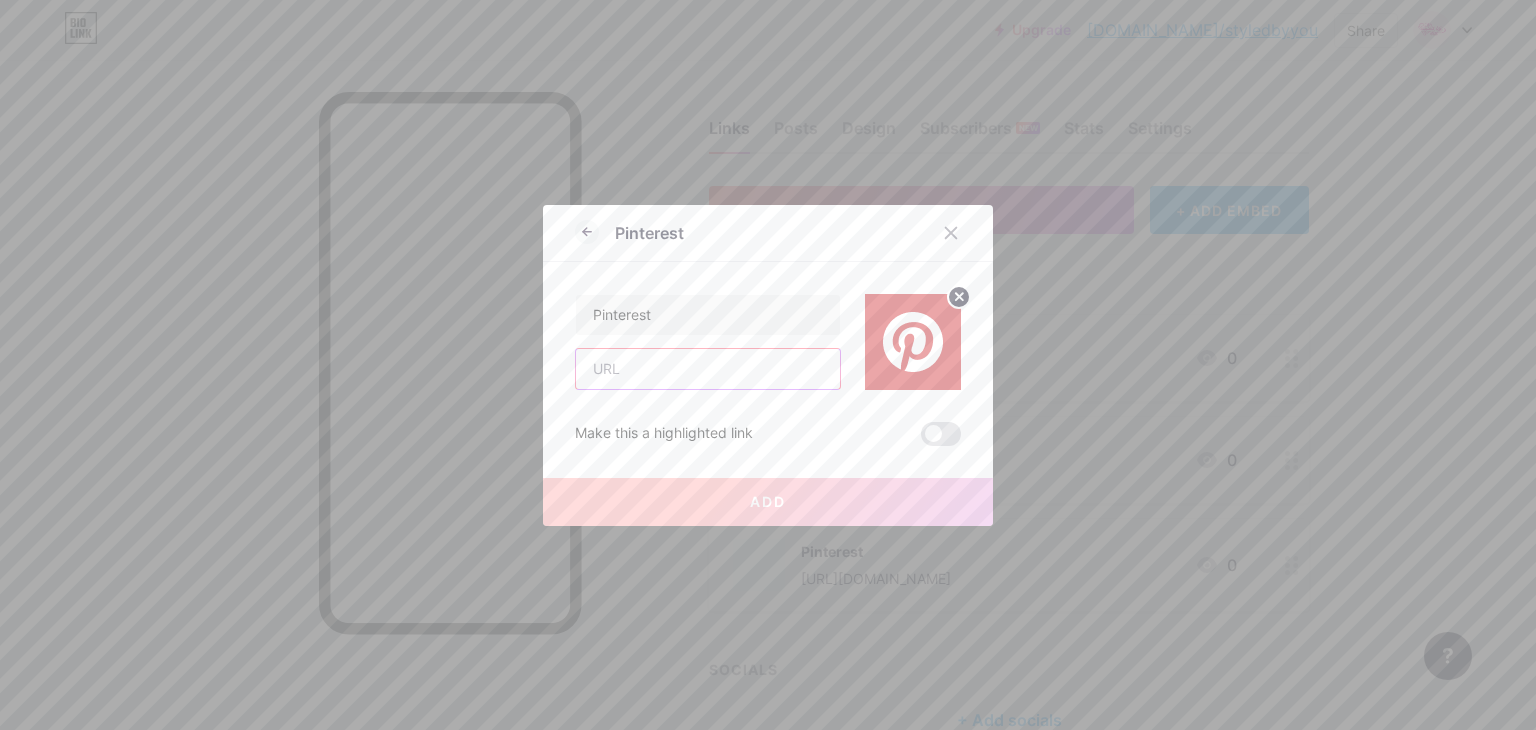 type on "[URL][DOMAIN_NAME]" 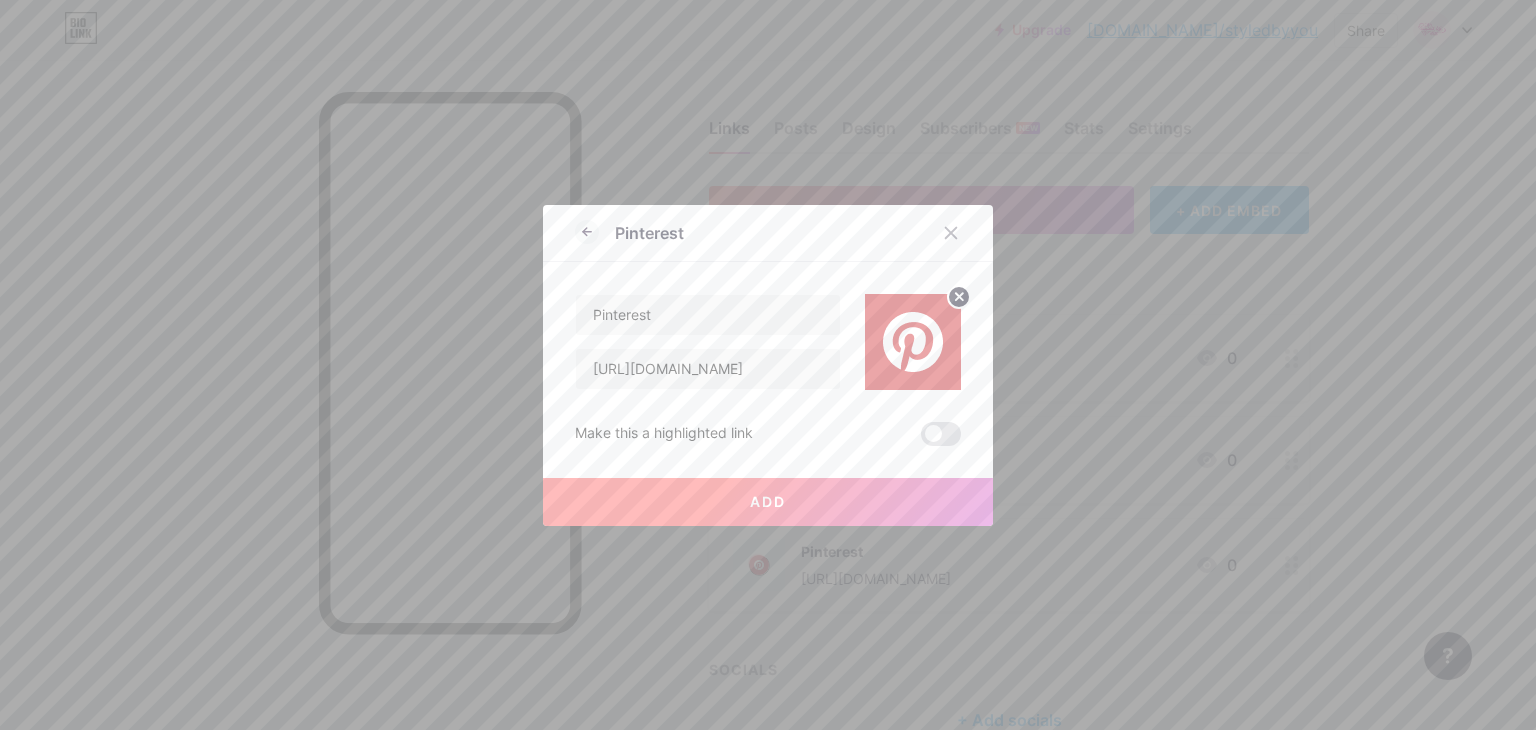 click on "Add" at bounding box center [768, 502] 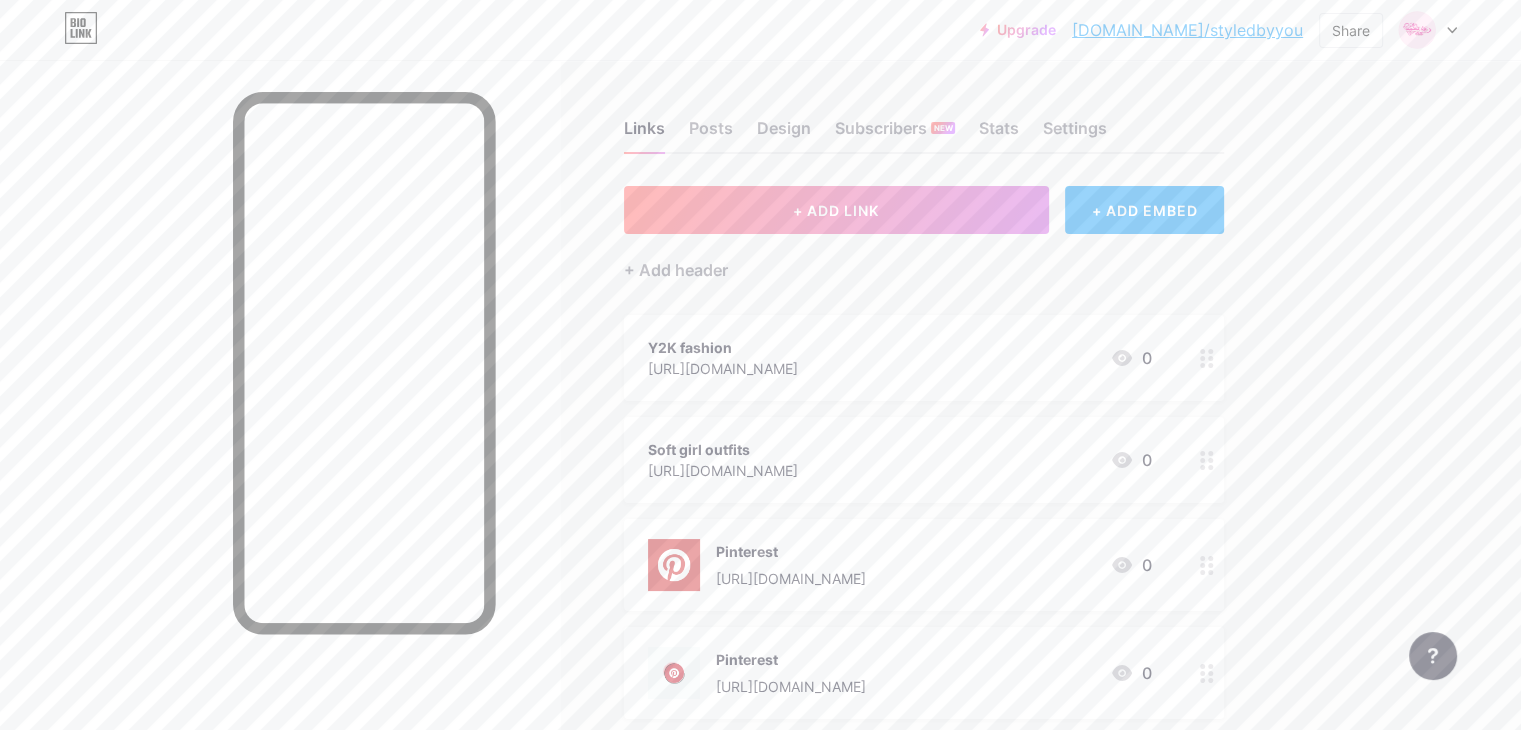 click 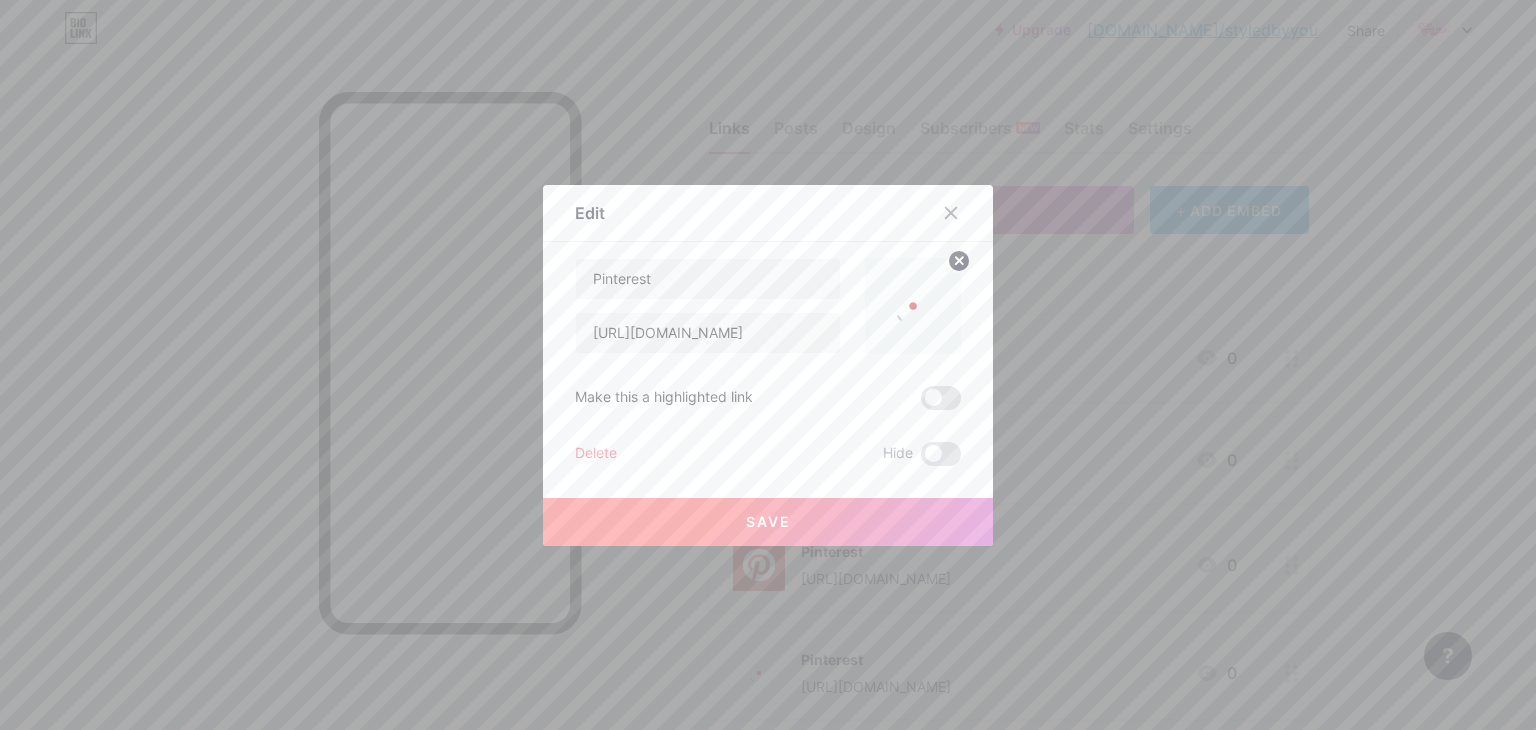 click on "Delete" at bounding box center [596, 454] 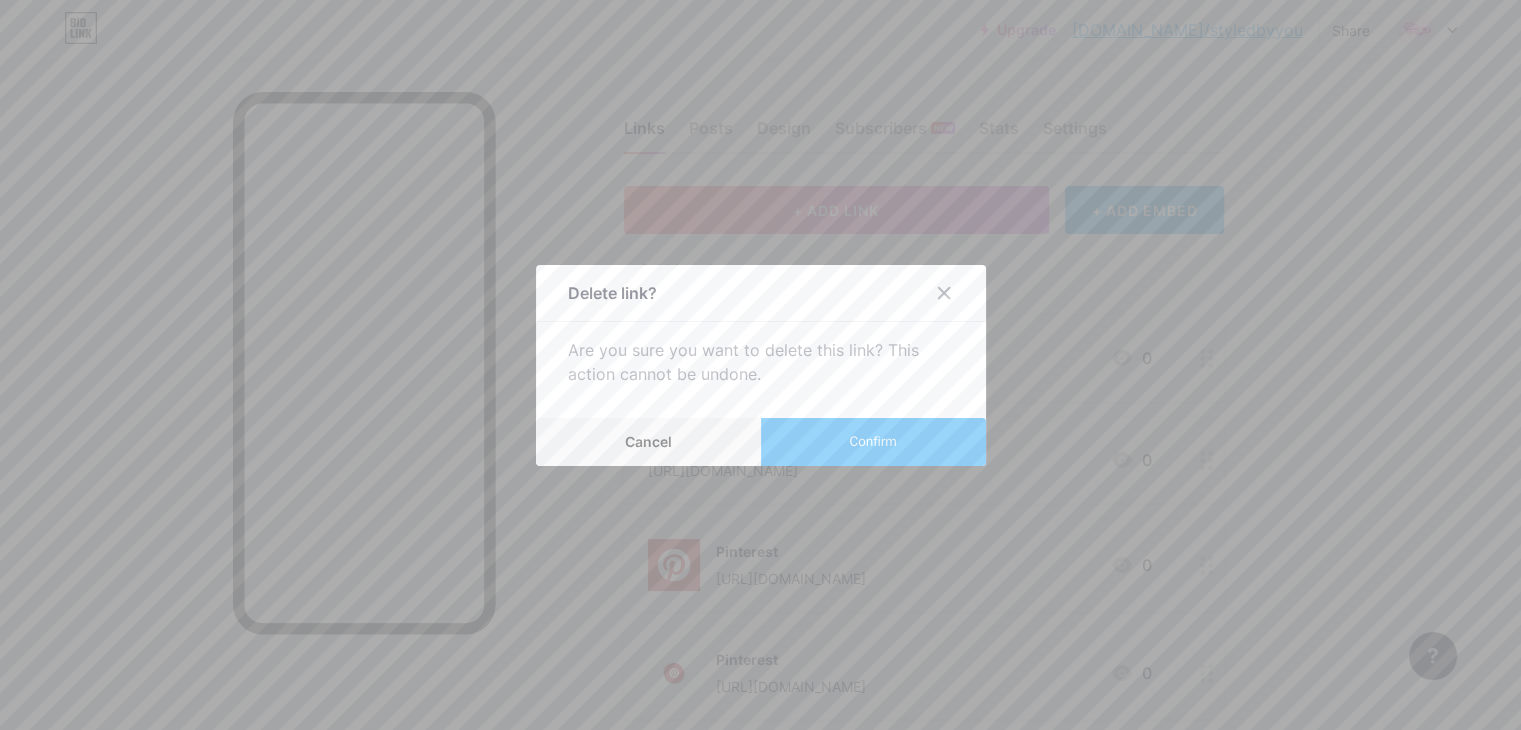 click on "Confirm" at bounding box center [873, 442] 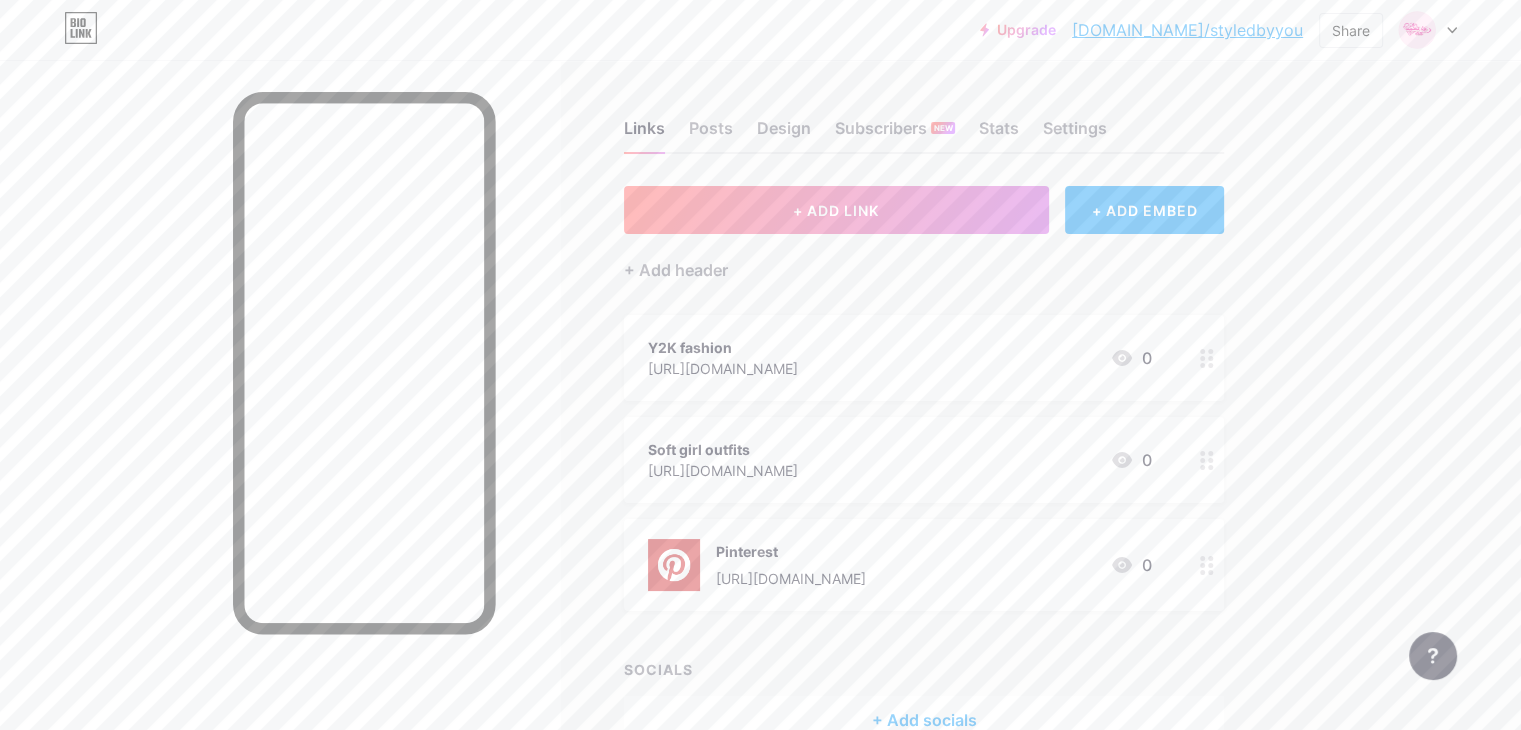 click on "+ Add socials" at bounding box center [924, 720] 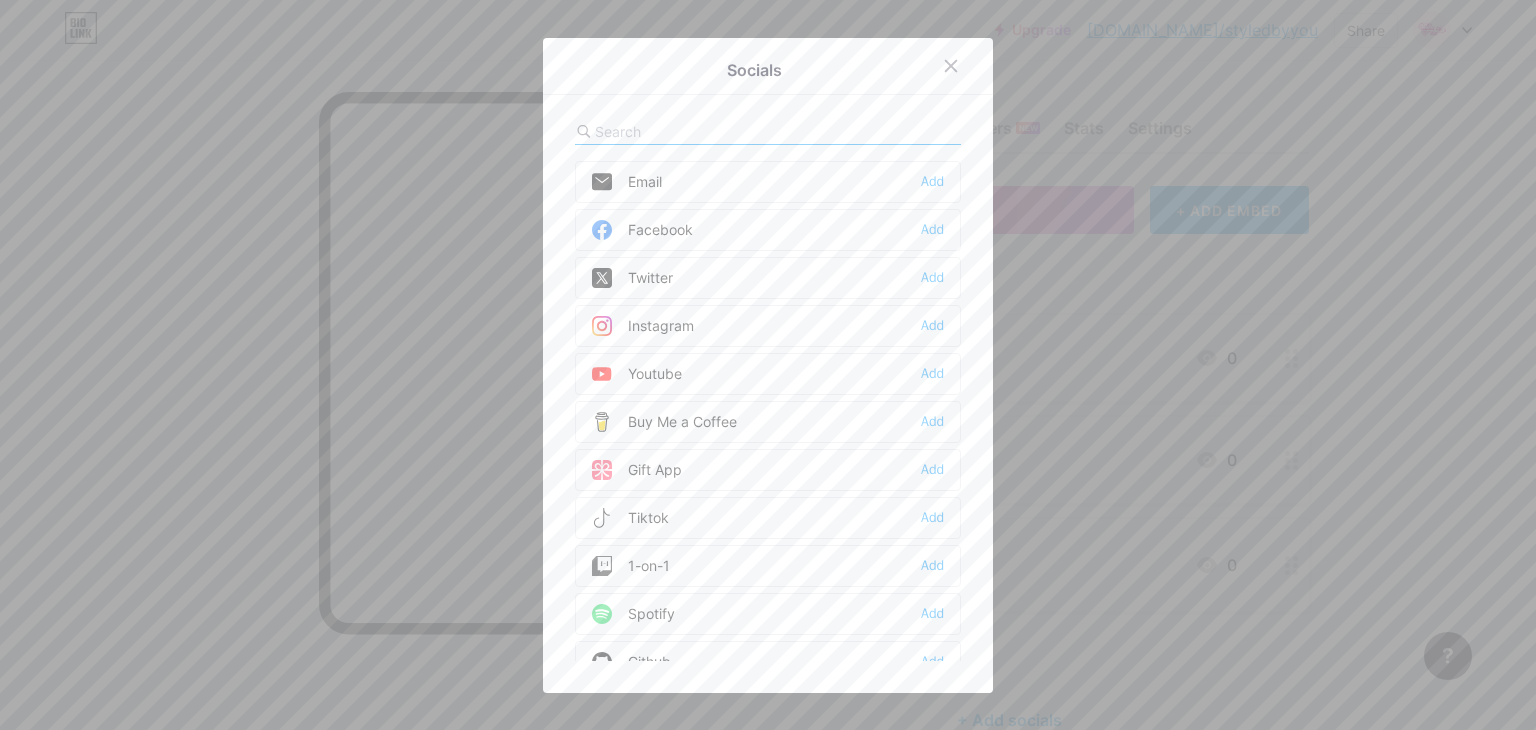 click at bounding box center (705, 131) 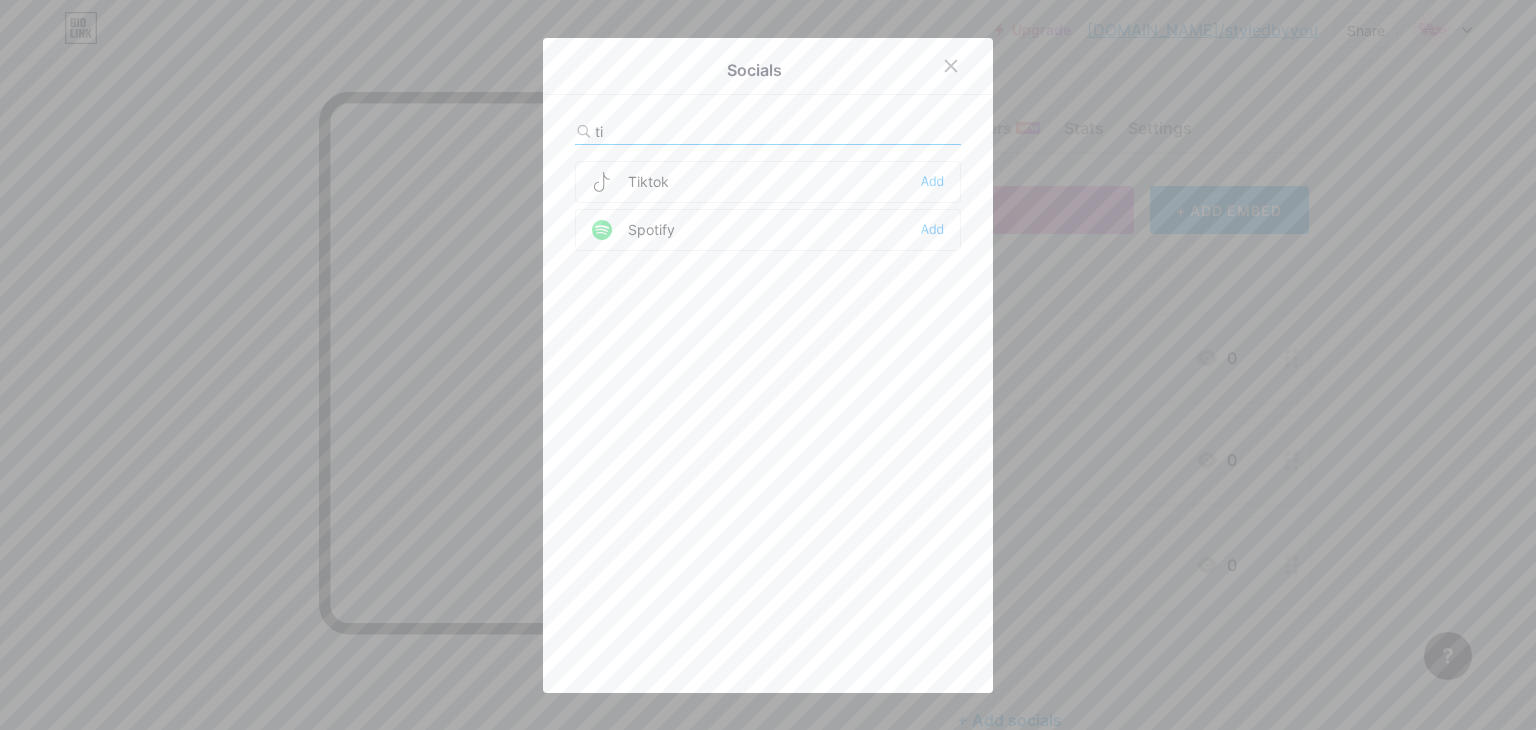 type on "ti" 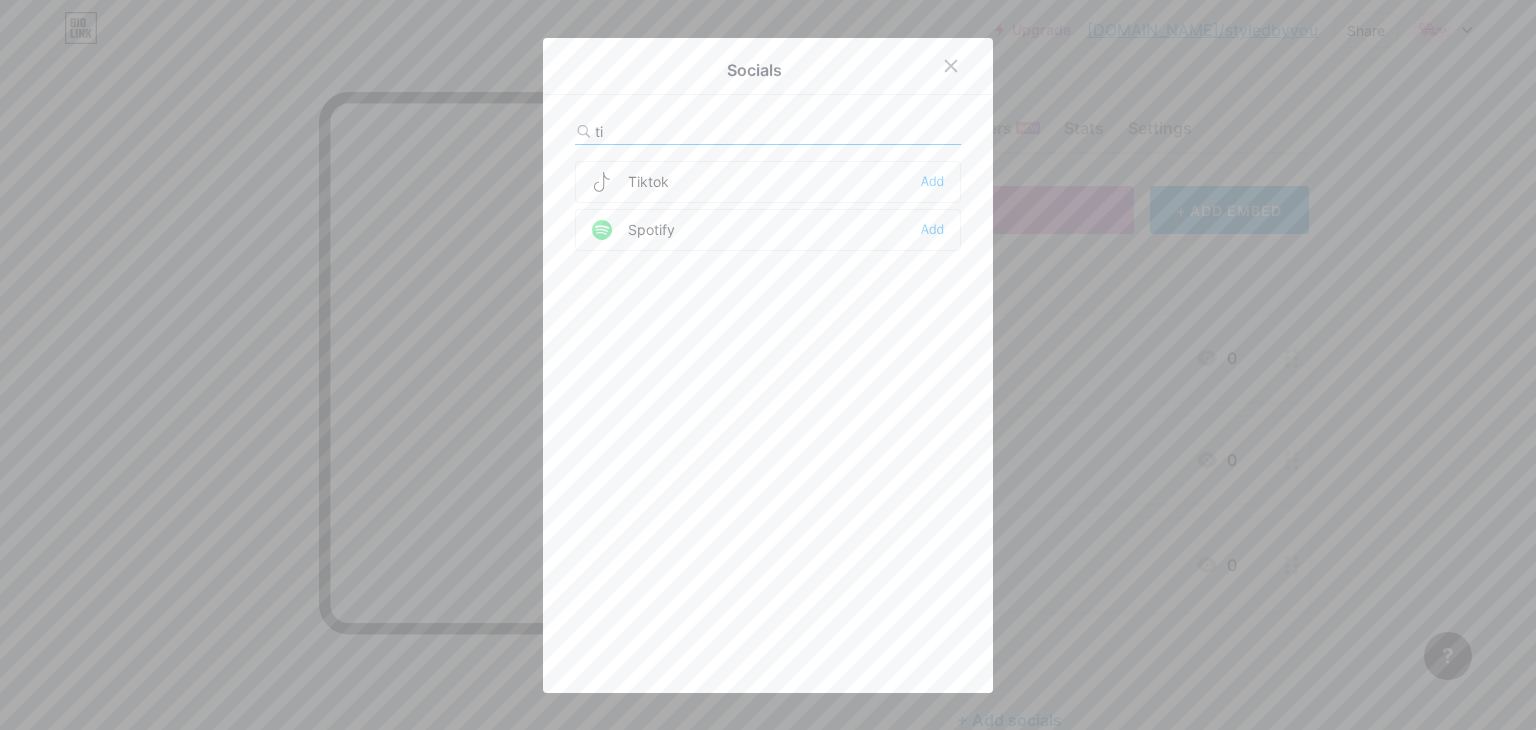 click on "Tiktok
Add" at bounding box center (768, 182) 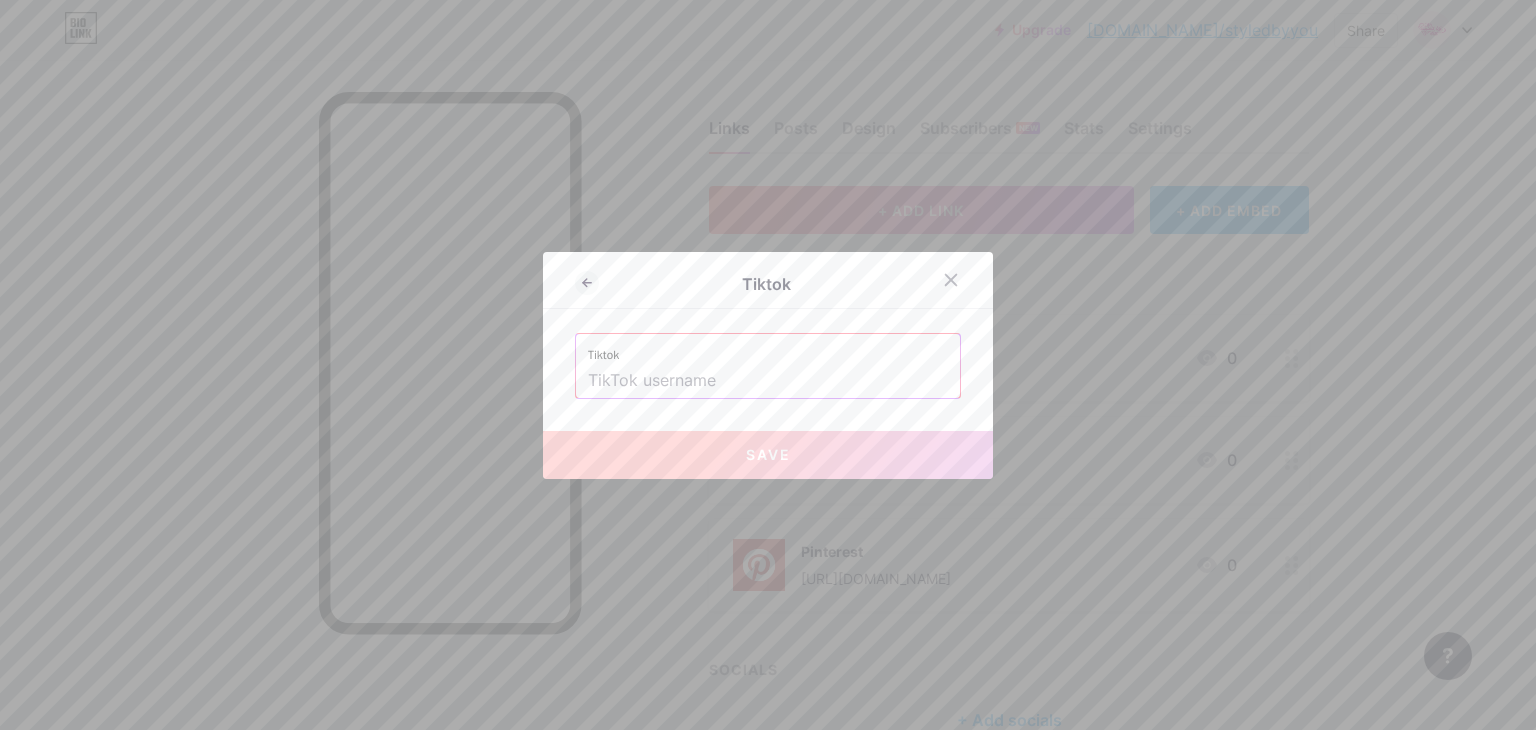 click at bounding box center [768, 381] 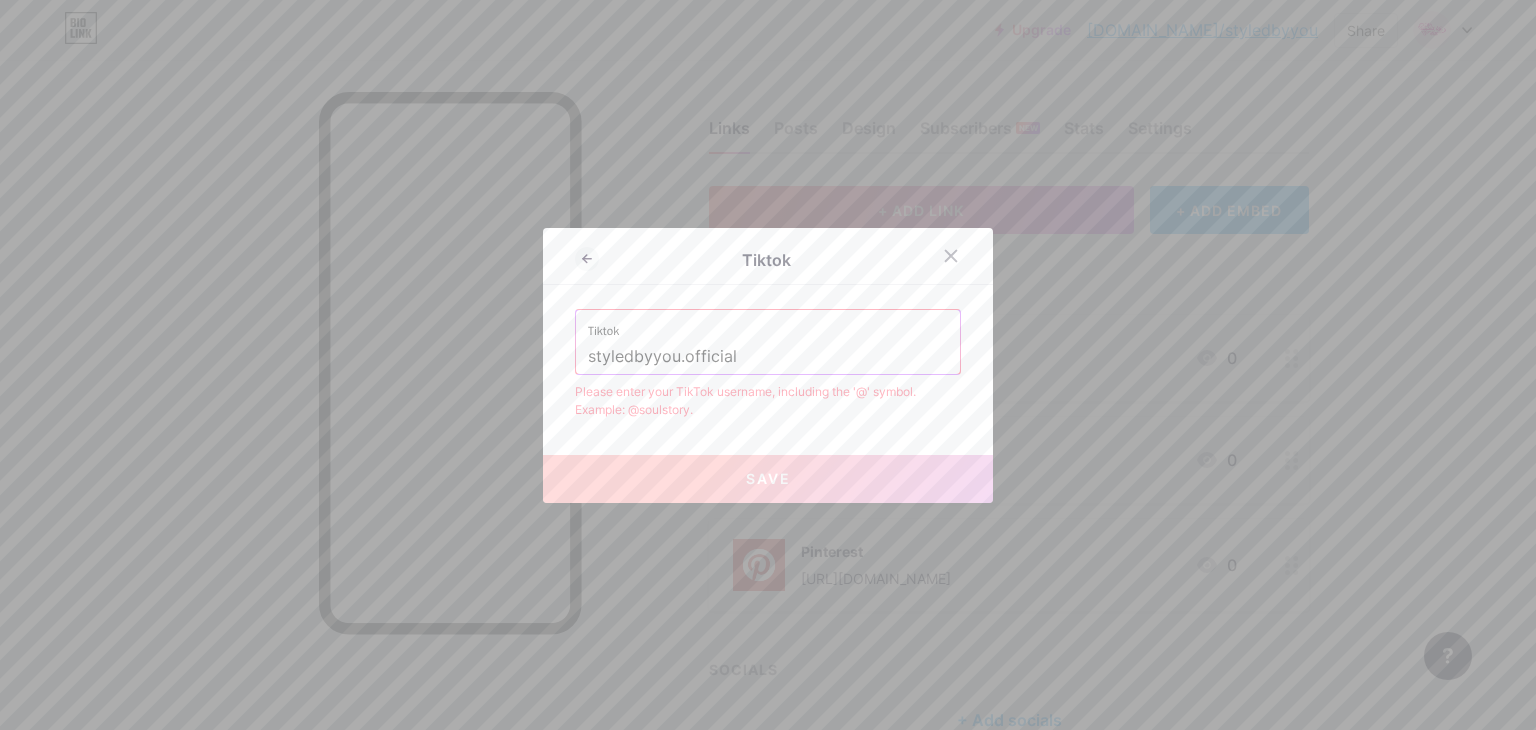 click on "styledbyyou.official" at bounding box center (768, 357) 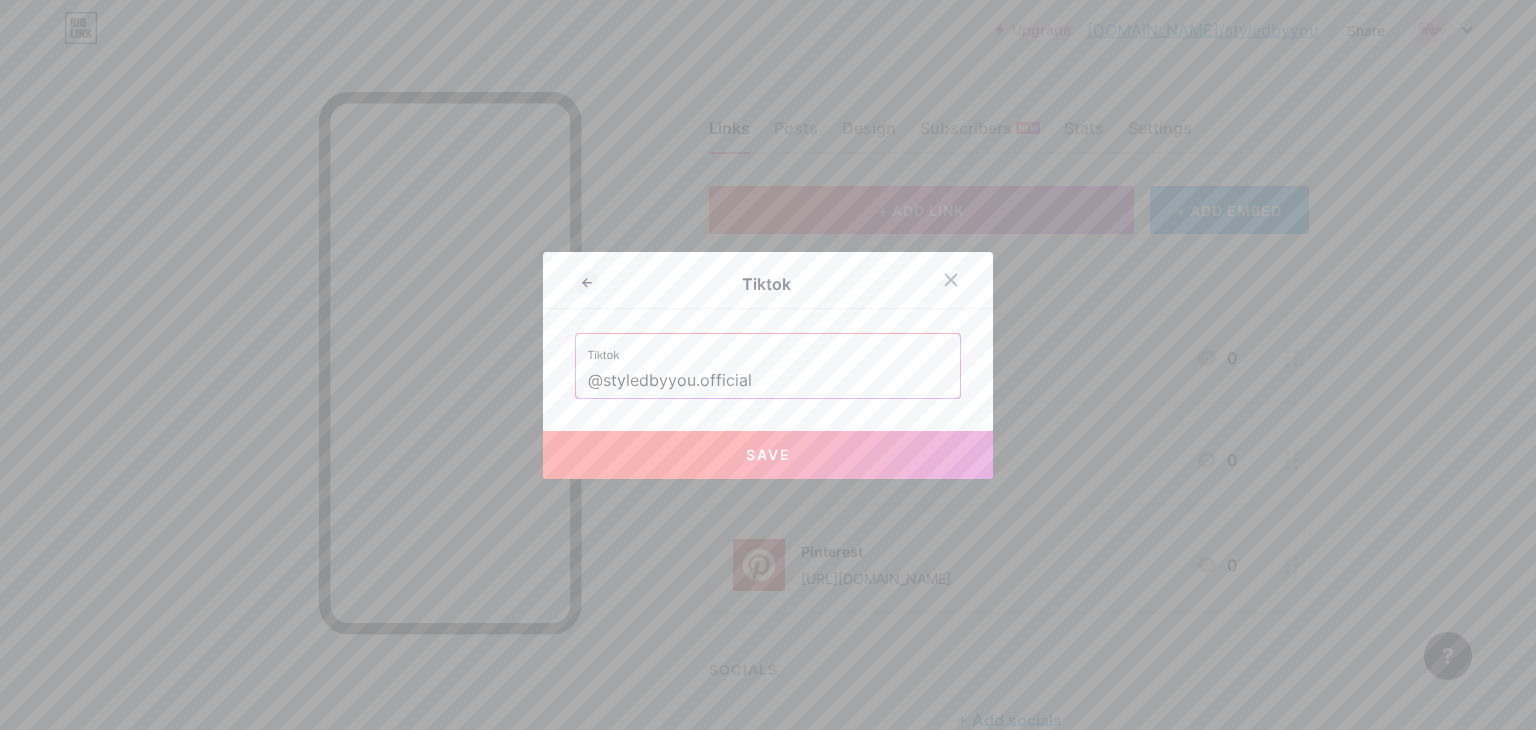 click on "Save" at bounding box center (768, 455) 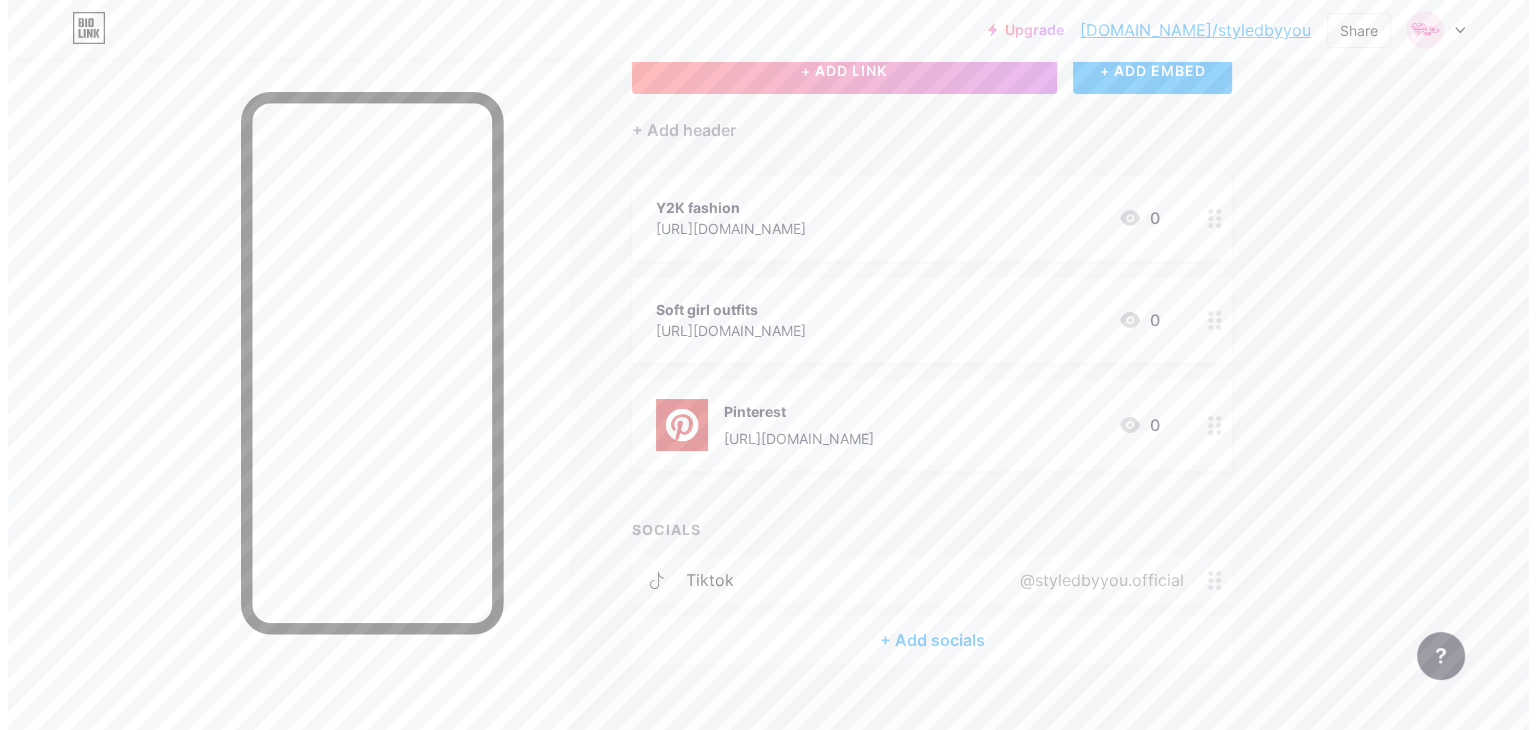 scroll, scrollTop: 172, scrollLeft: 0, axis: vertical 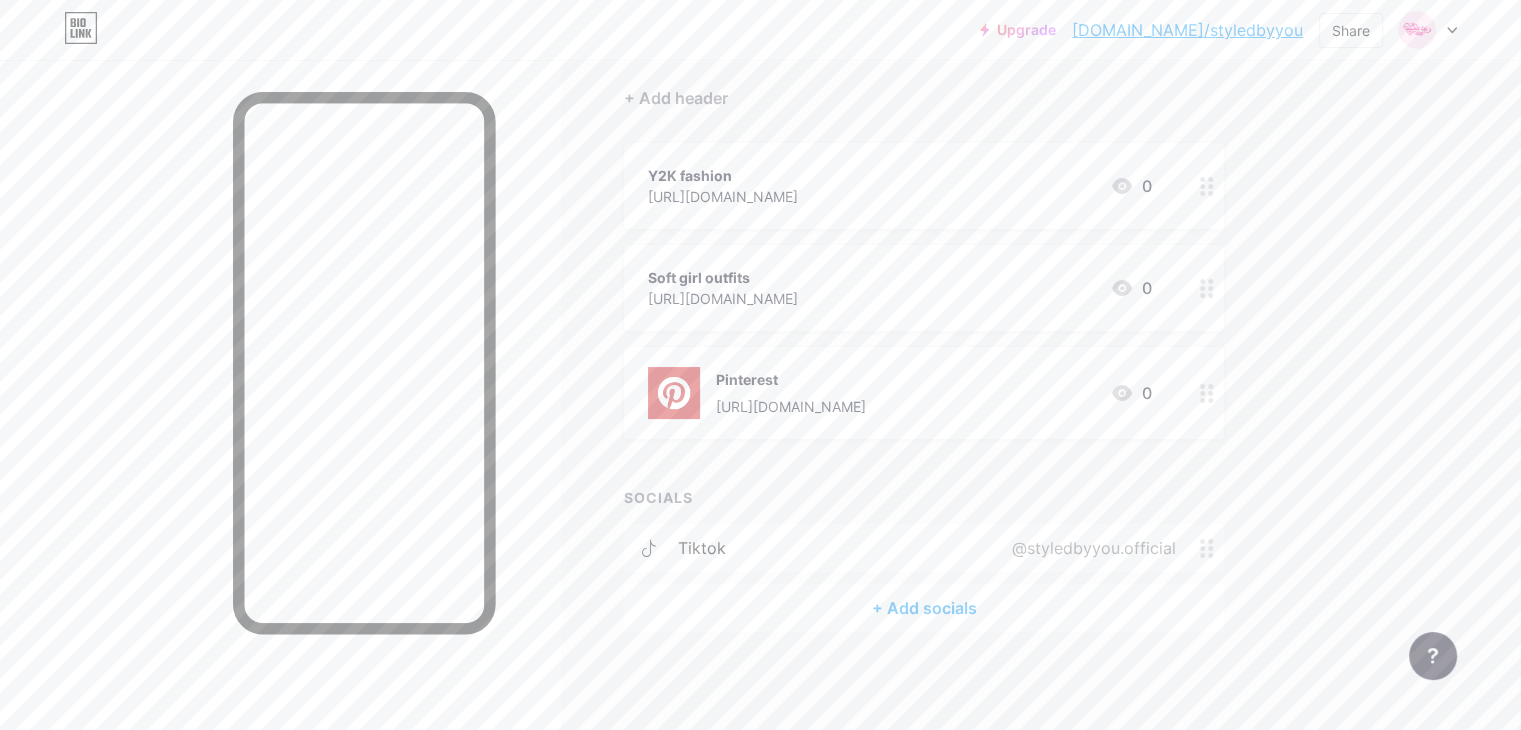click on "+ Add socials" at bounding box center (924, 608) 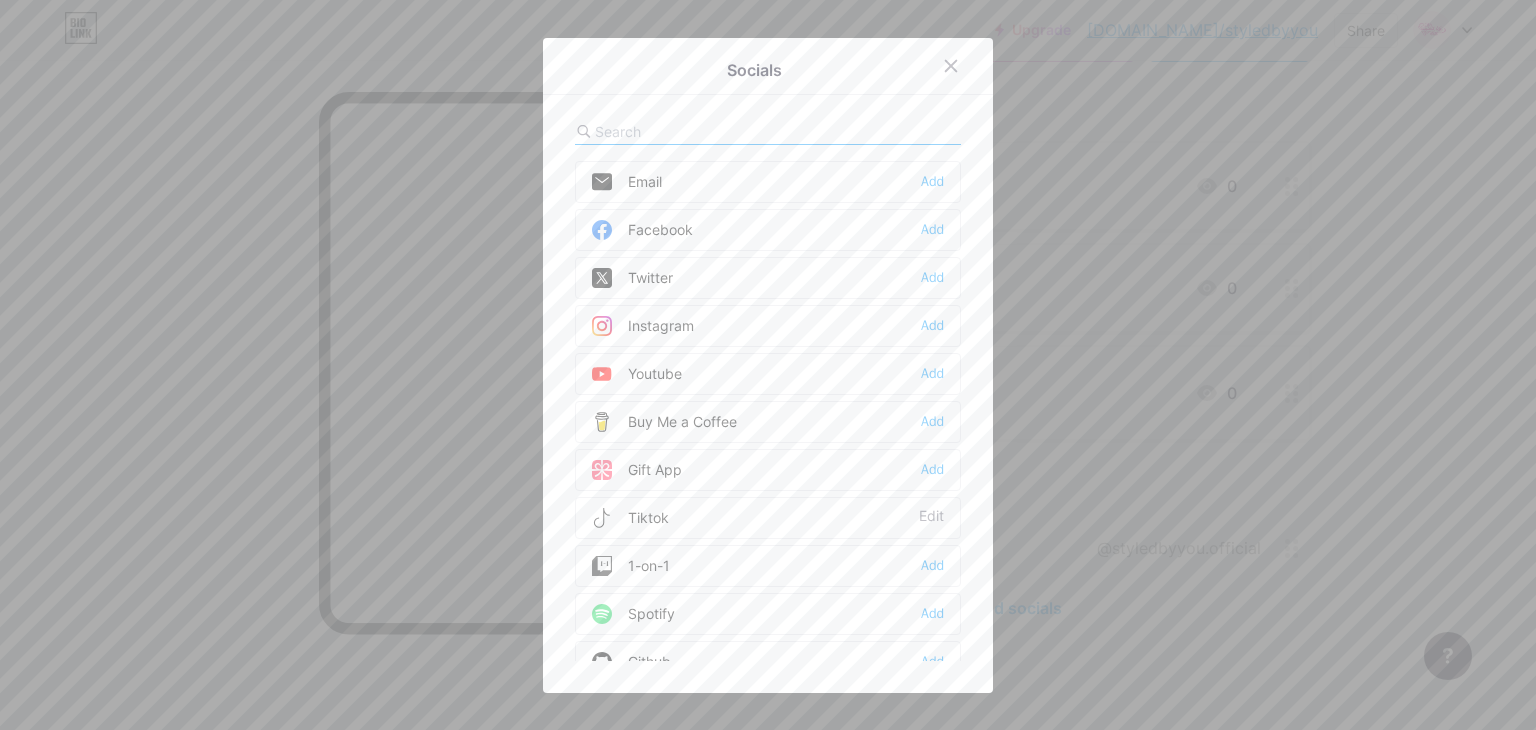 click at bounding box center [705, 131] 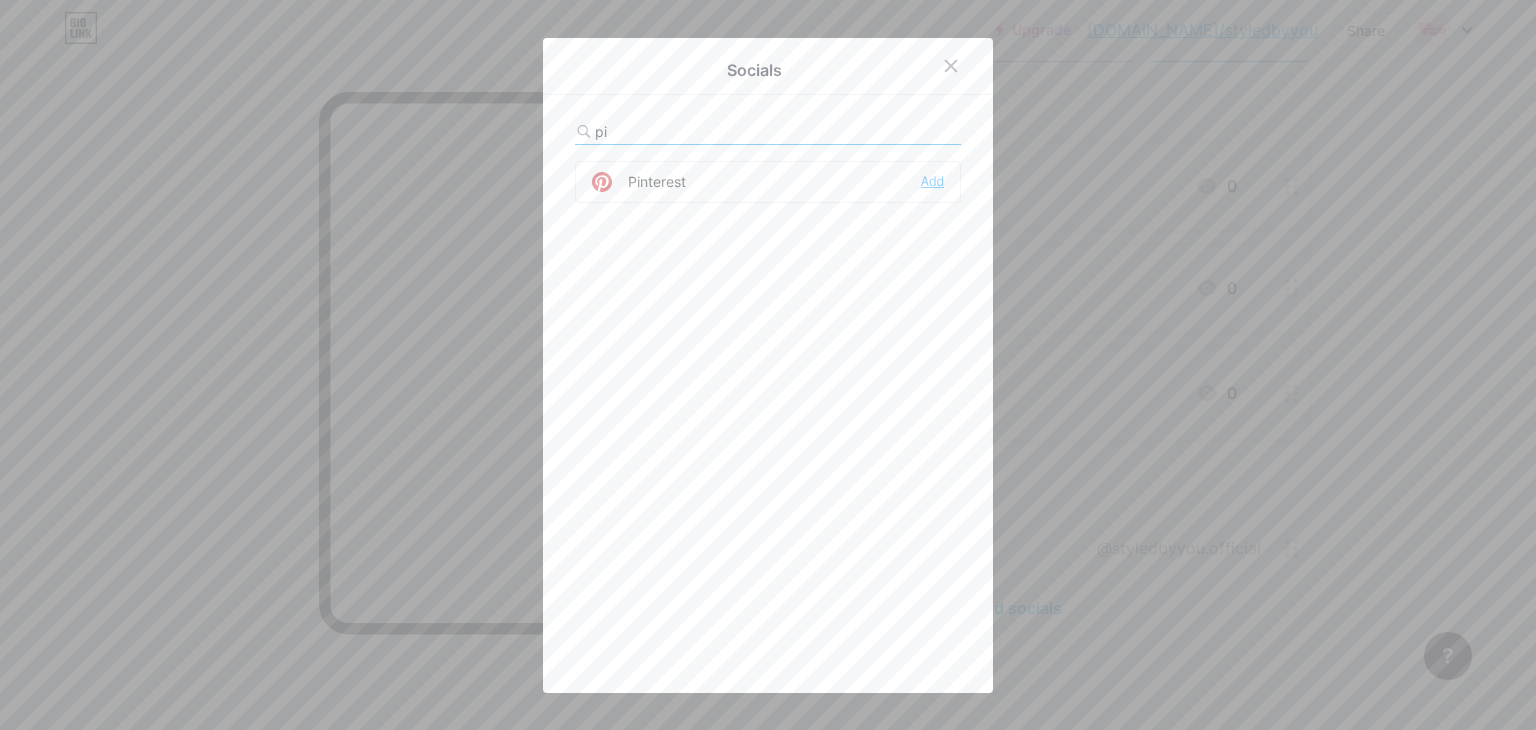 type on "pi" 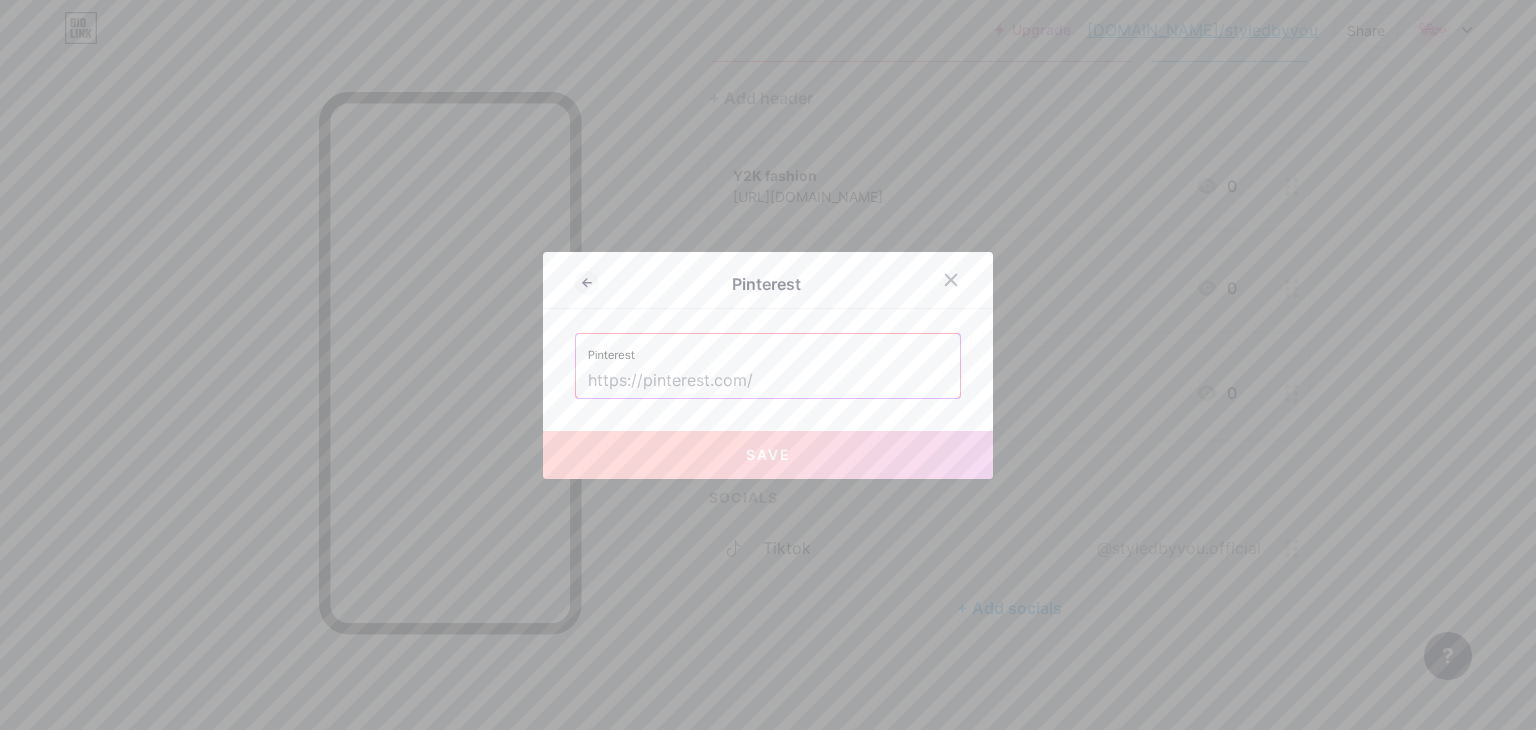 click at bounding box center (768, 381) 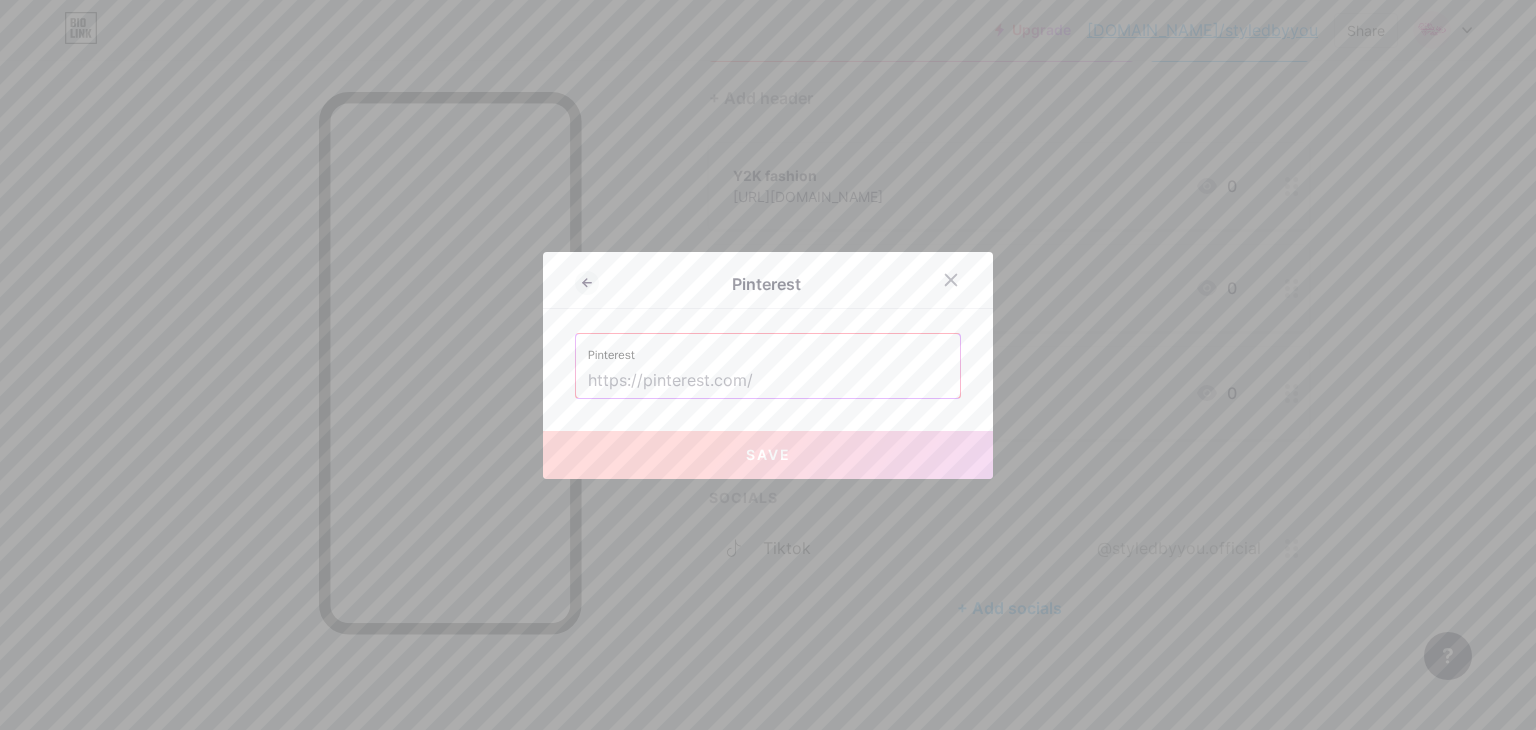 paste on "SEO Choose the title and description to appear on search engines and social posts." 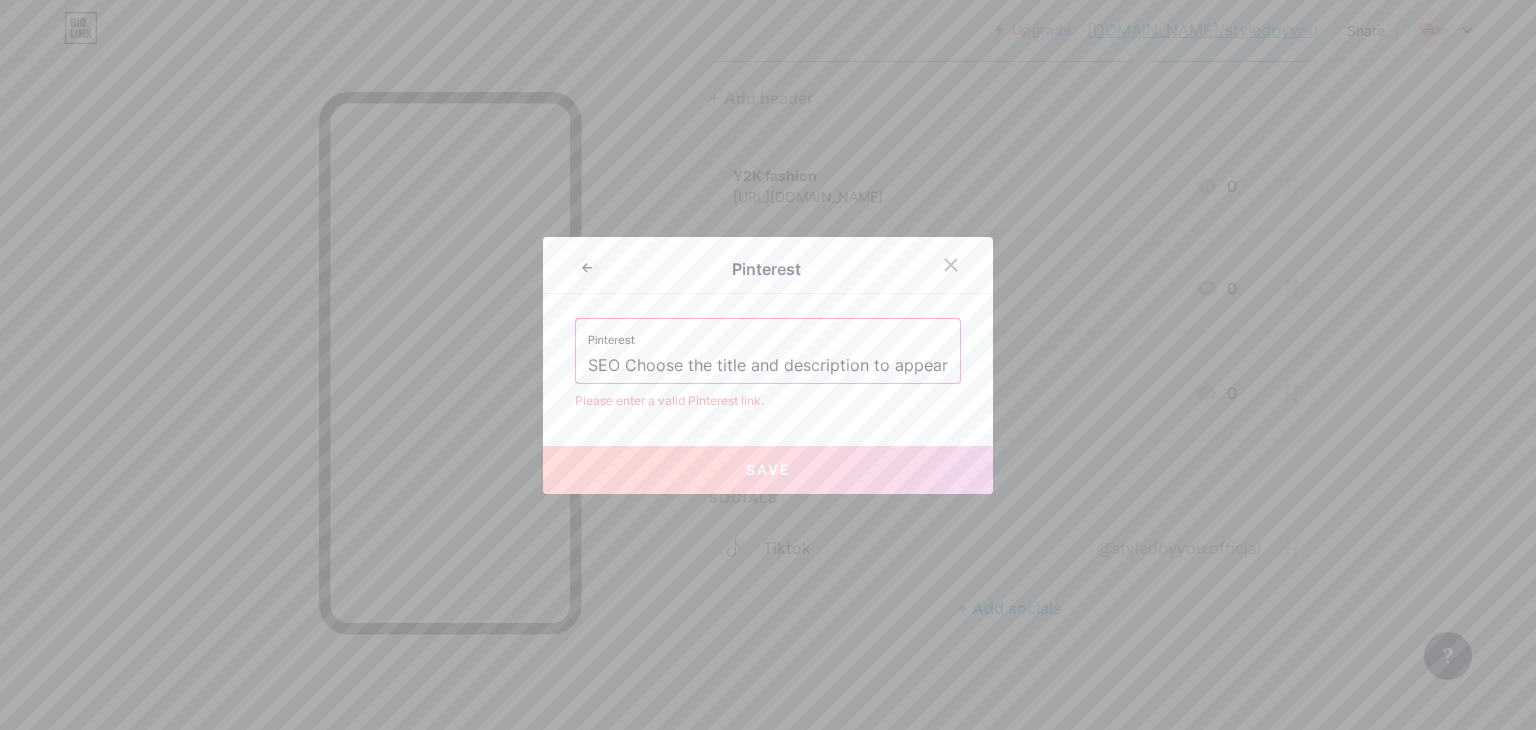 scroll, scrollTop: 0, scrollLeft: 0, axis: both 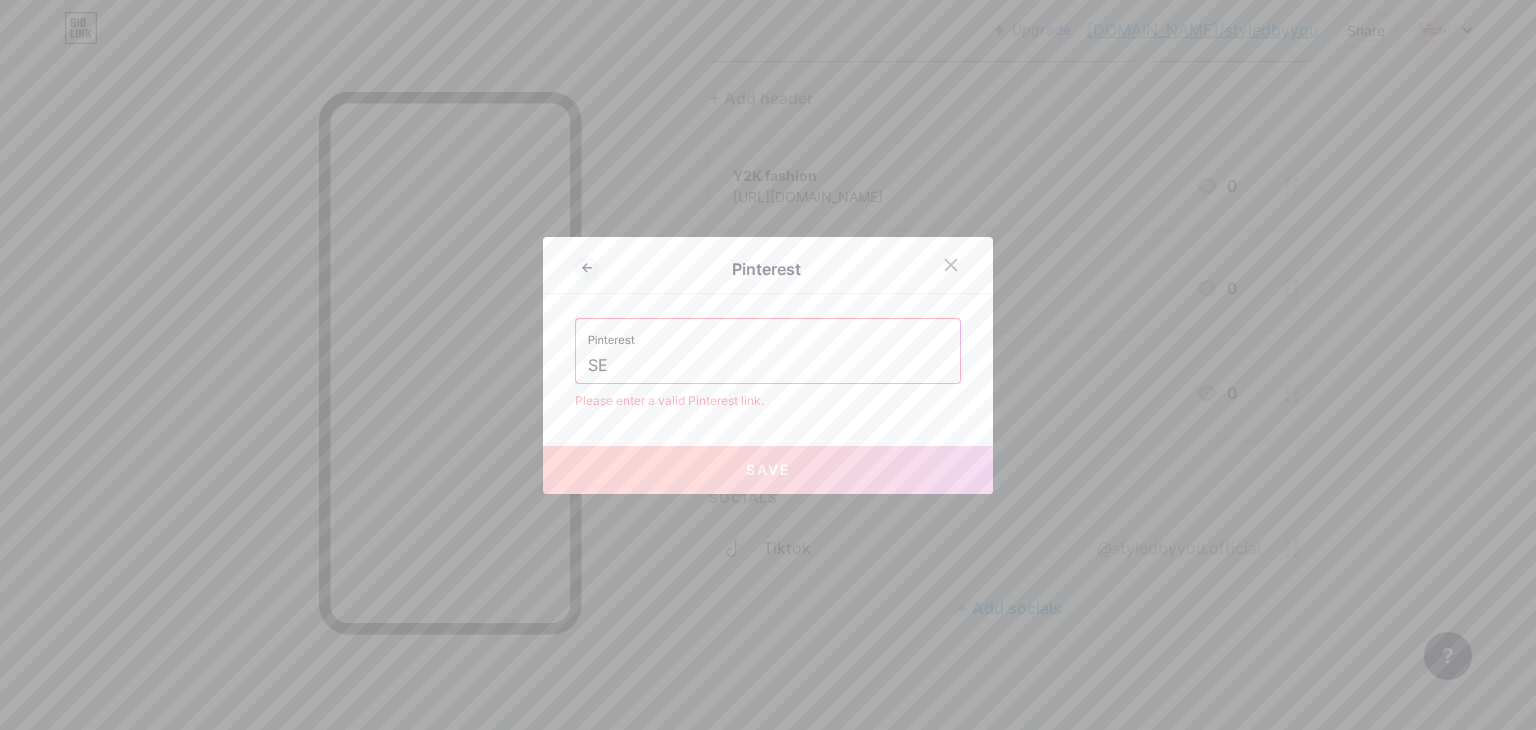 type on "S" 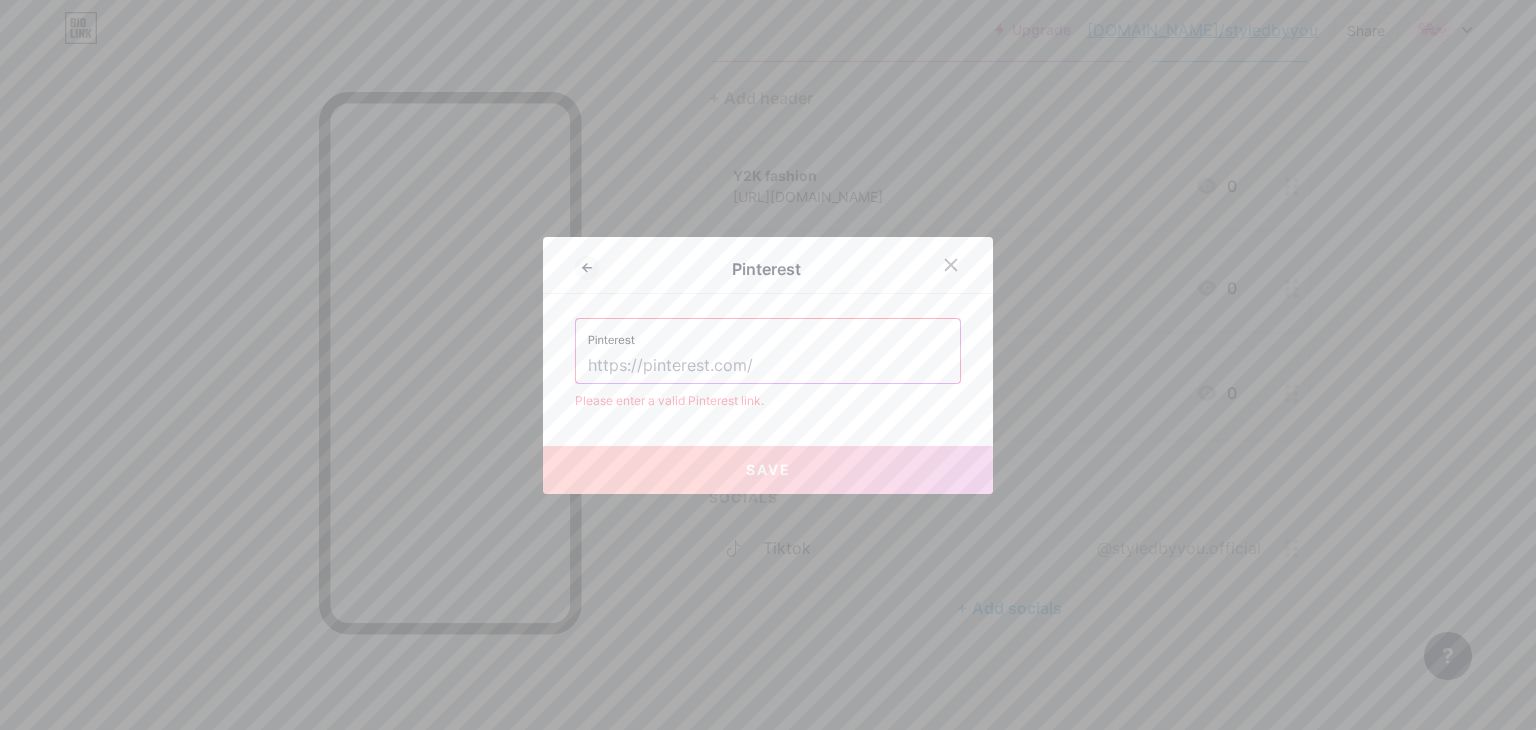 click at bounding box center [768, 366] 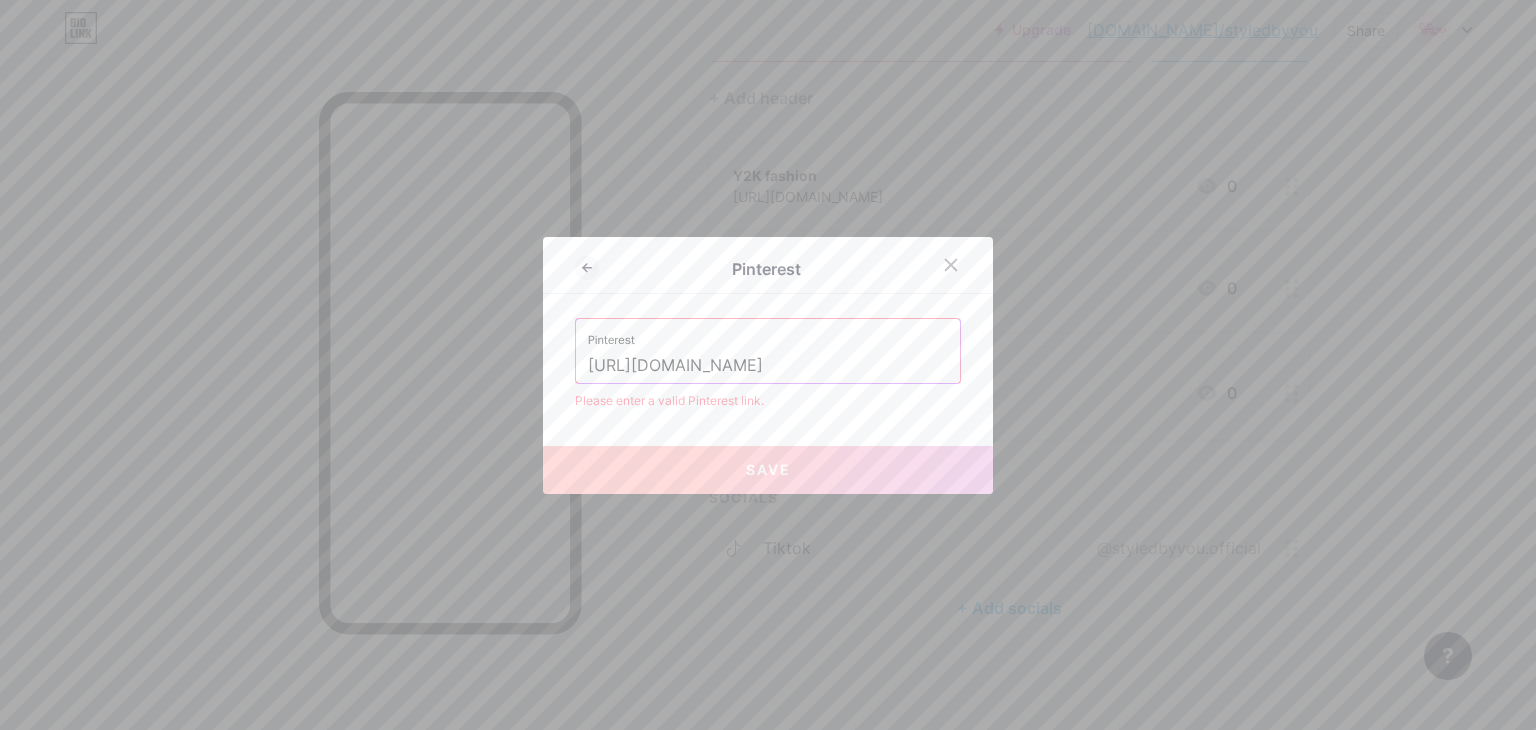 scroll, scrollTop: 0, scrollLeft: 33, axis: horizontal 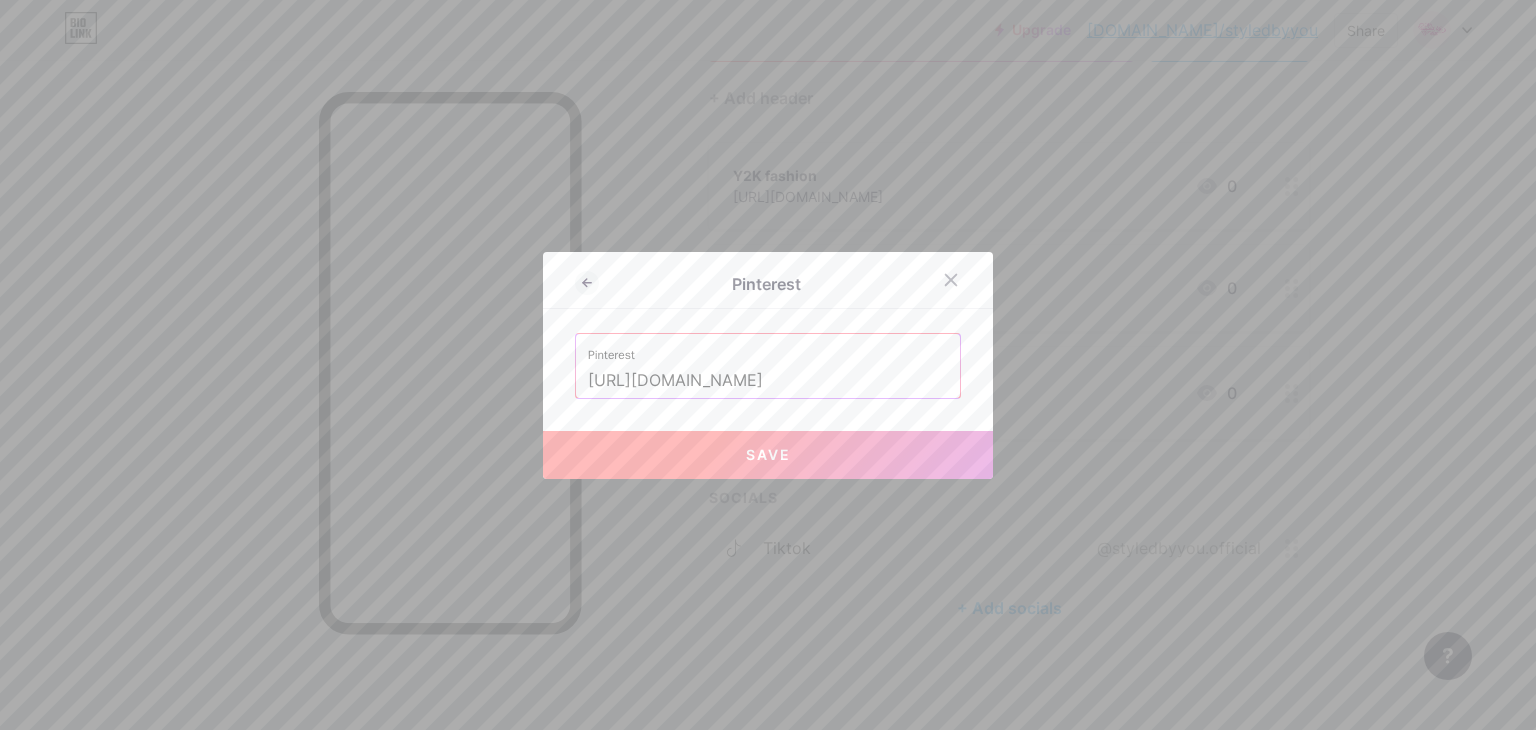 type on "[URL][DOMAIN_NAME]" 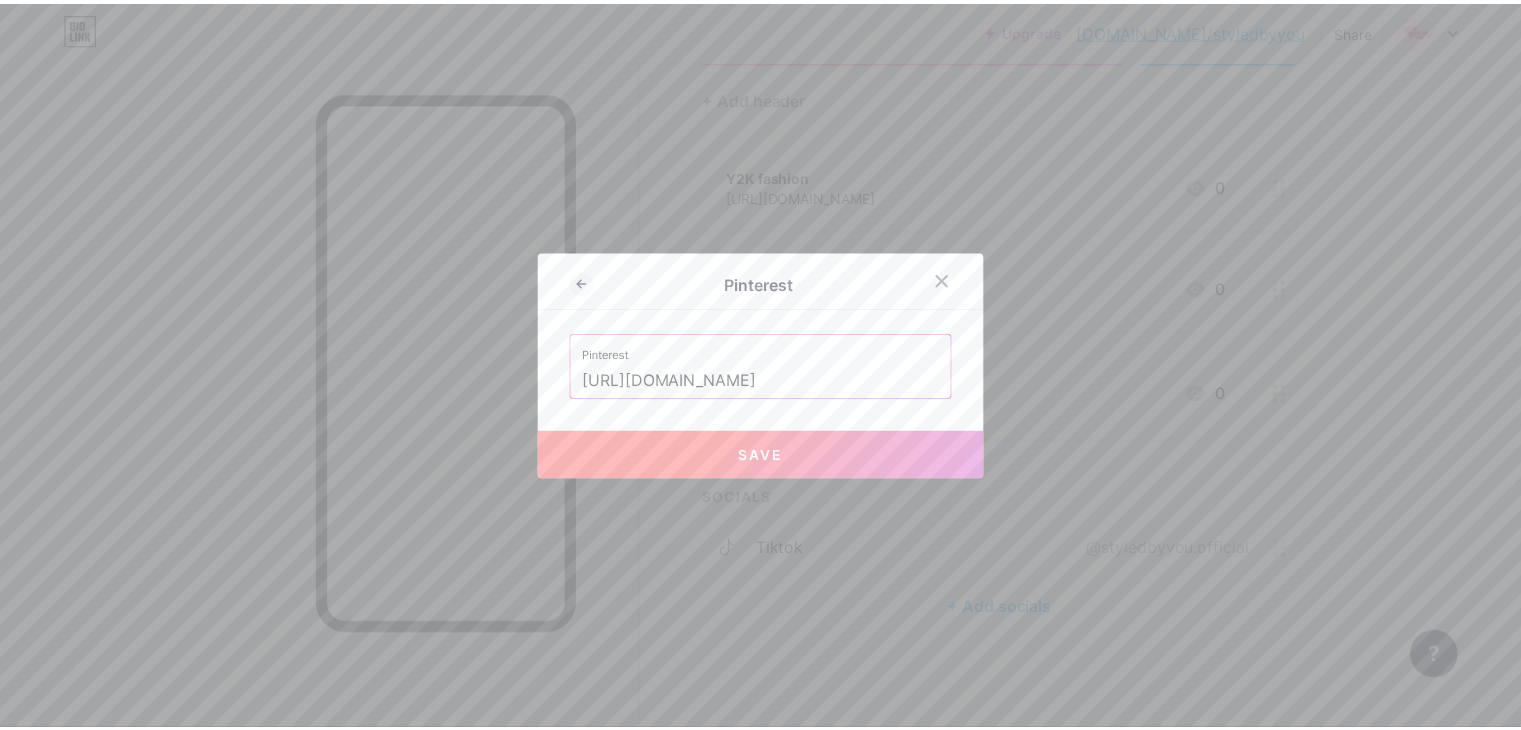 scroll, scrollTop: 0, scrollLeft: 0, axis: both 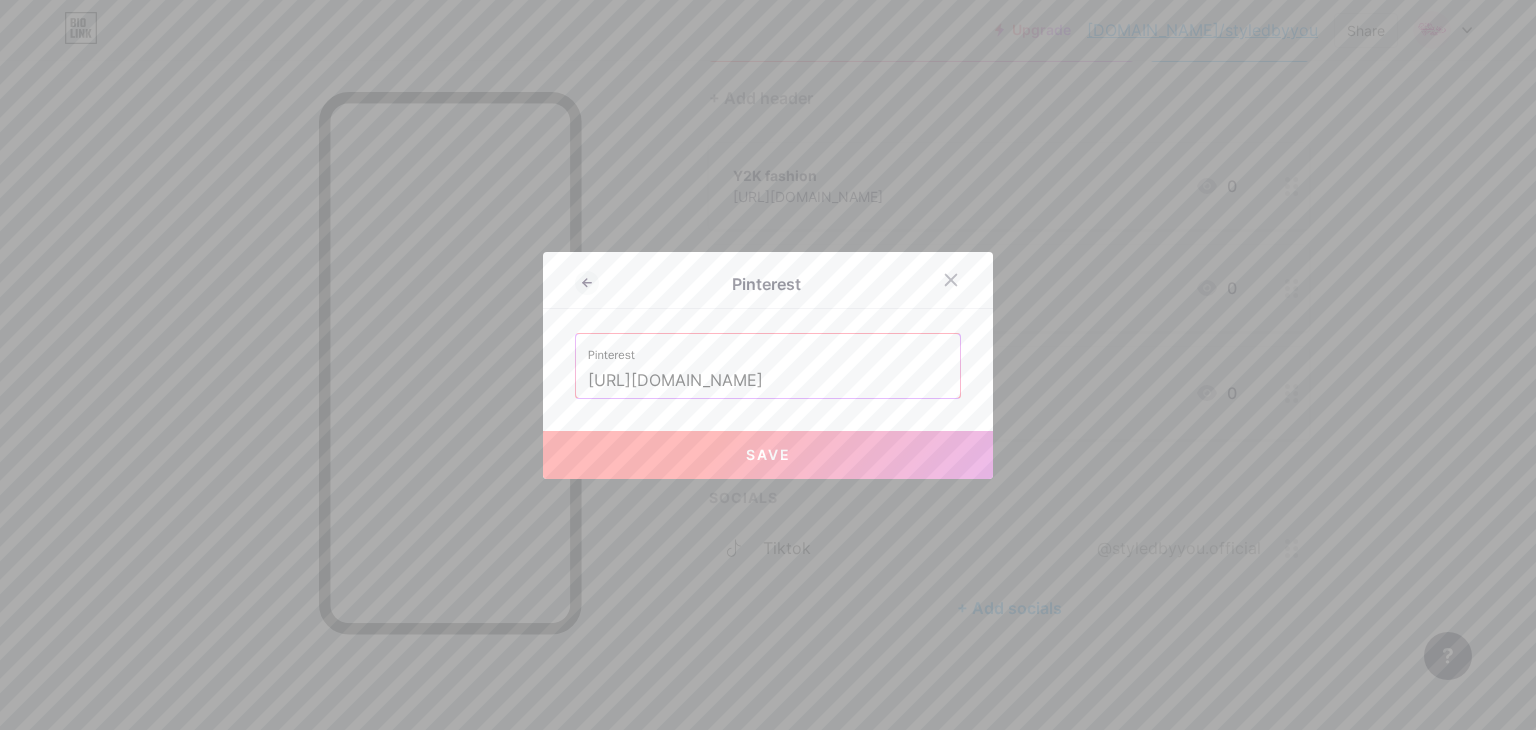 click on "Save" at bounding box center (768, 455) 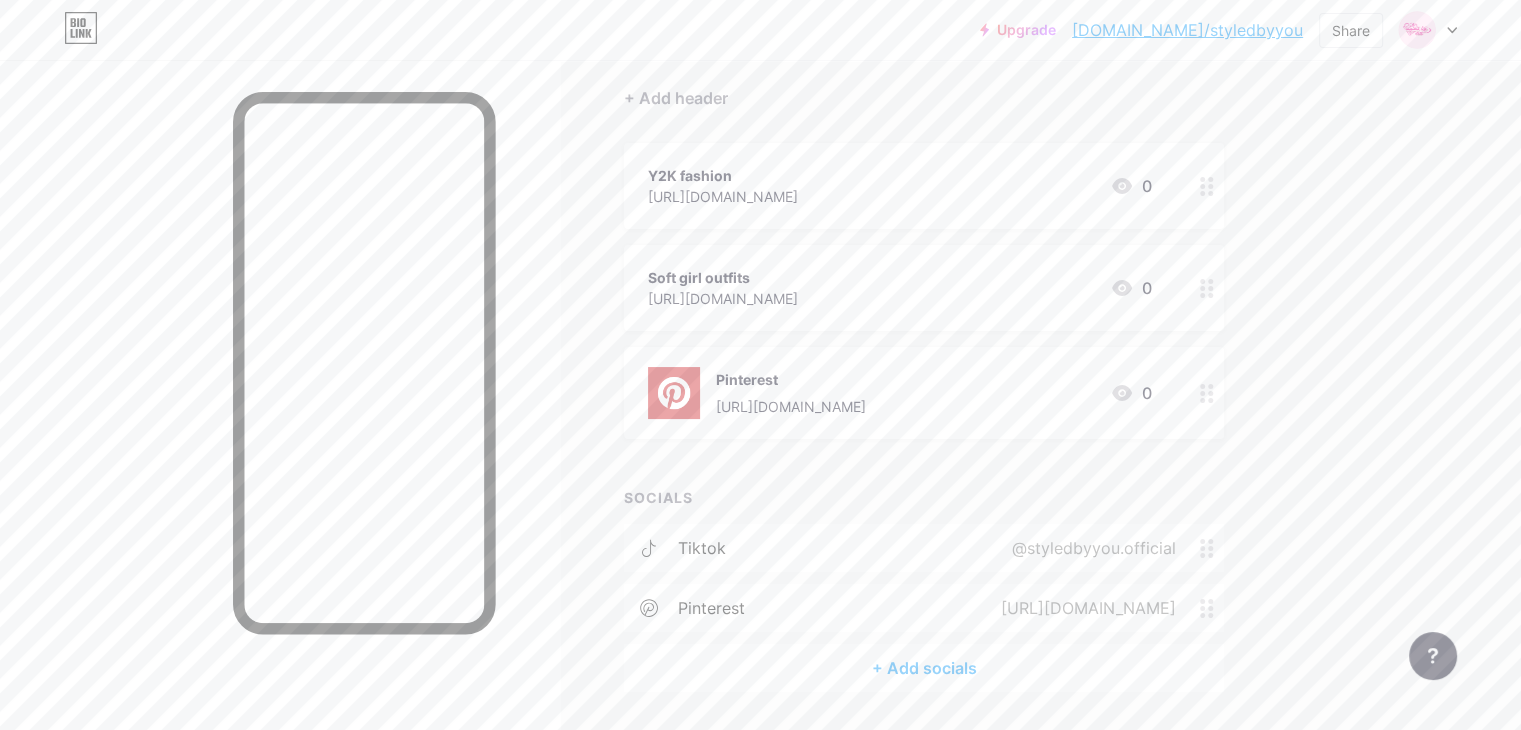 click 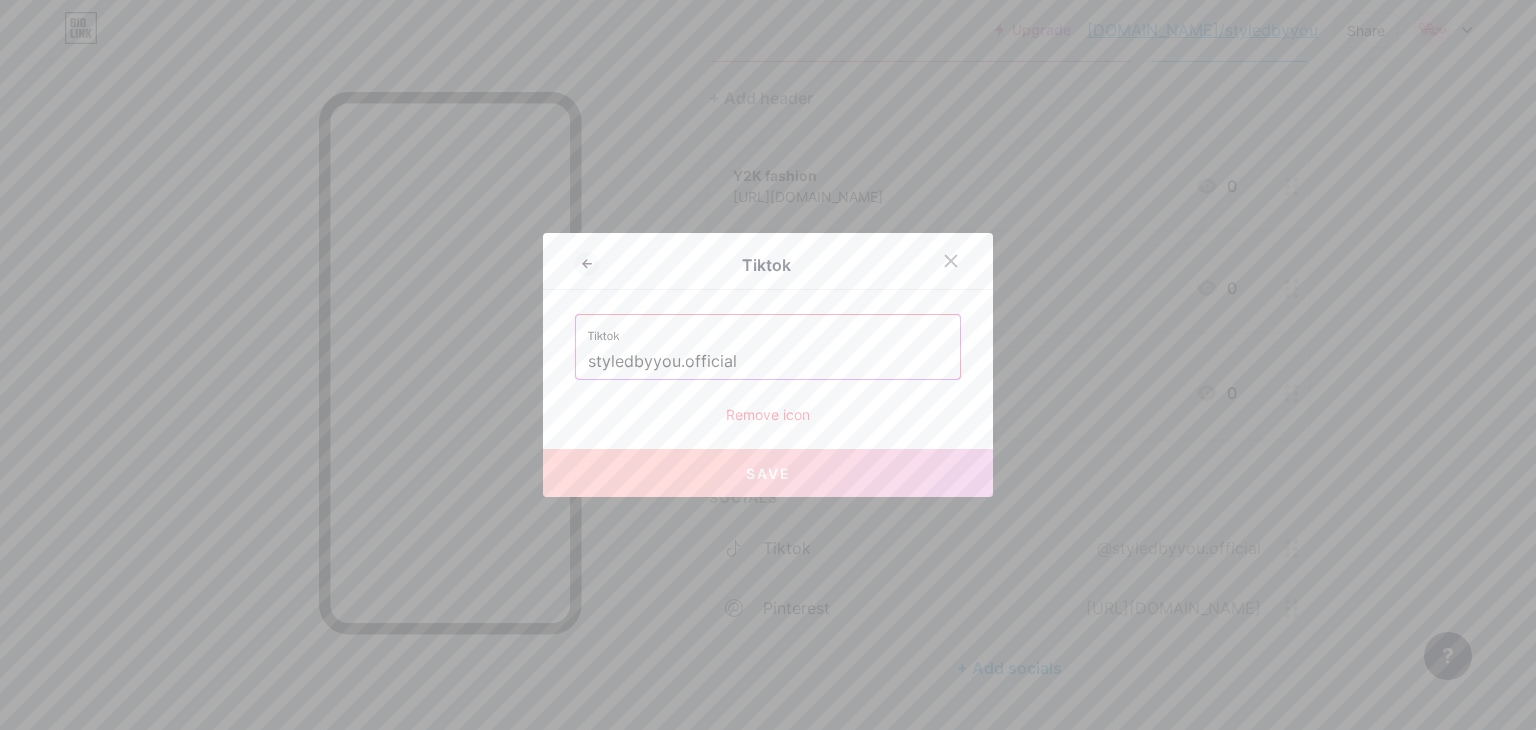 click on "Remove icon" at bounding box center [768, 414] 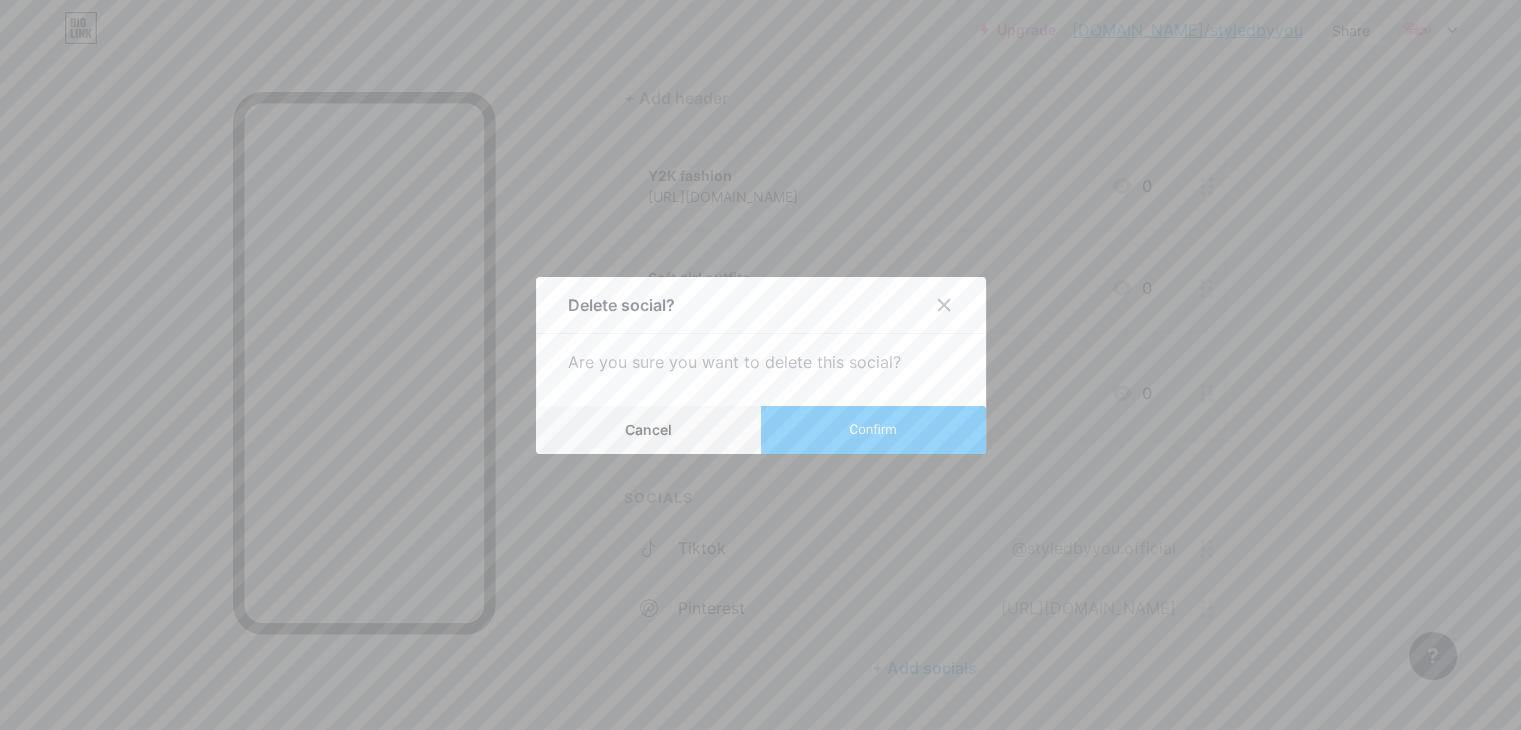 click on "Confirm" at bounding box center (873, 430) 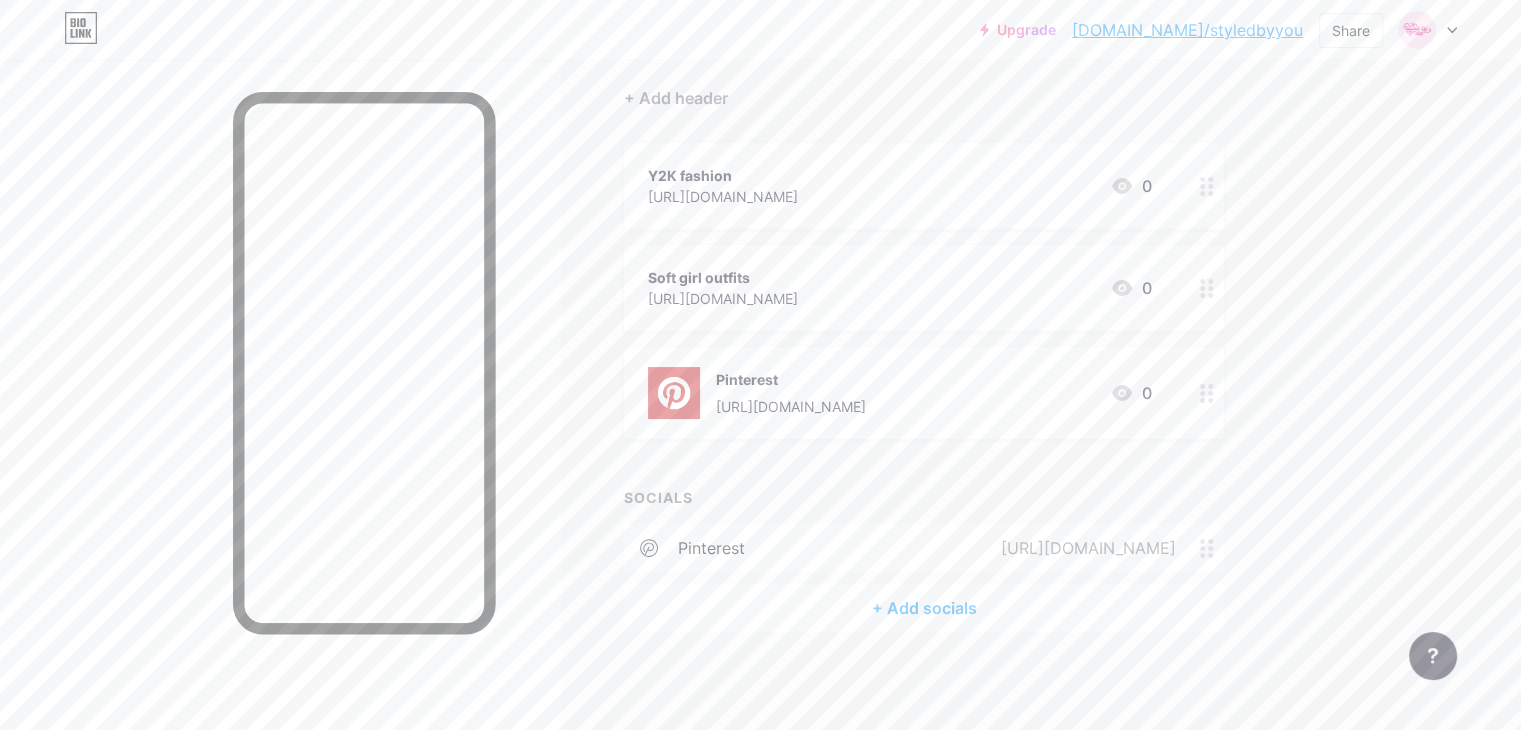 click 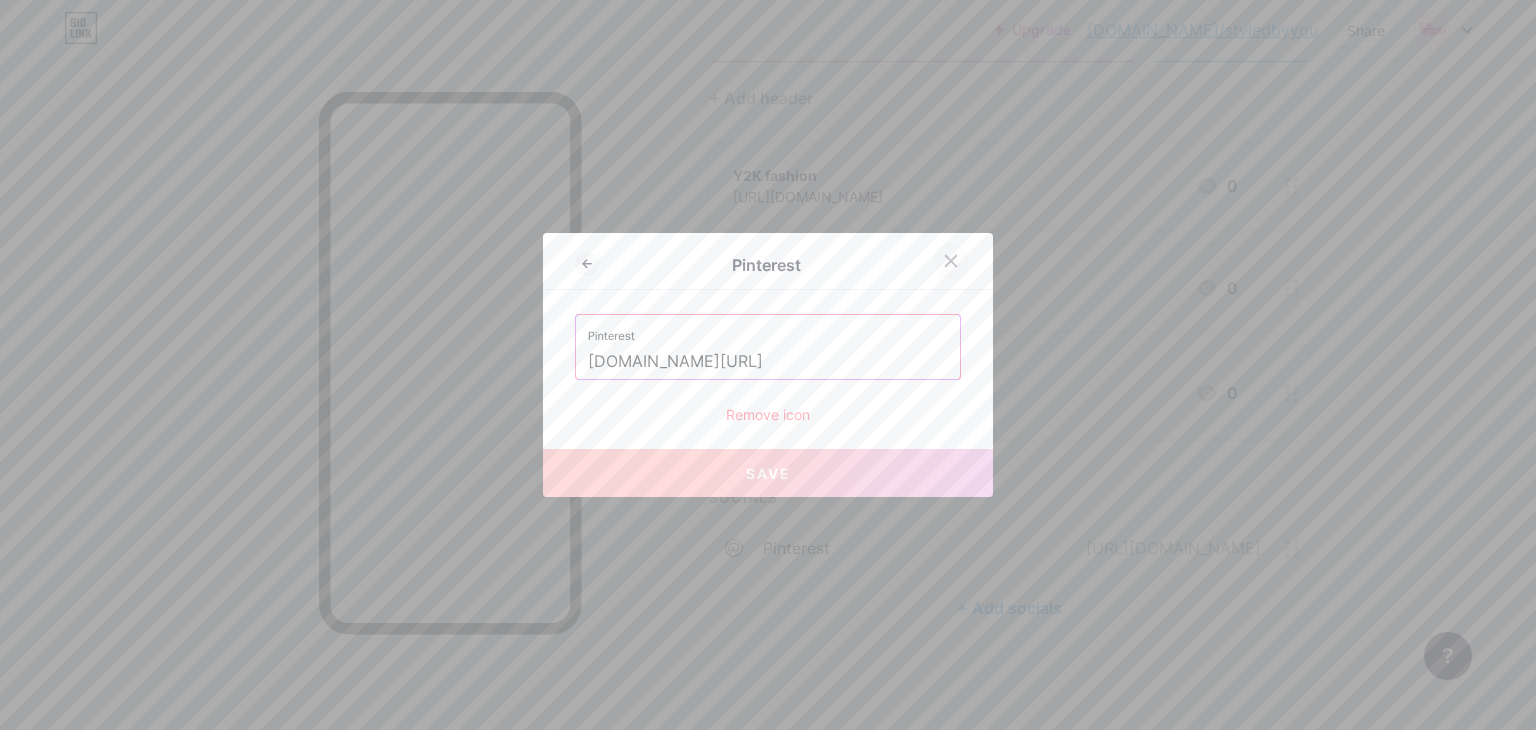 click 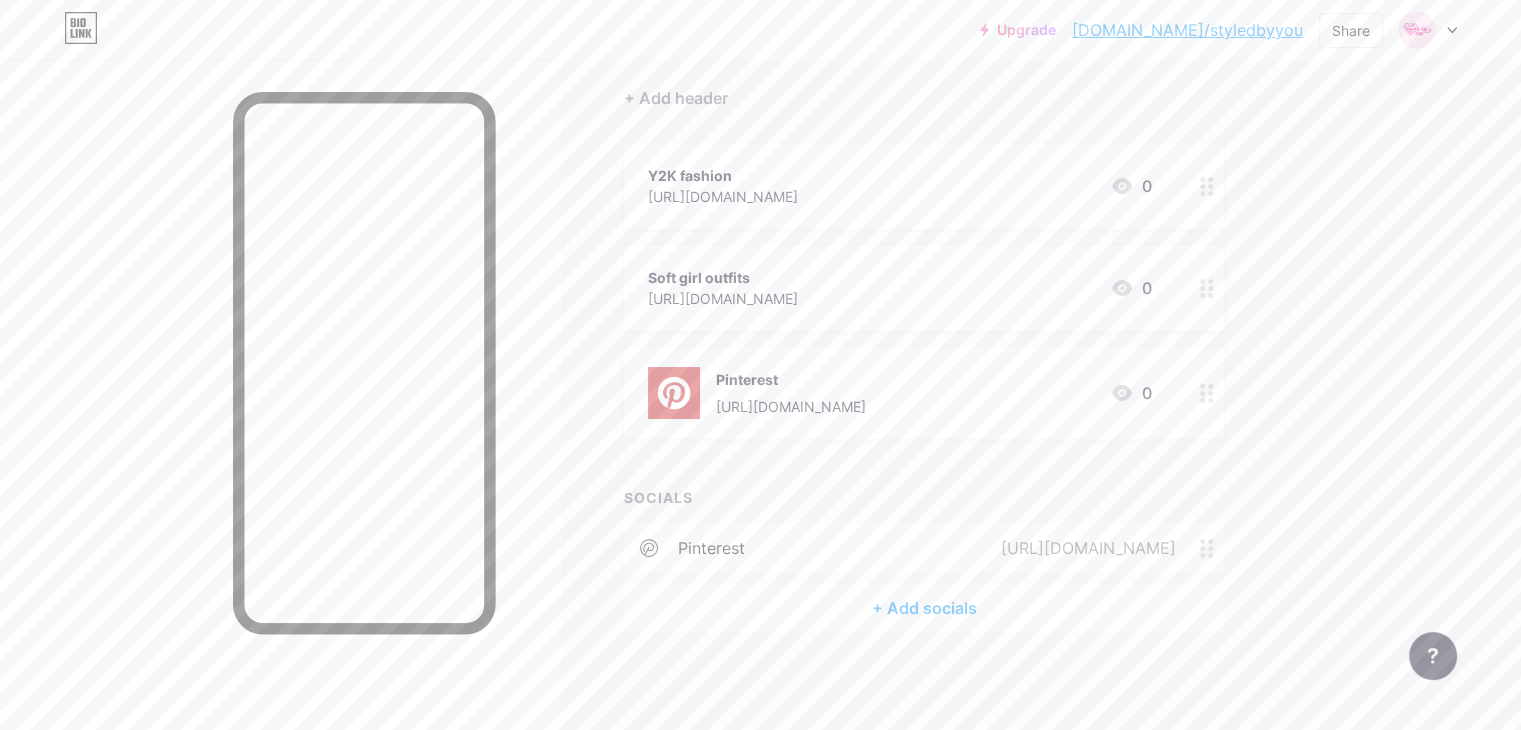 click 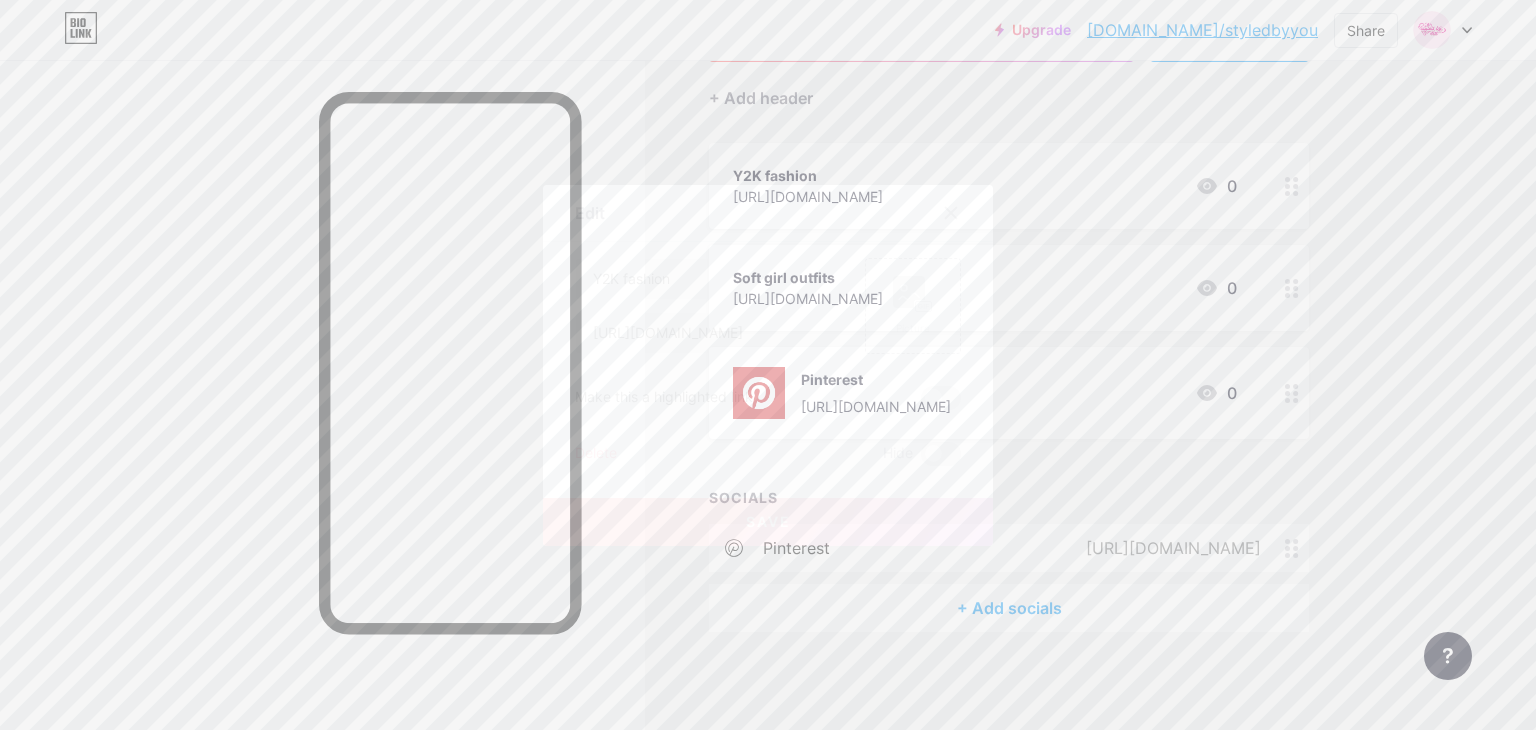 click at bounding box center (951, 213) 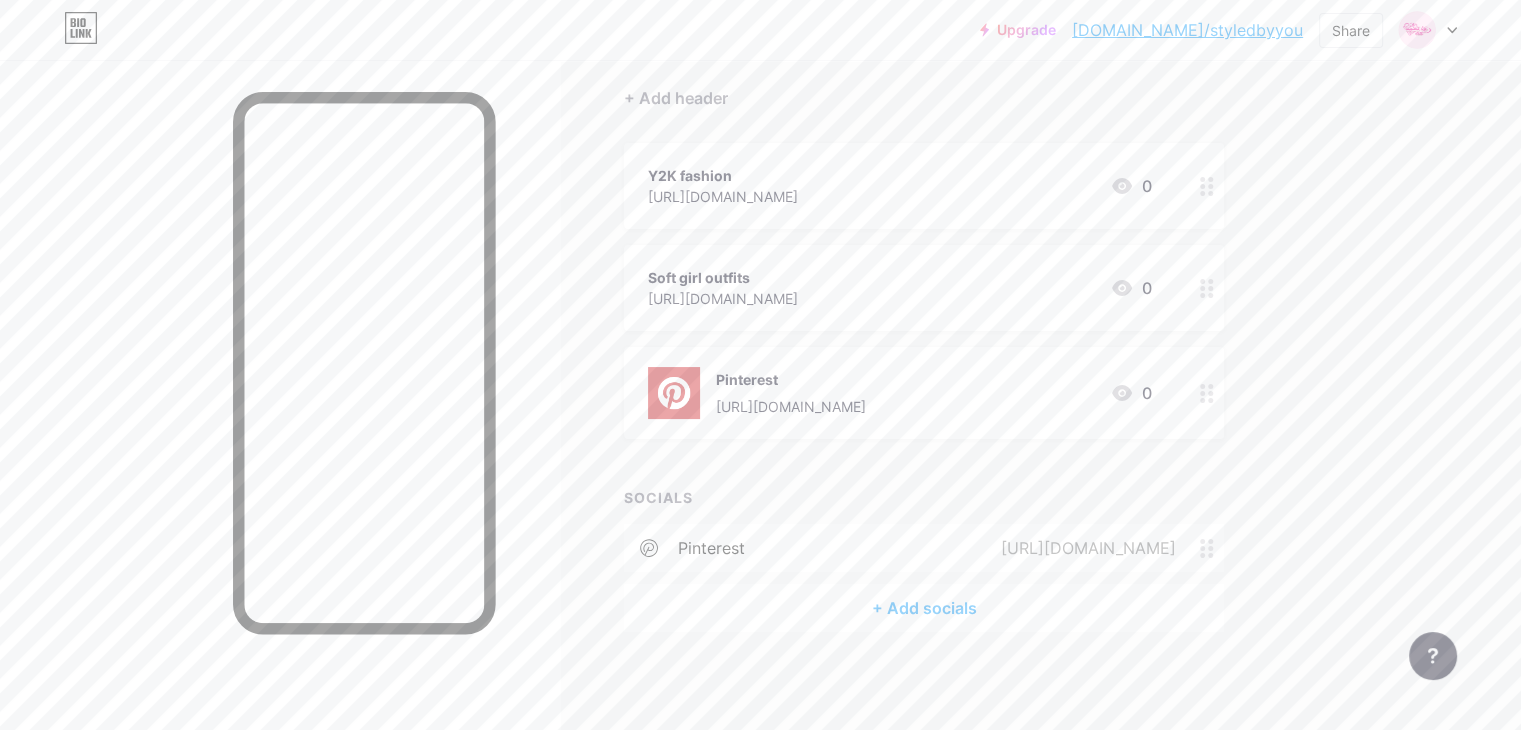 scroll, scrollTop: 0, scrollLeft: 0, axis: both 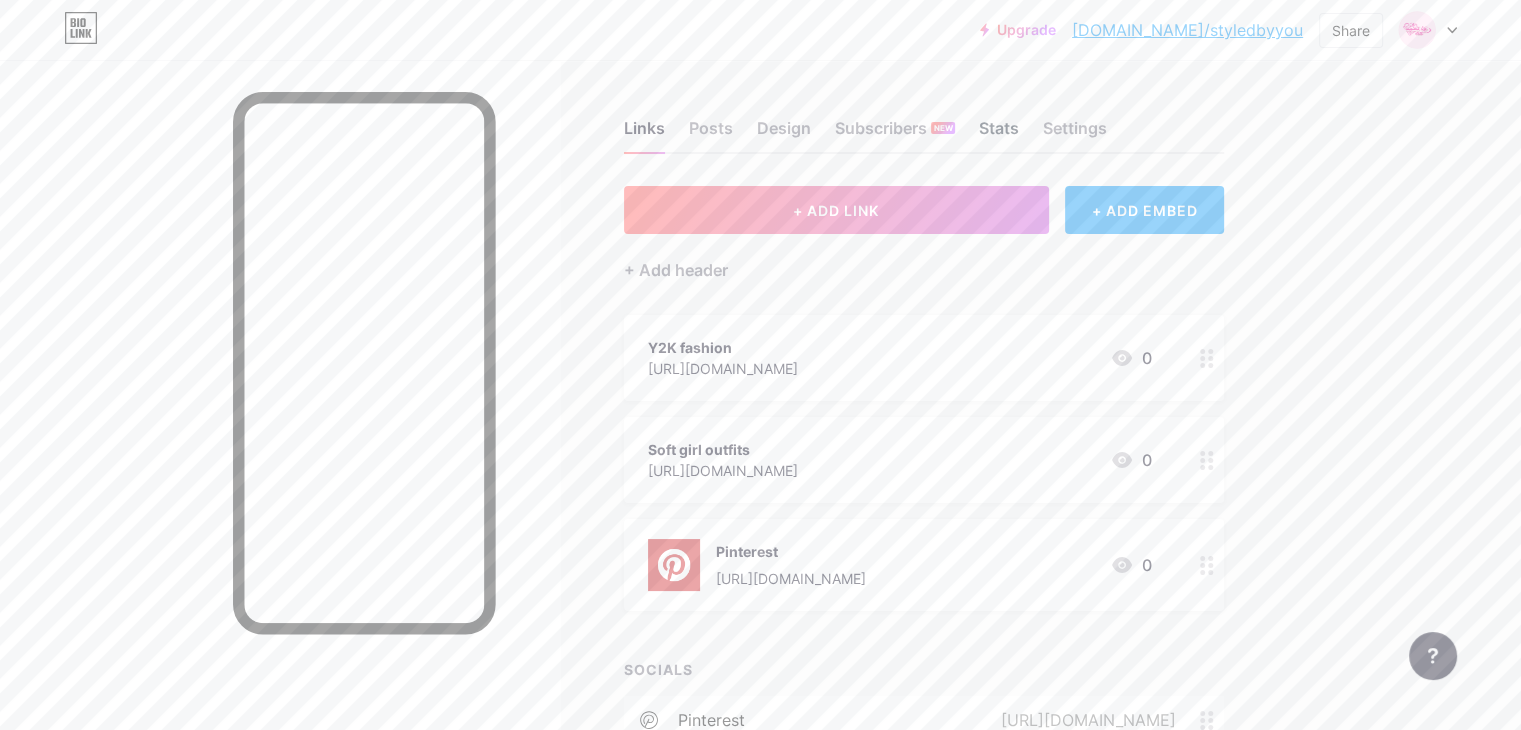 click on "Stats" at bounding box center (999, 134) 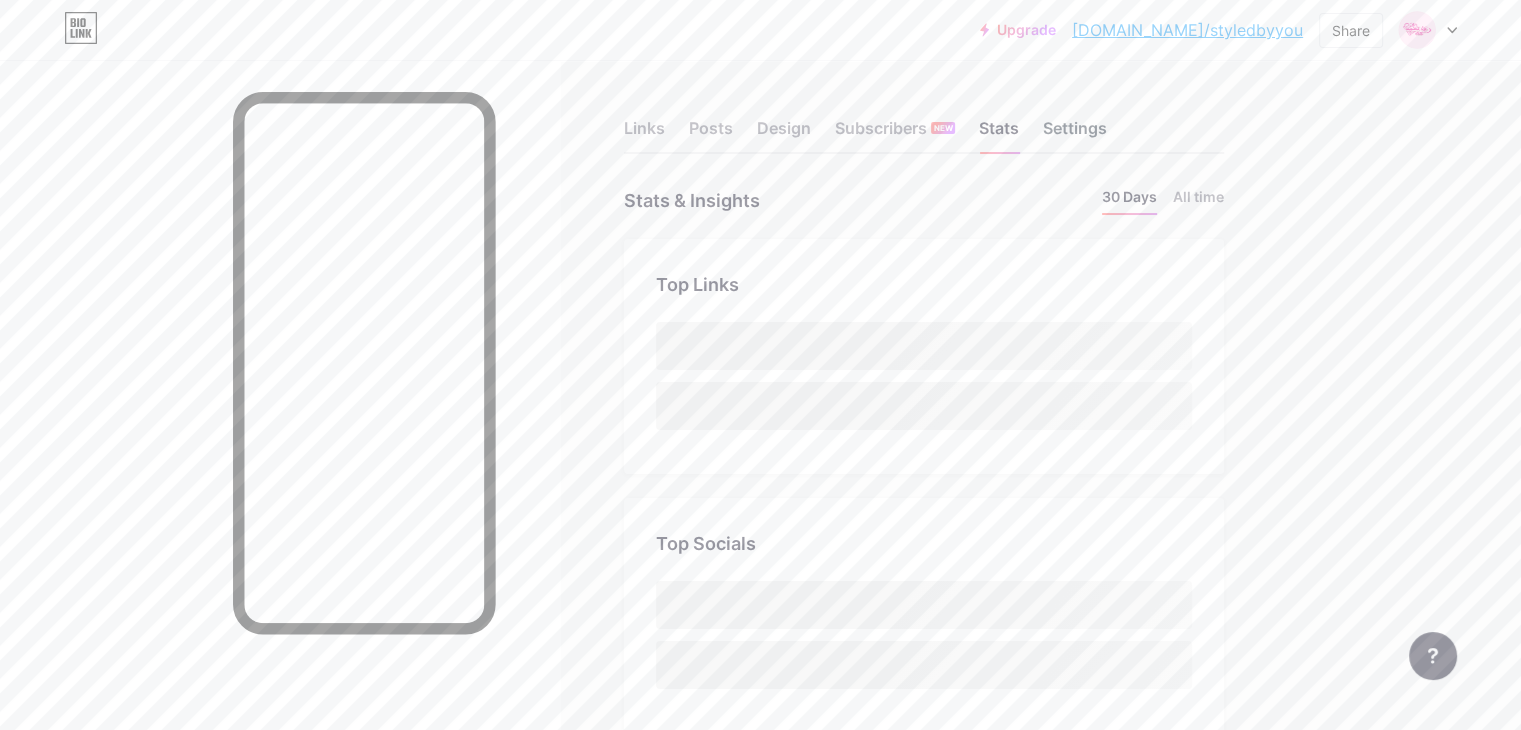 scroll, scrollTop: 999270, scrollLeft: 998479, axis: both 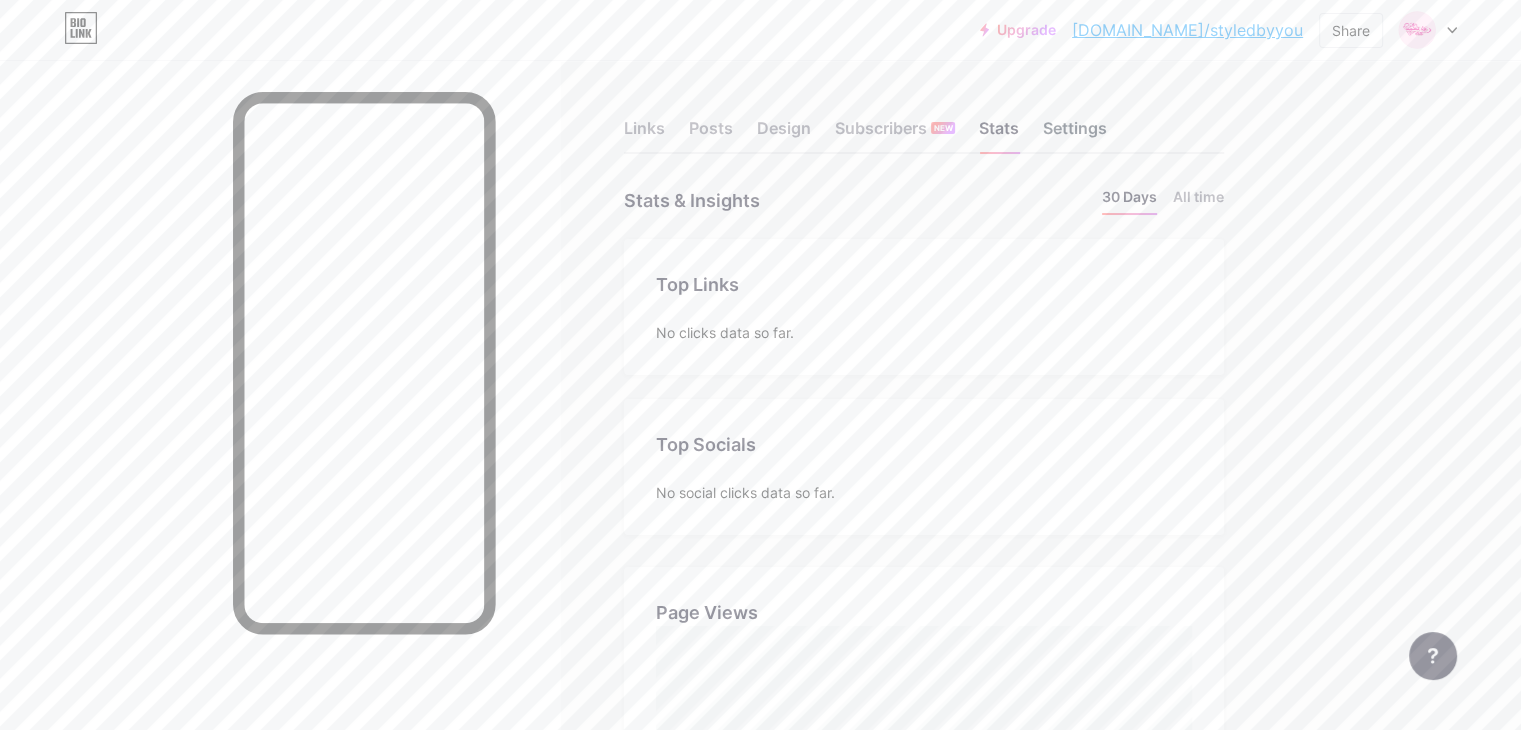 click on "Settings" at bounding box center [1075, 134] 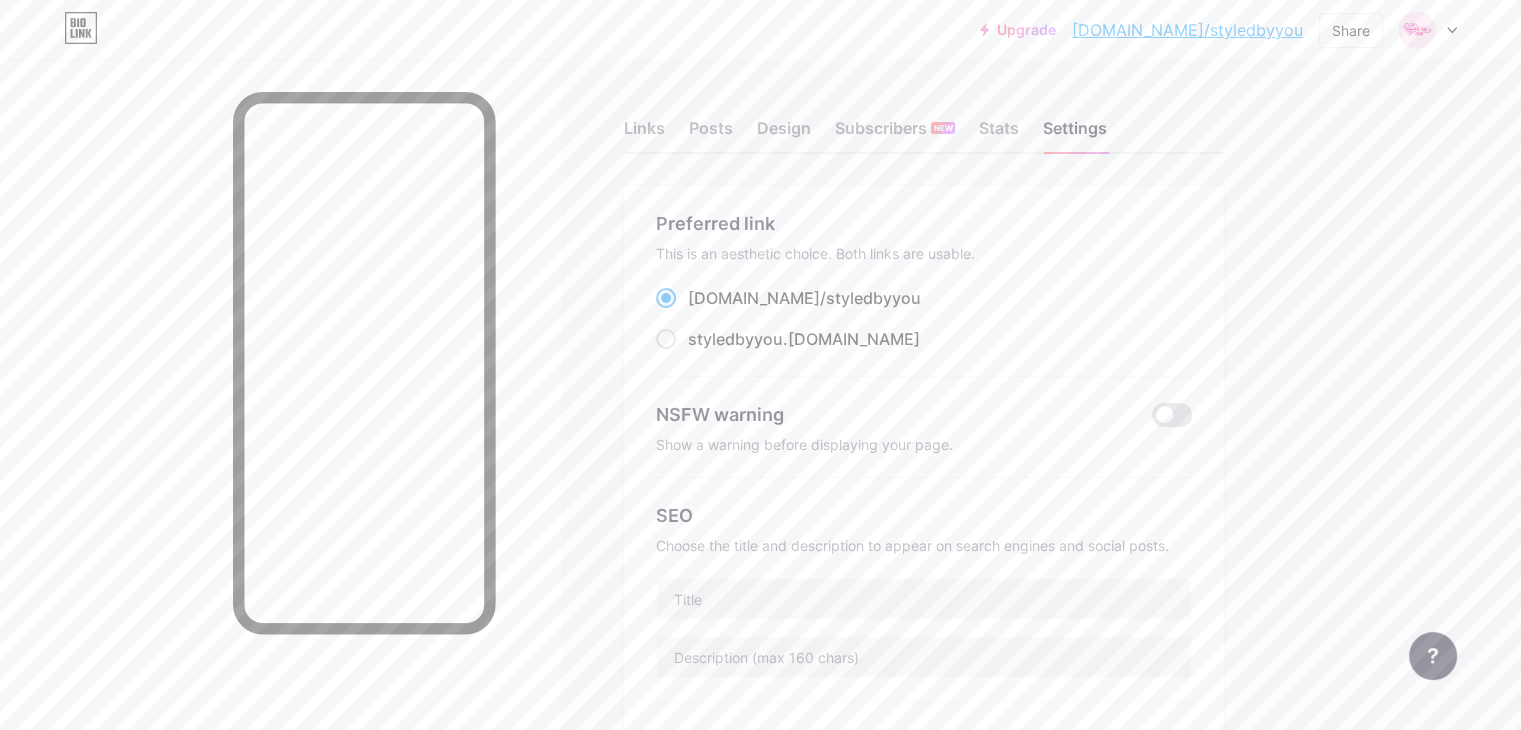 click on "[DOMAIN_NAME]/styledbyyou" at bounding box center (1187, 30) 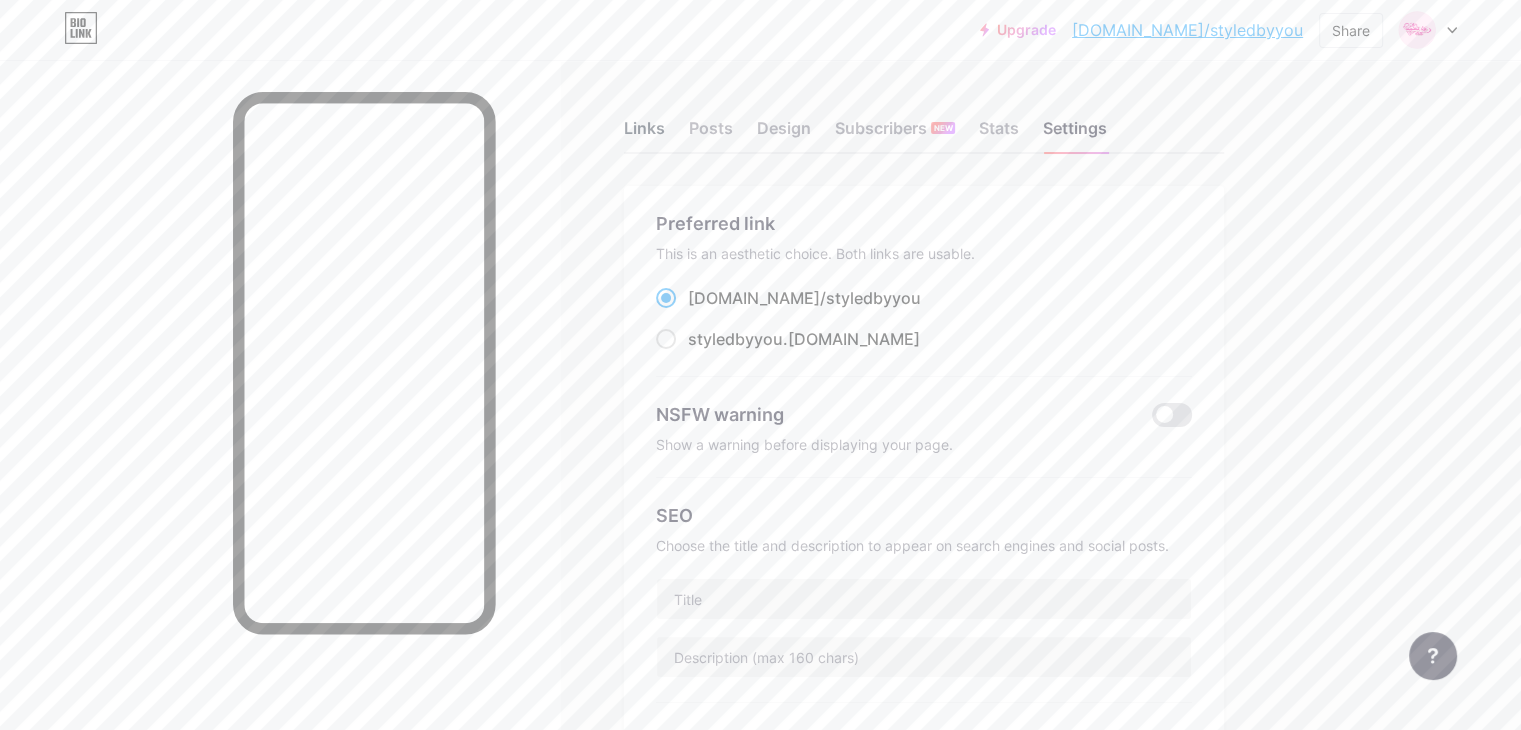 click on "Links" at bounding box center (644, 134) 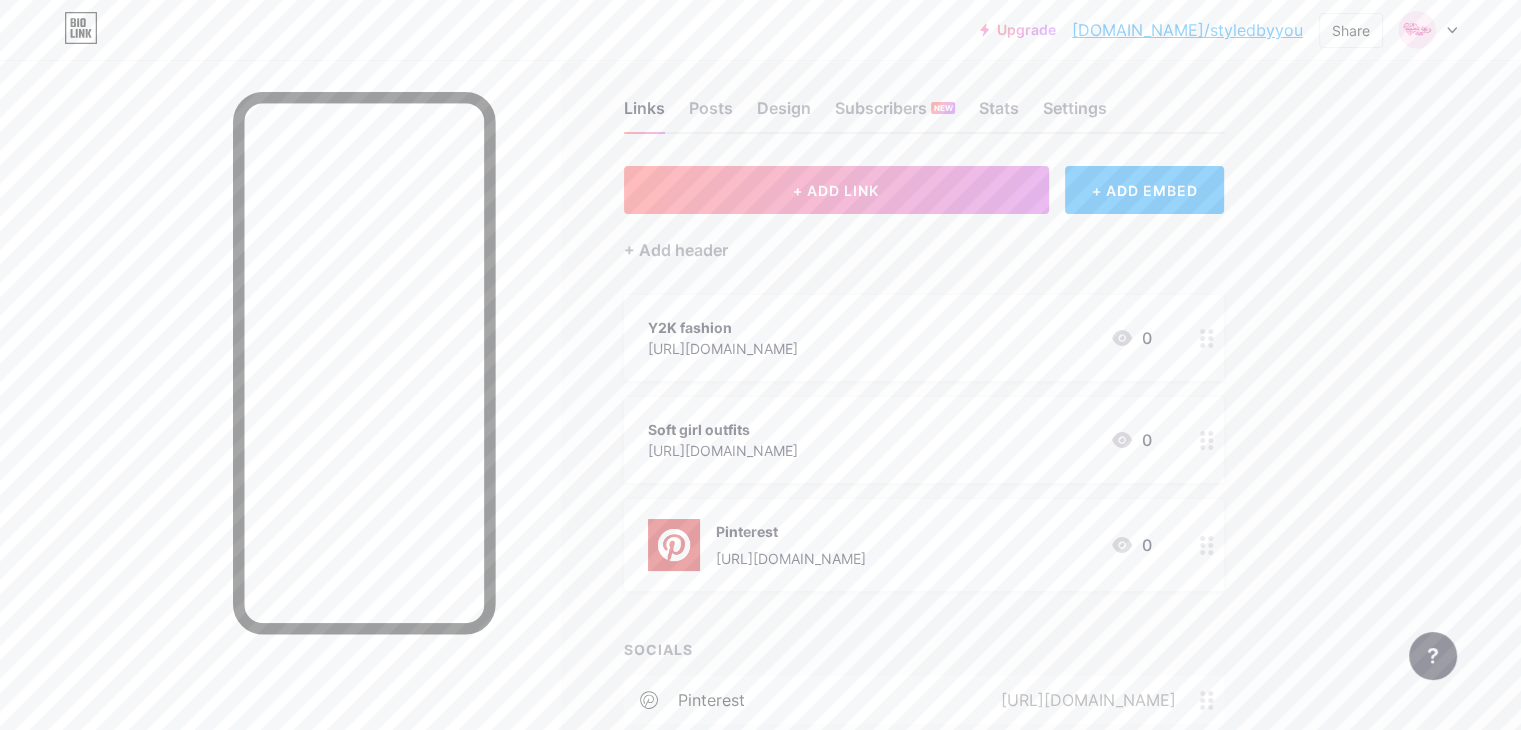 scroll, scrollTop: 21, scrollLeft: 0, axis: vertical 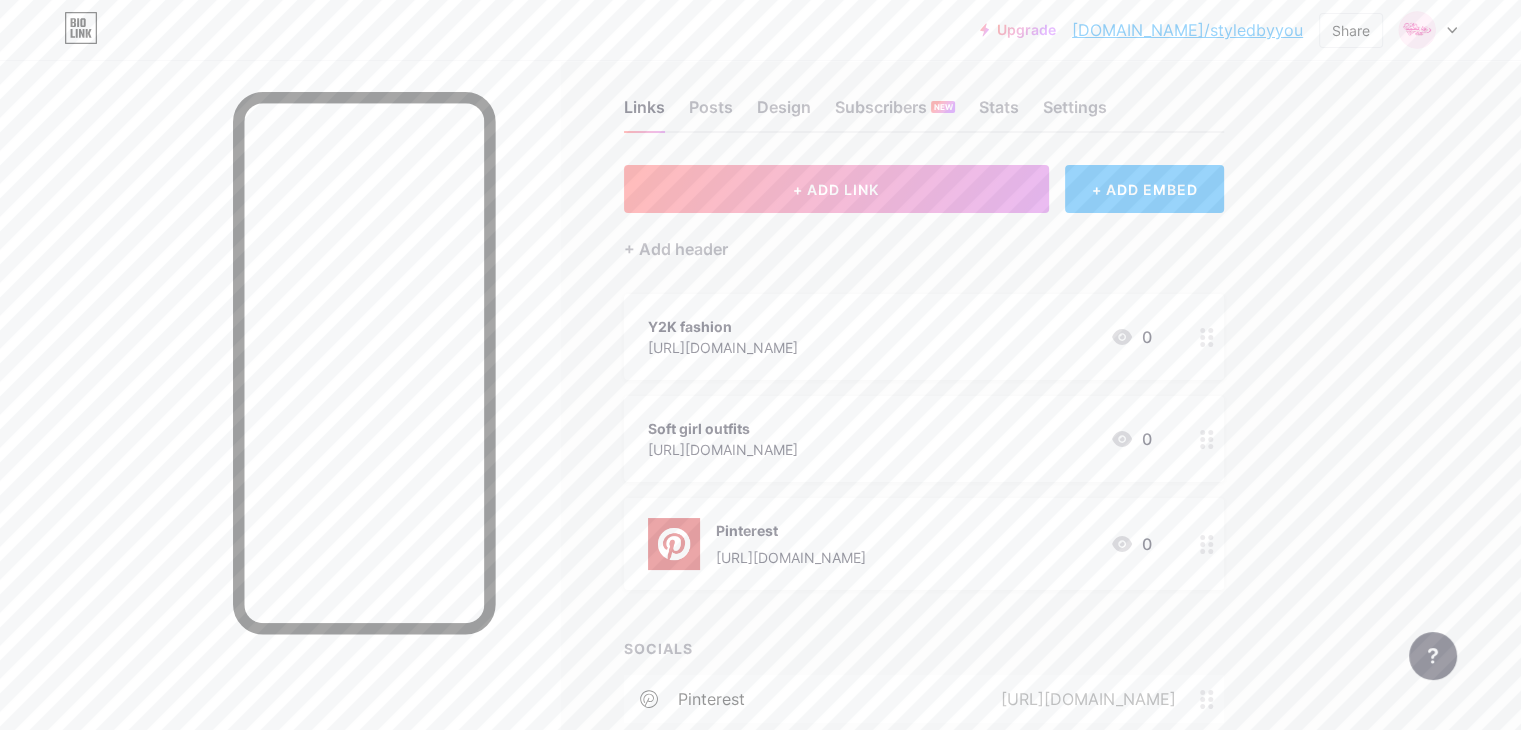 click on "[DOMAIN_NAME]/styledbyyou" at bounding box center [1187, 30] 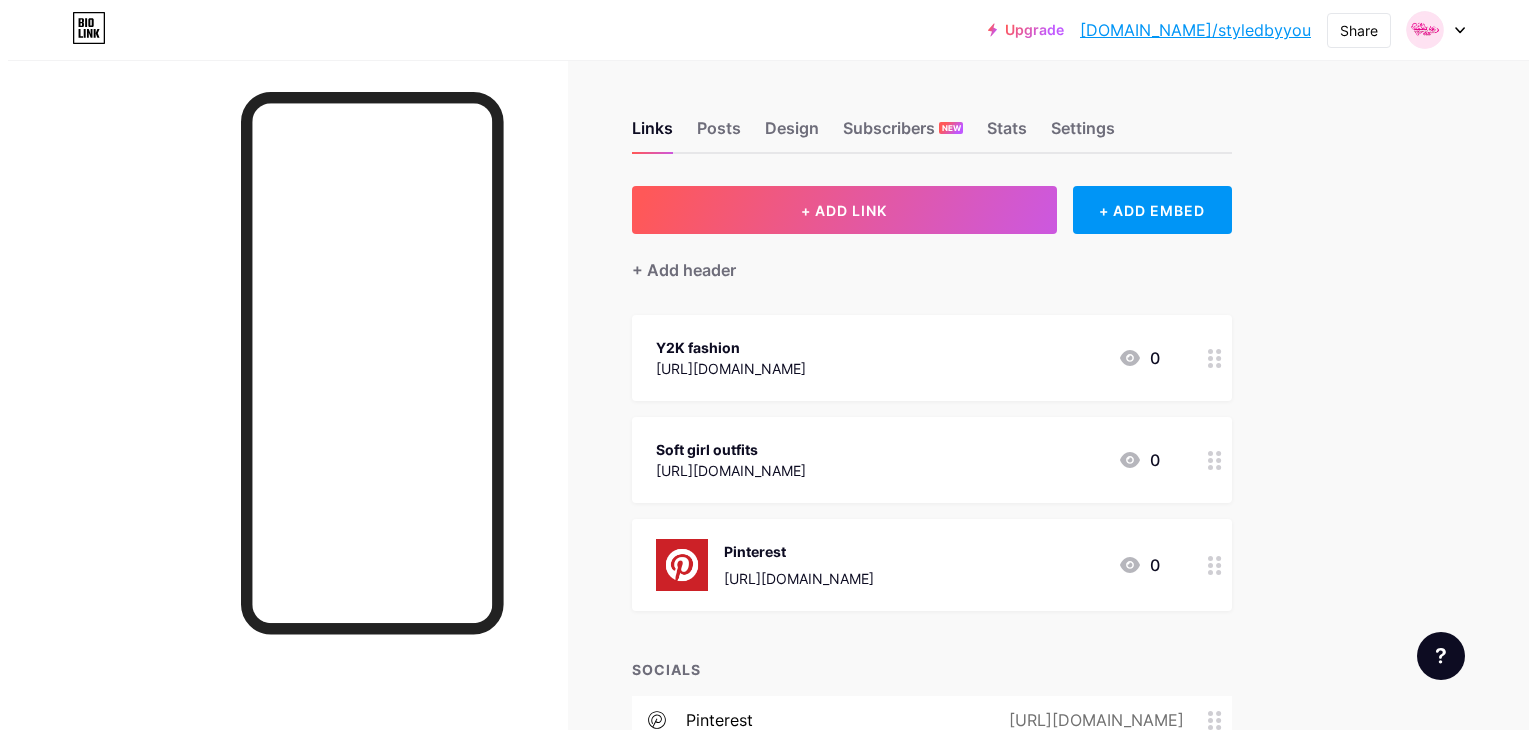 scroll, scrollTop: 0, scrollLeft: 0, axis: both 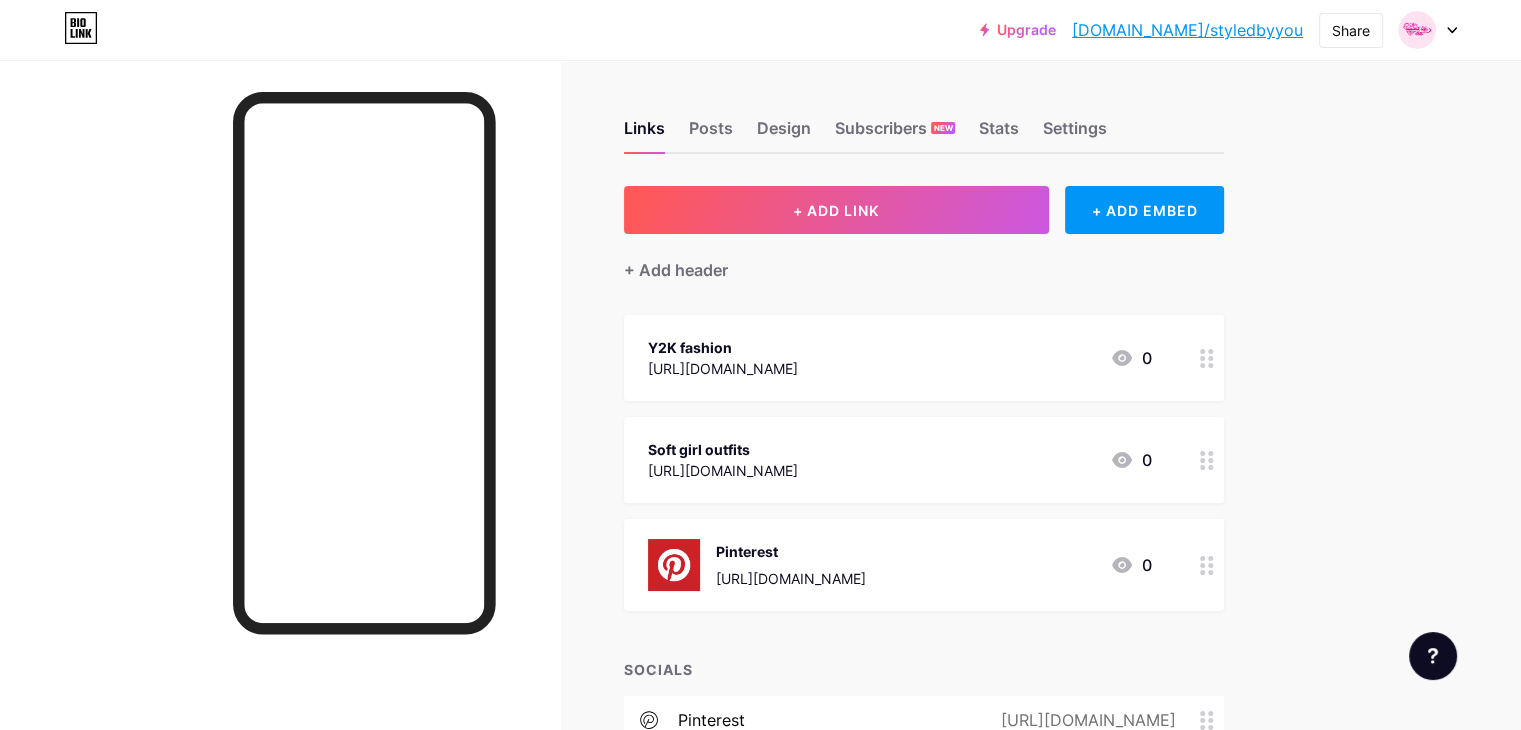 click on "[URL][DOMAIN_NAME]" at bounding box center (723, 368) 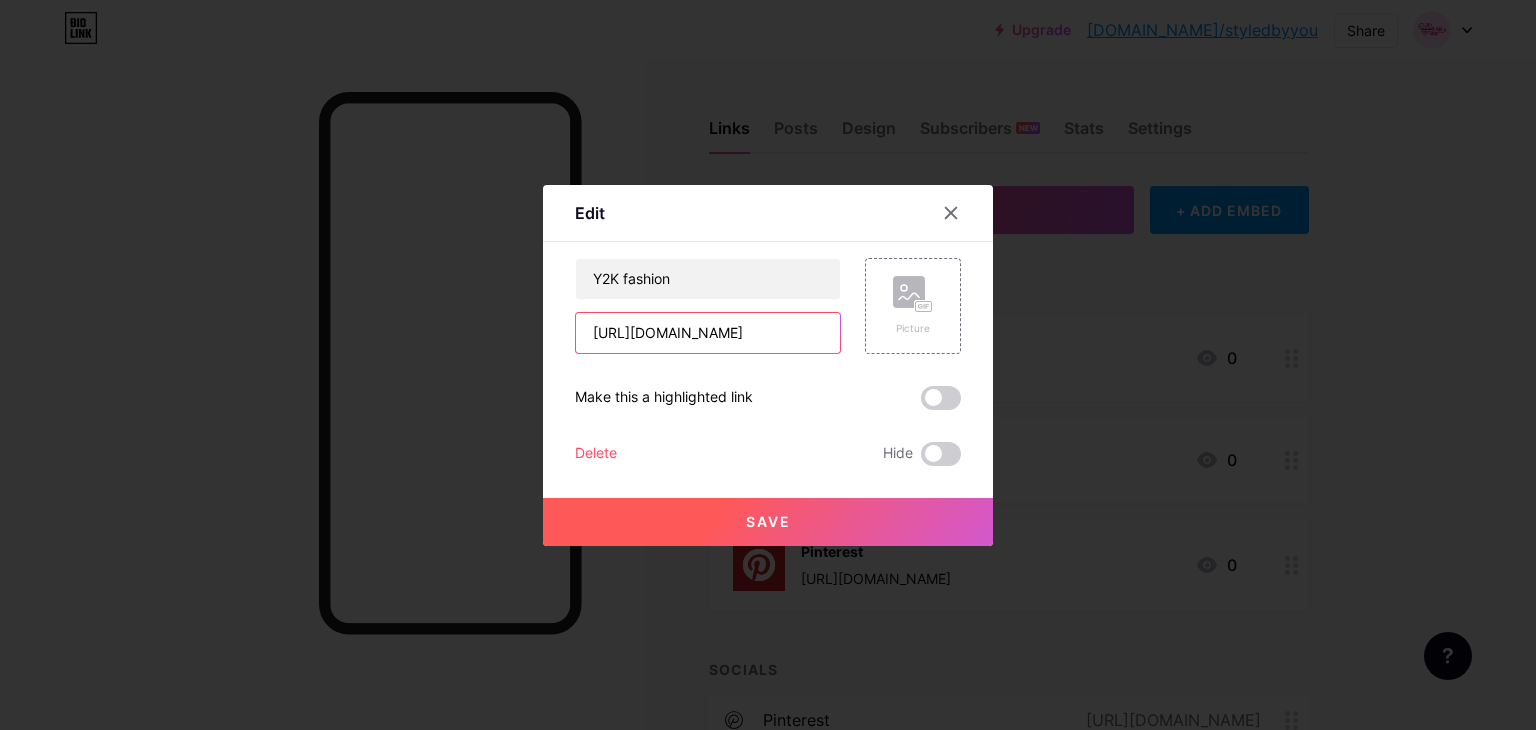 click on "[URL][DOMAIN_NAME]" at bounding box center [708, 333] 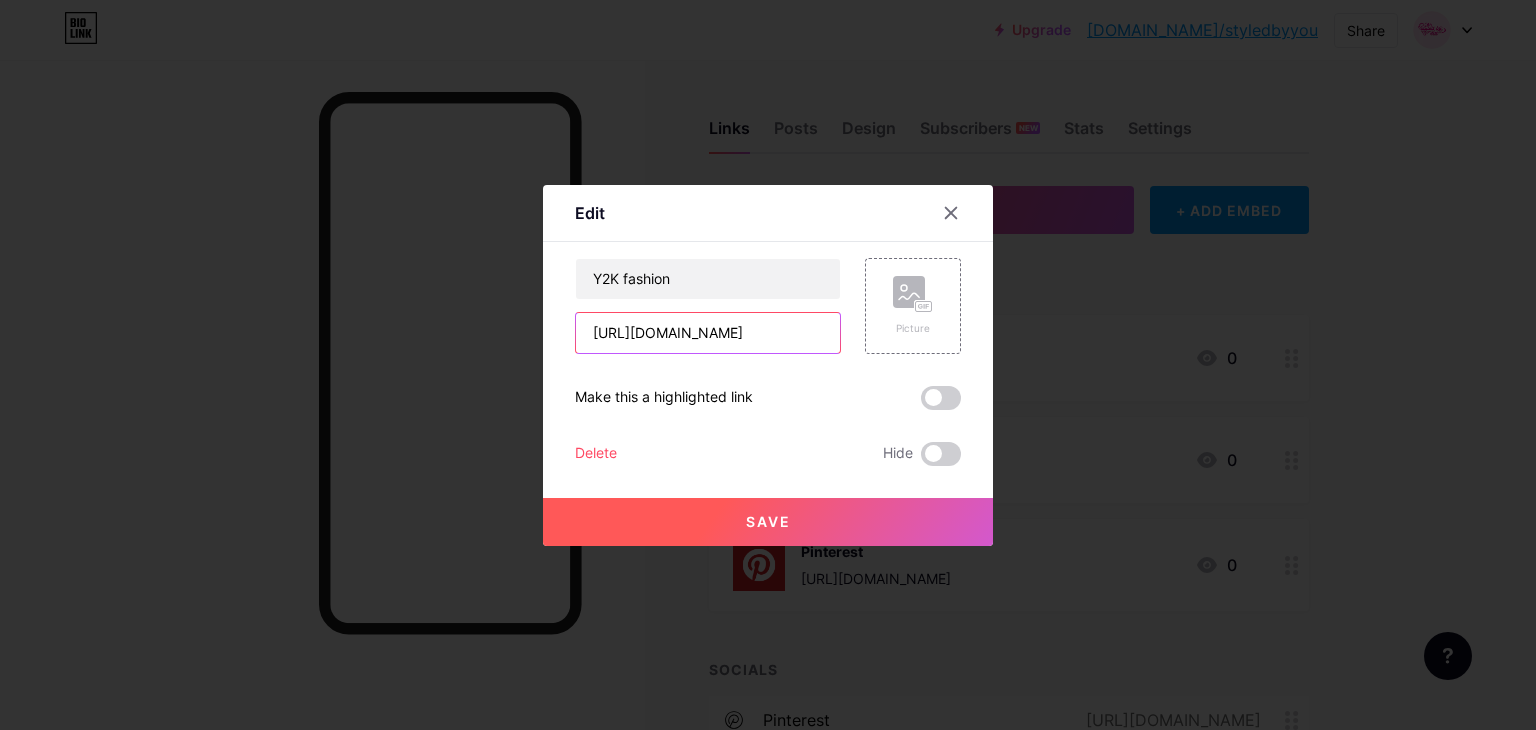 paste on "[URL][DOMAIN_NAME]" 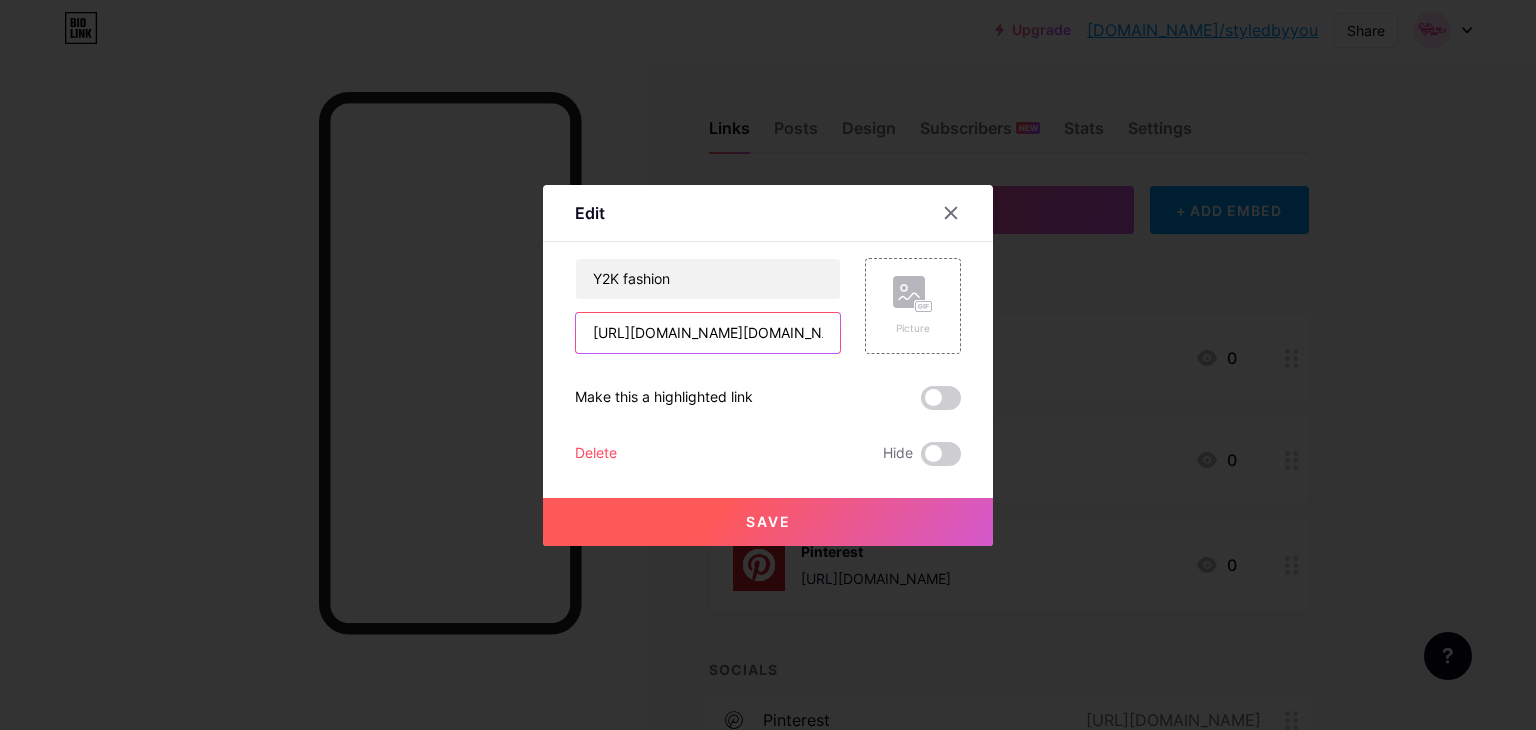 scroll, scrollTop: 0, scrollLeft: 484, axis: horizontal 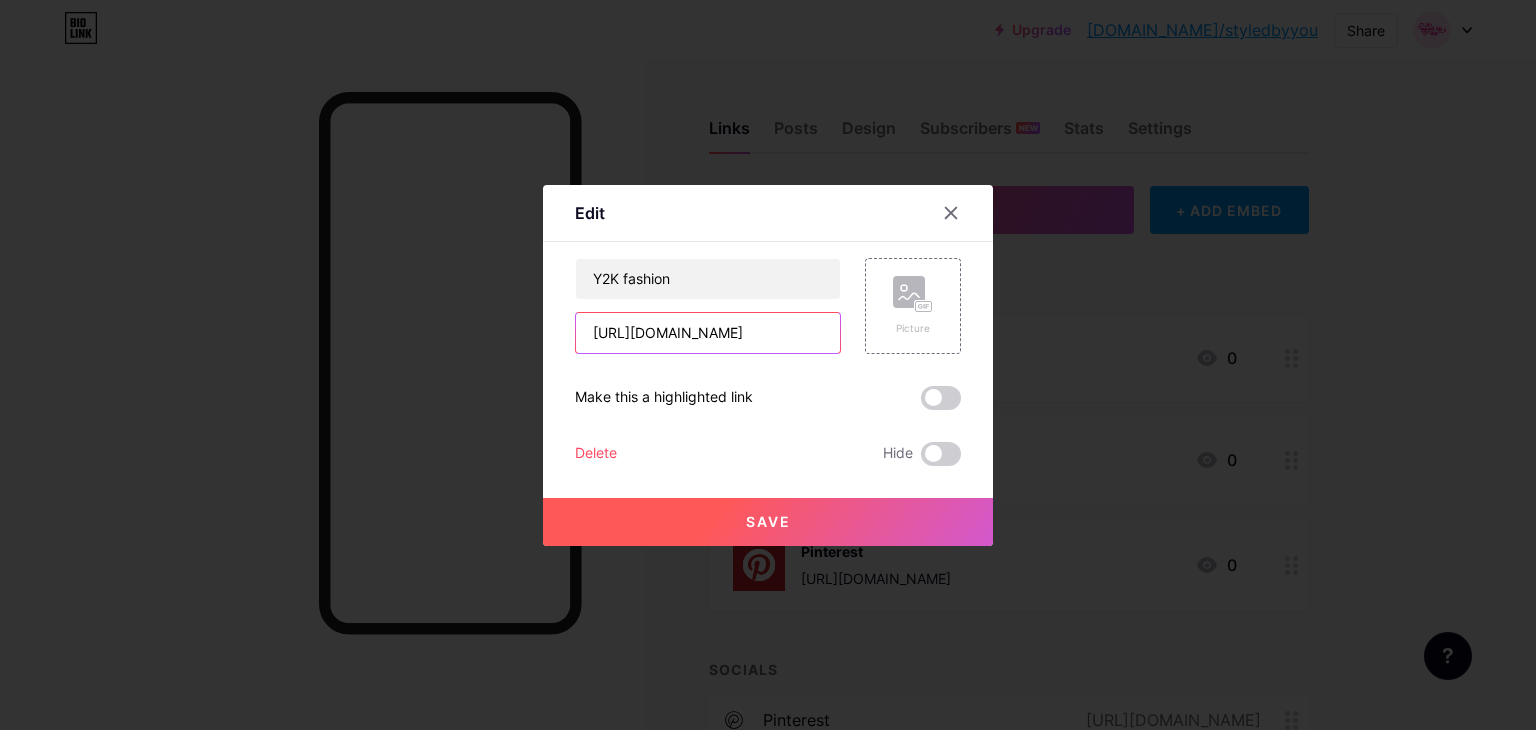 type on "[URL][DOMAIN_NAME]" 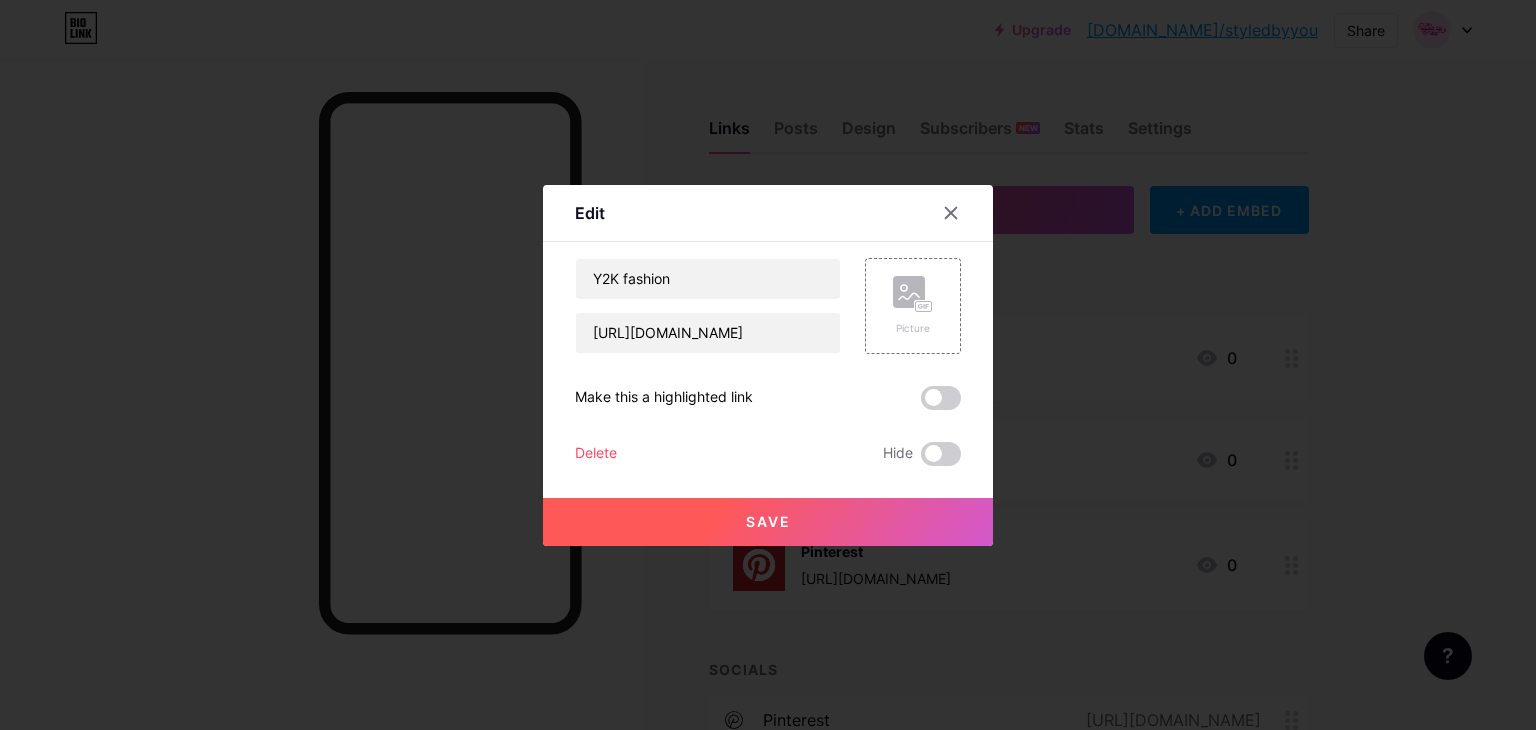 scroll, scrollTop: 0, scrollLeft: 0, axis: both 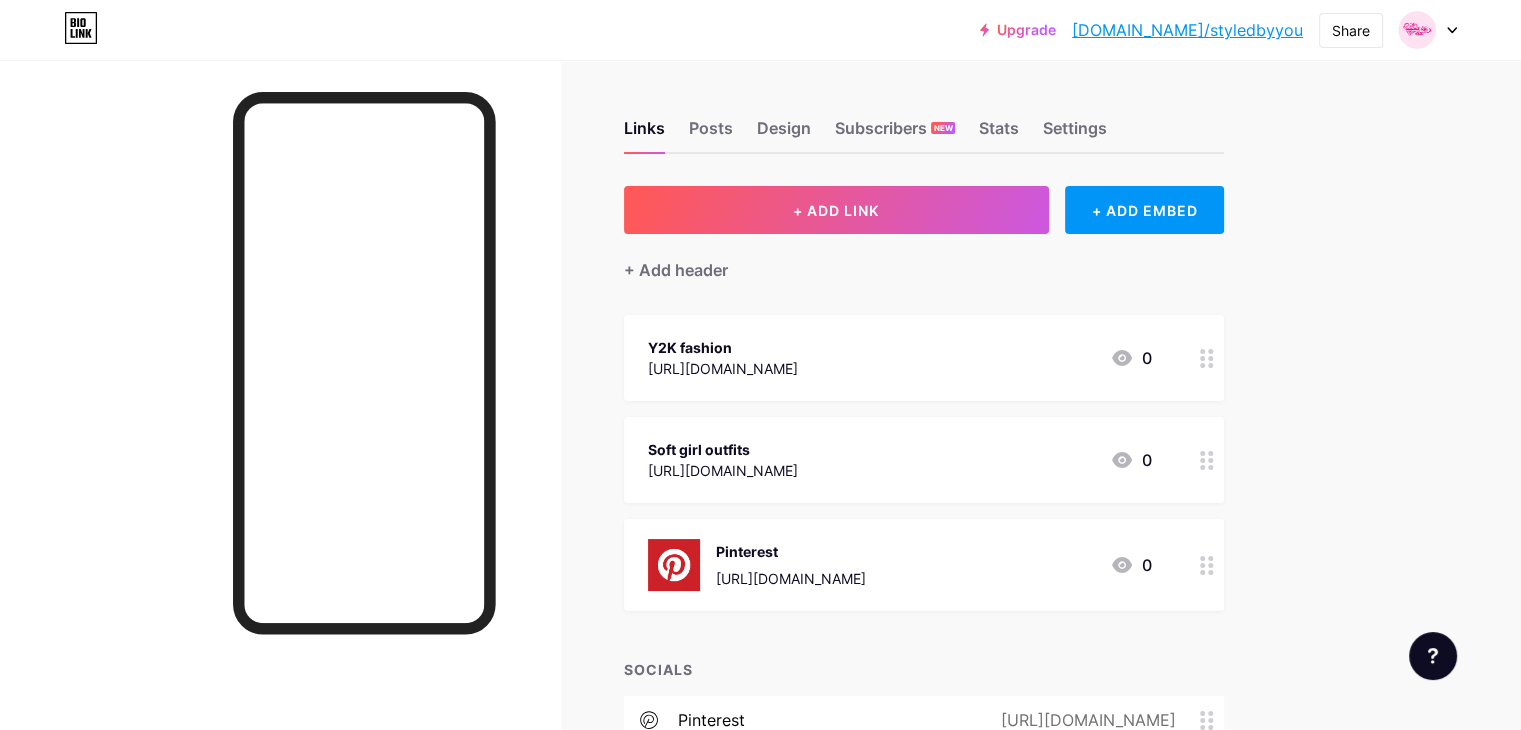 click on "[DOMAIN_NAME]/styledbyyou" at bounding box center [1187, 30] 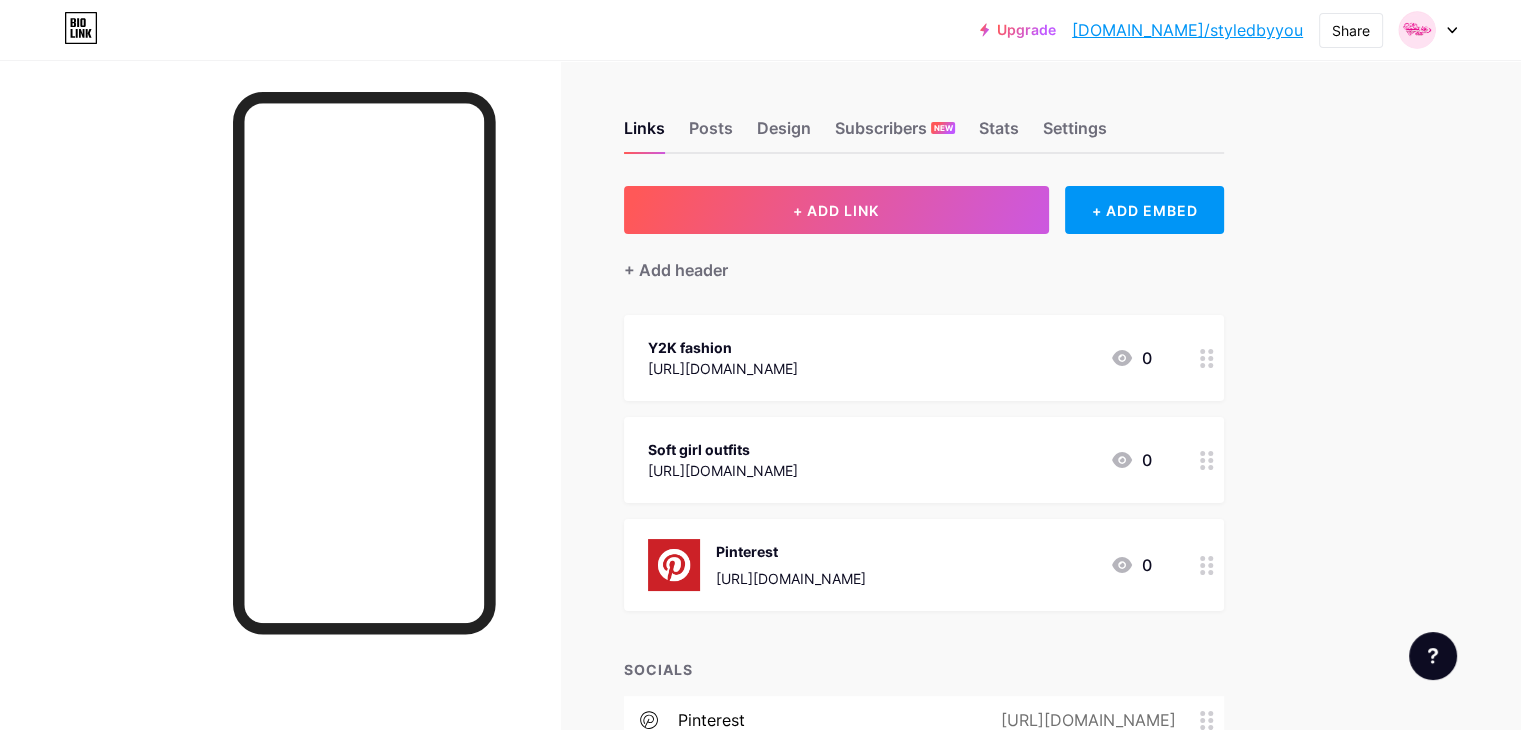 click on "[URL][DOMAIN_NAME]" at bounding box center [723, 368] 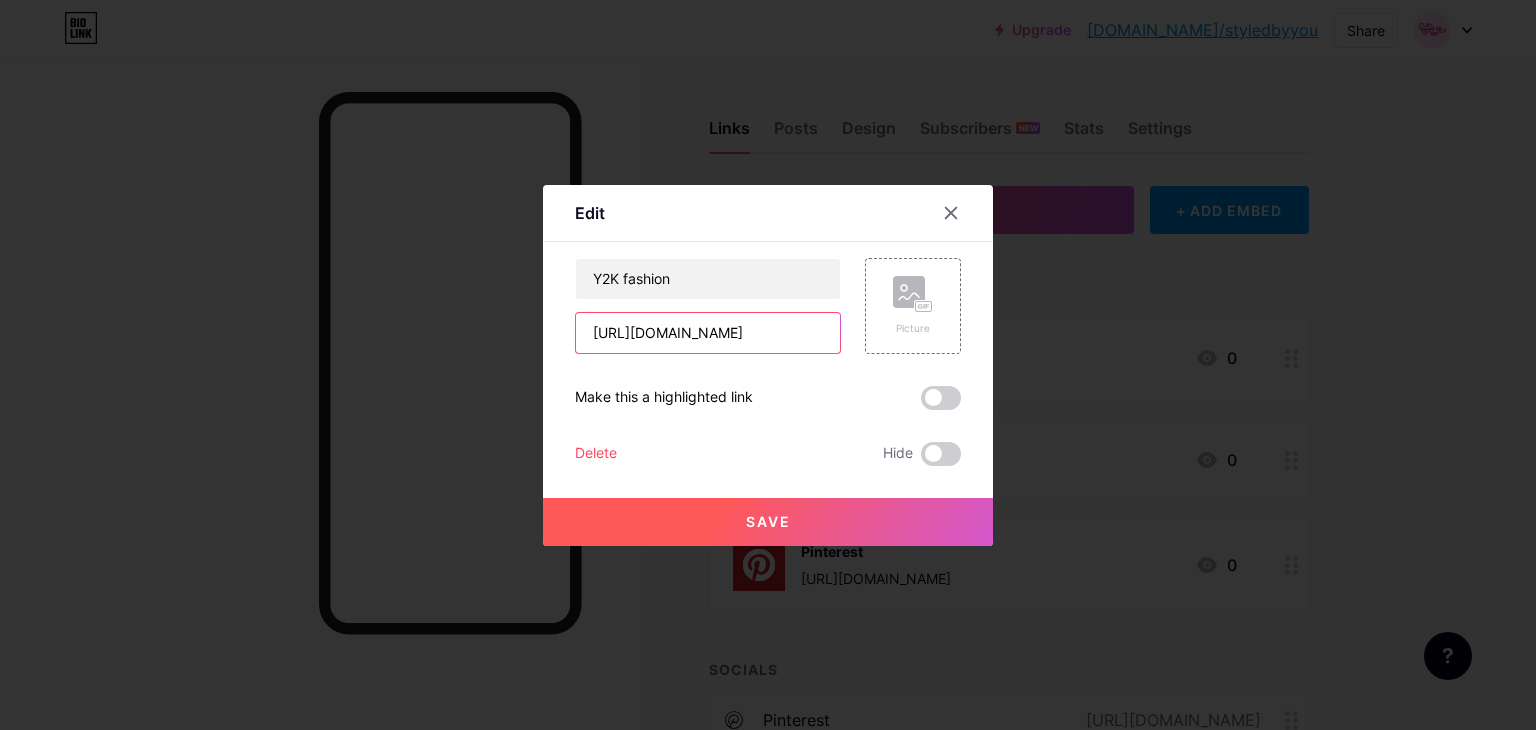 scroll, scrollTop: 0, scrollLeft: 345, axis: horizontal 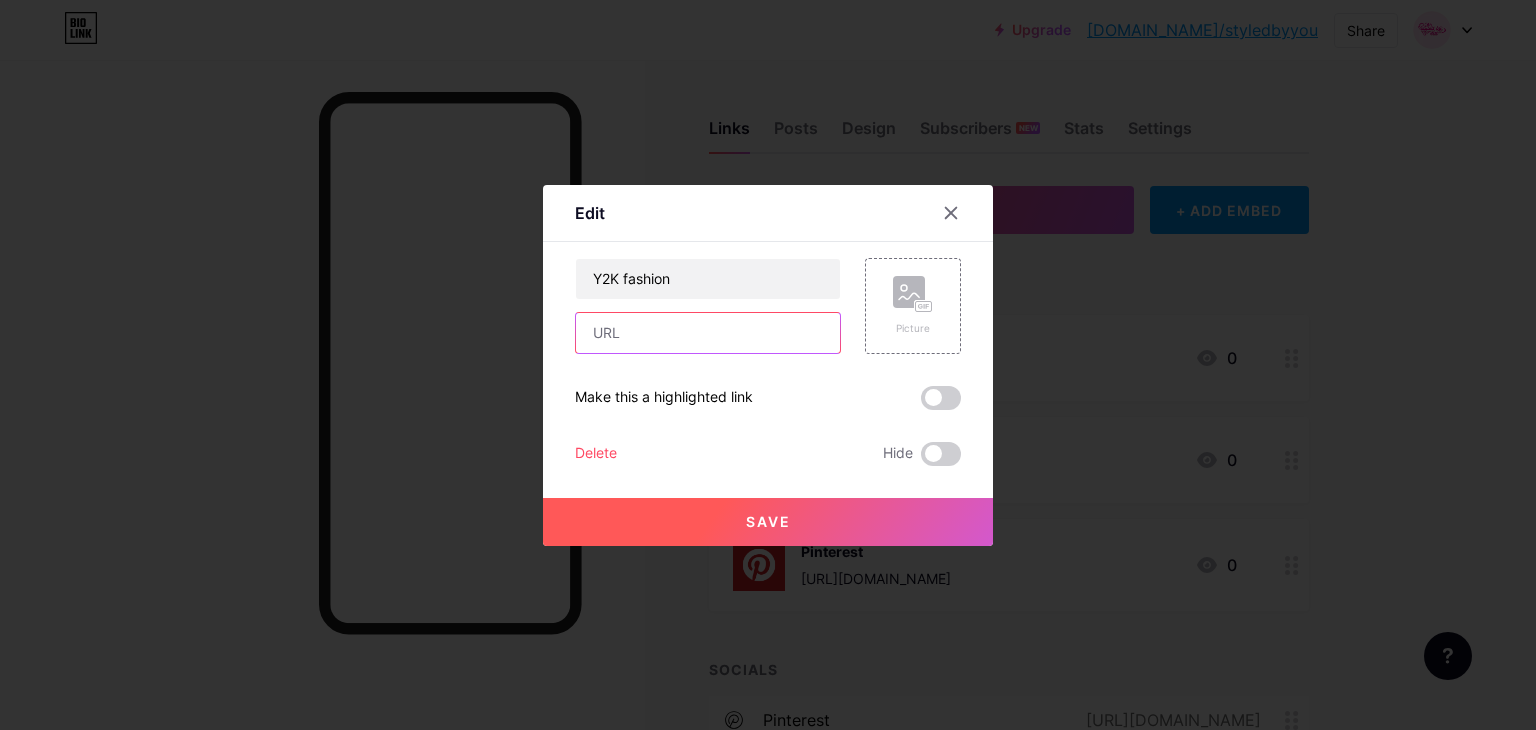 paste on "[URL][DOMAIN_NAME]" 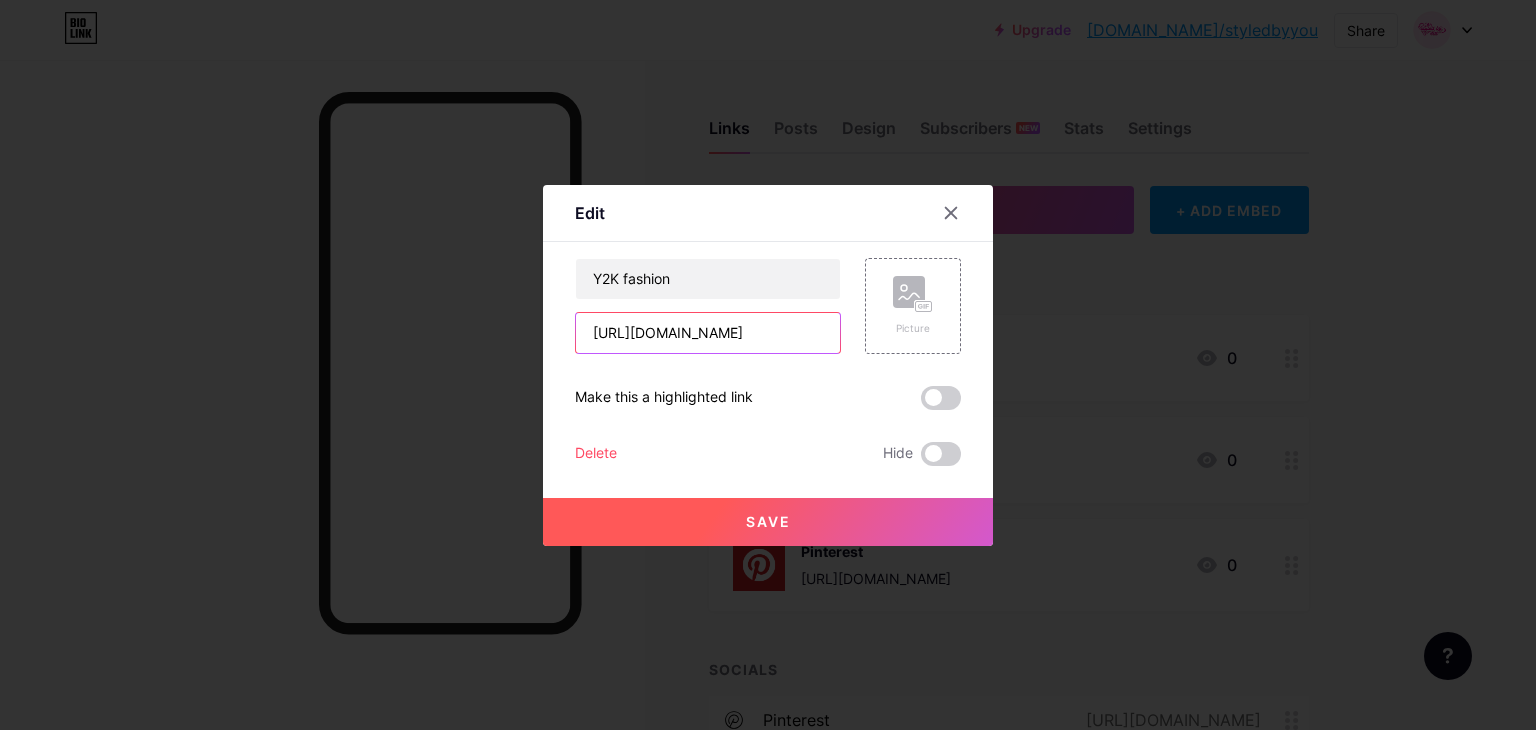 scroll, scrollTop: 0, scrollLeft: 113, axis: horizontal 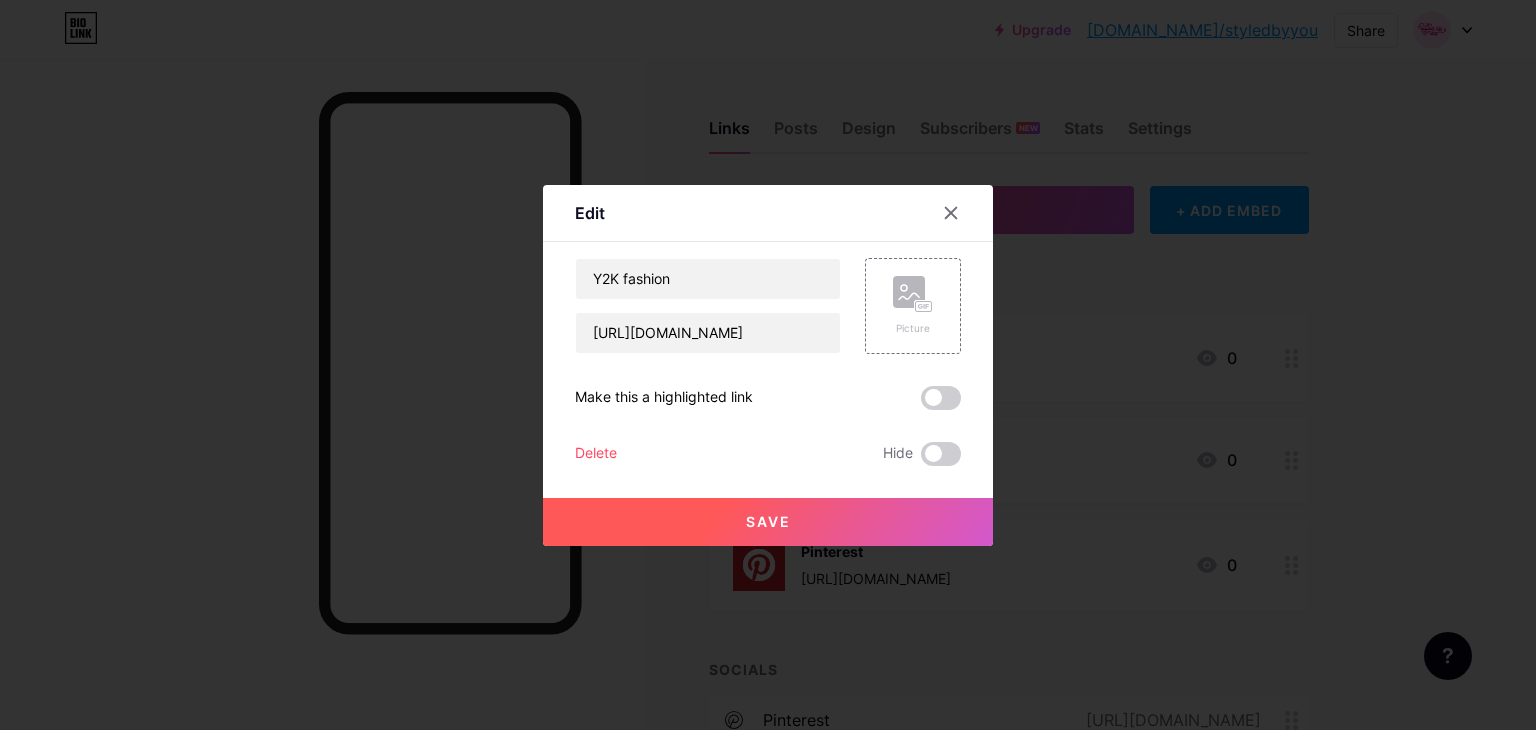 click on "Save" at bounding box center (768, 522) 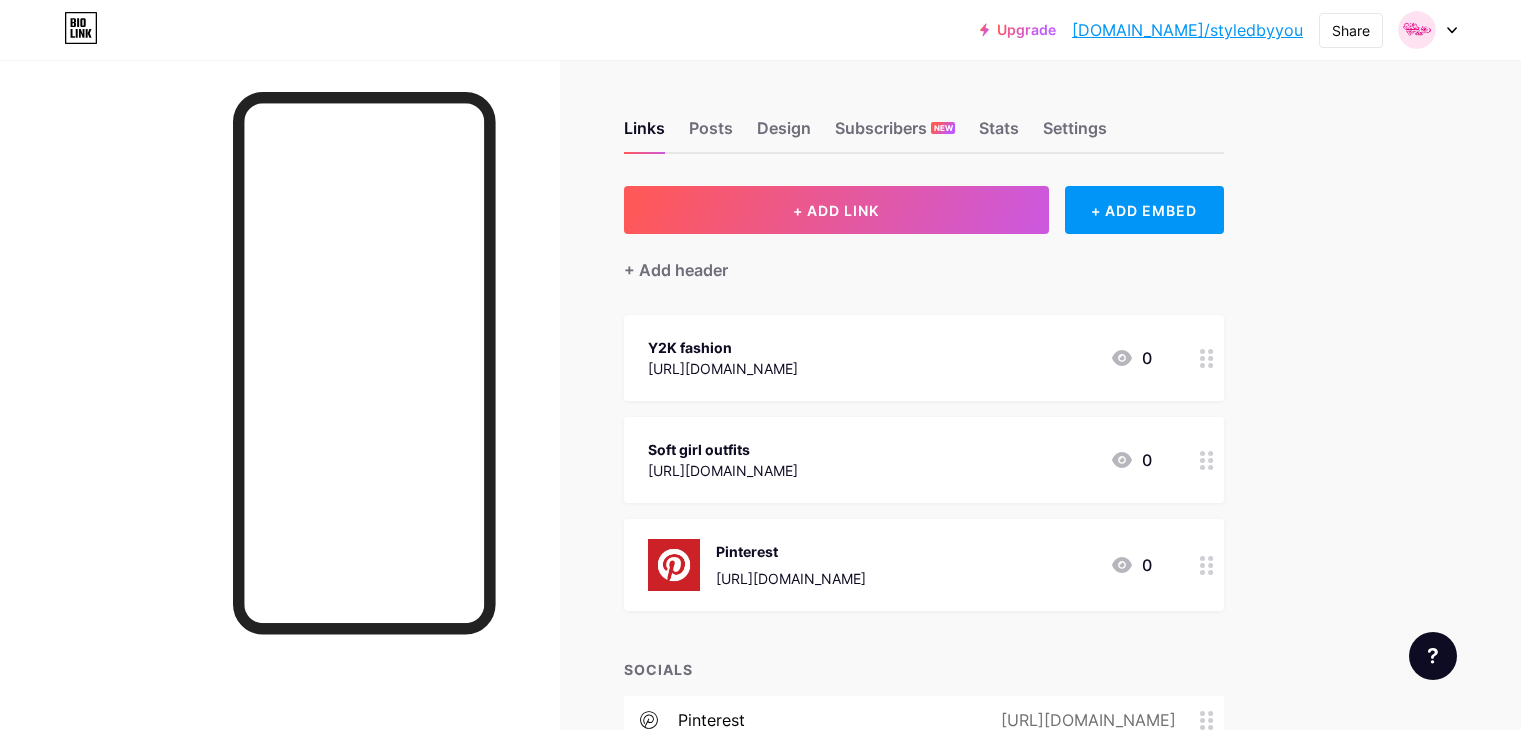 scroll, scrollTop: 0, scrollLeft: 0, axis: both 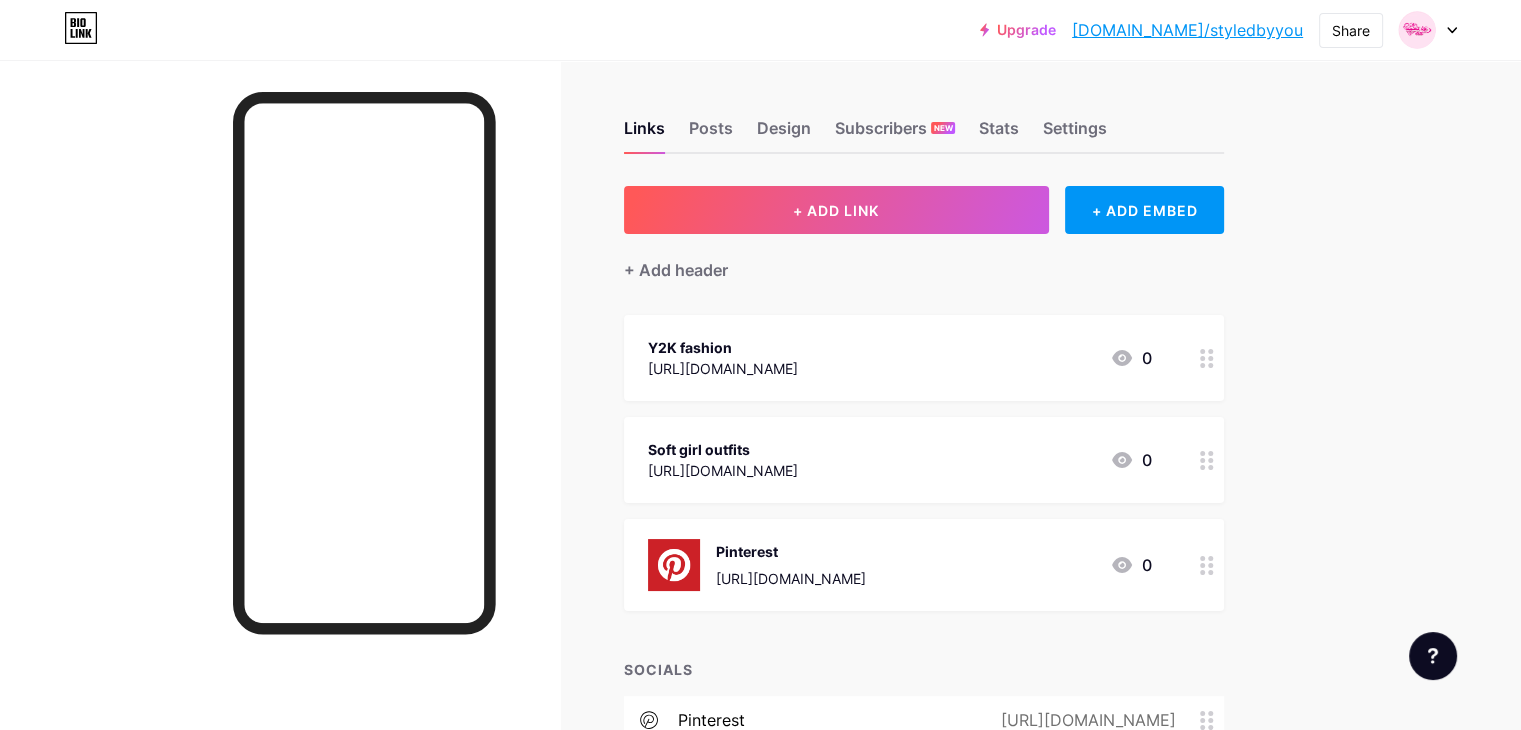 click on "[DOMAIN_NAME]/styledbyyou" at bounding box center (1187, 30) 